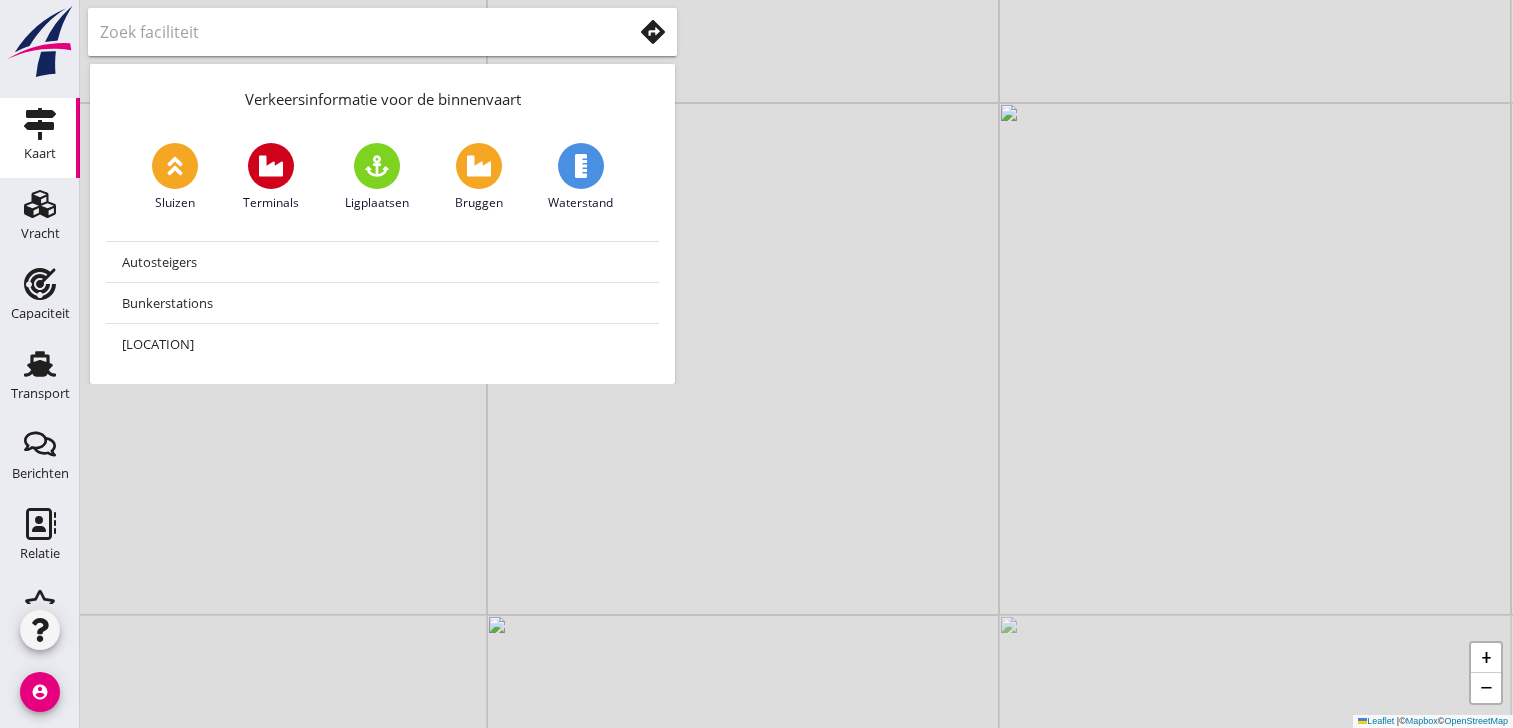 scroll, scrollTop: 0, scrollLeft: 0, axis: both 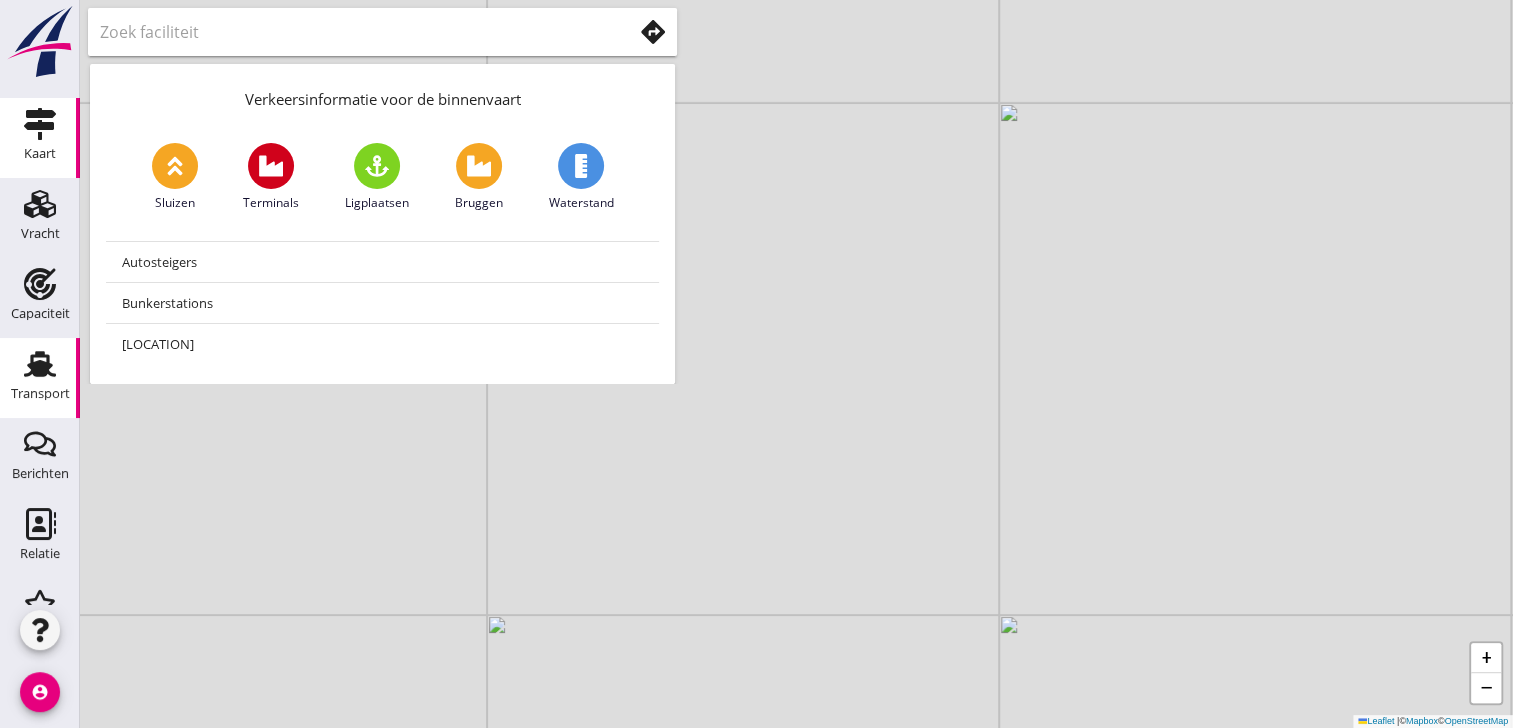 click on "Transport" 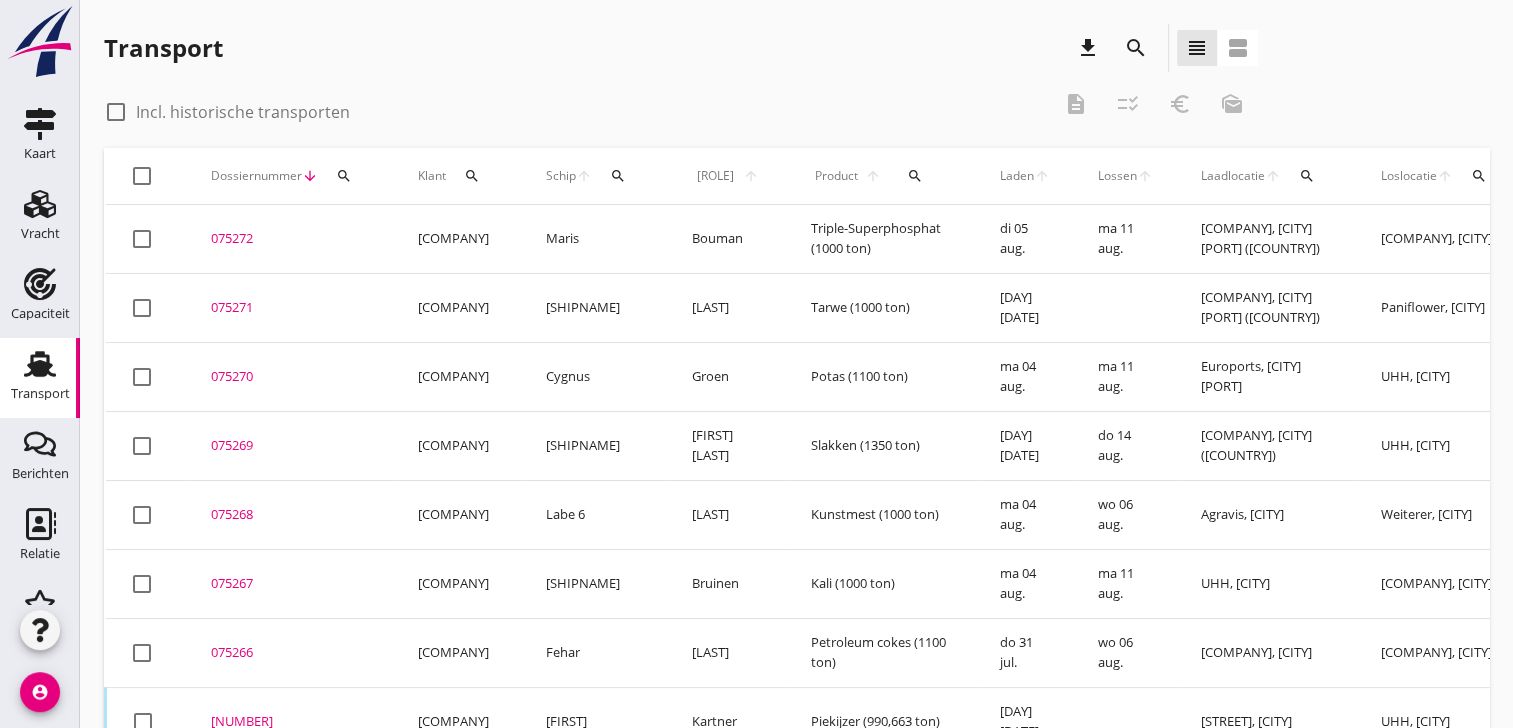 click on "search" at bounding box center [618, 176] 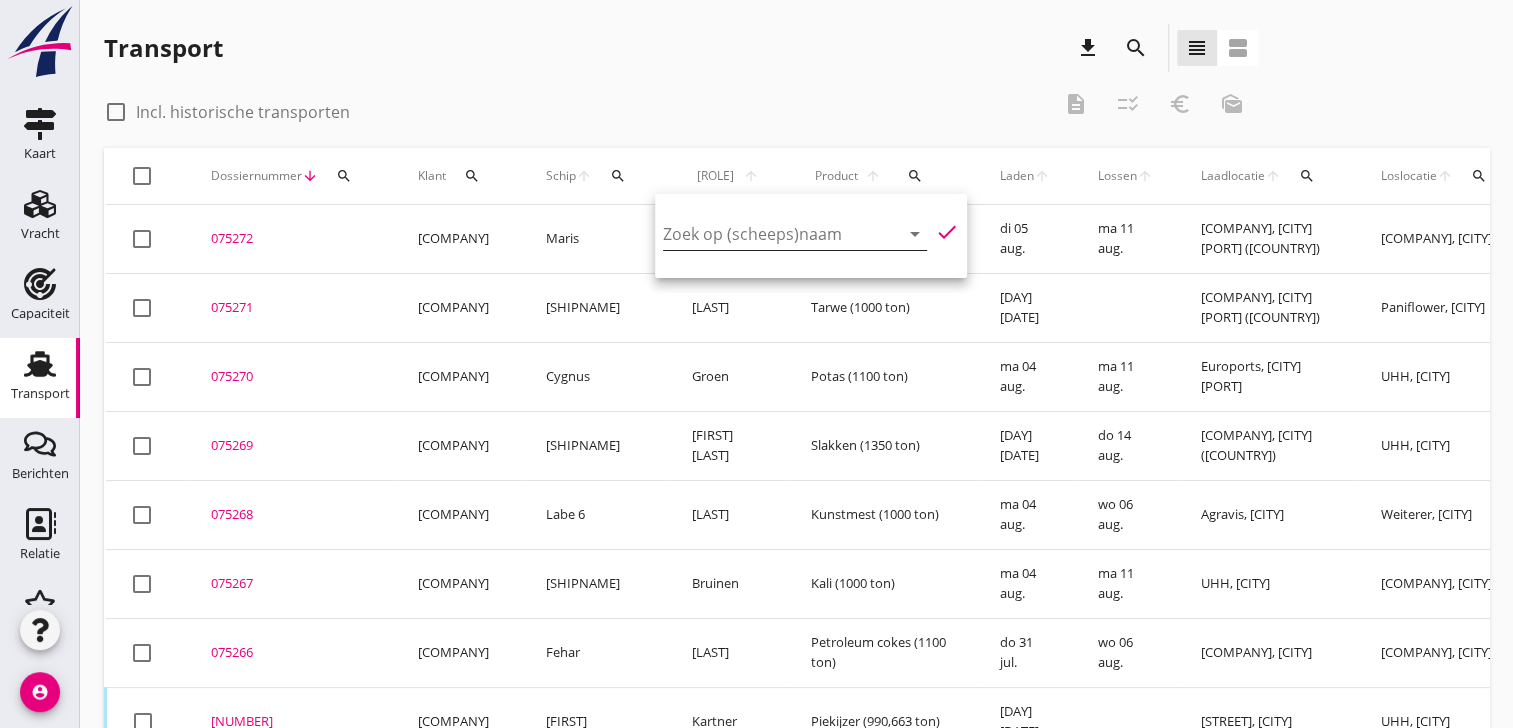 click at bounding box center [767, 234] 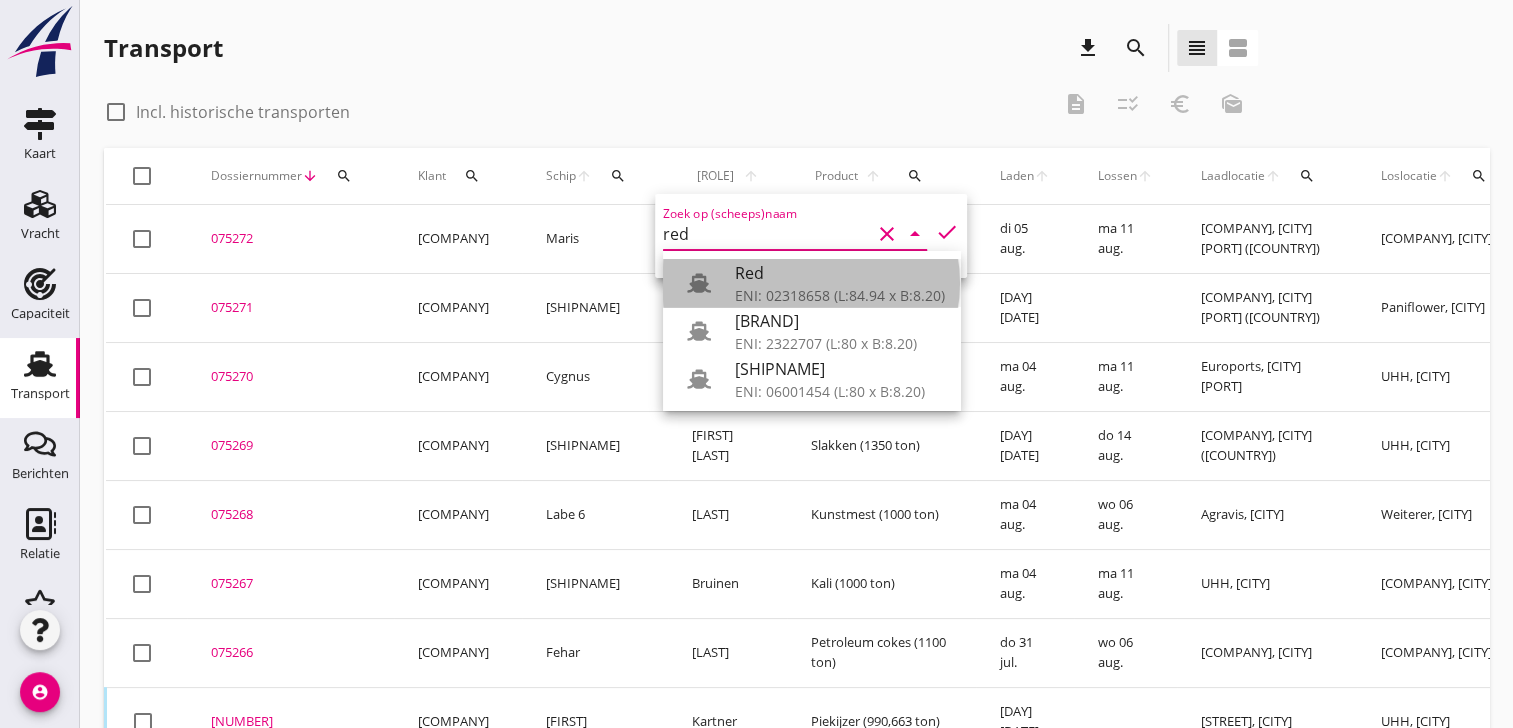 click on "Red" at bounding box center [840, 273] 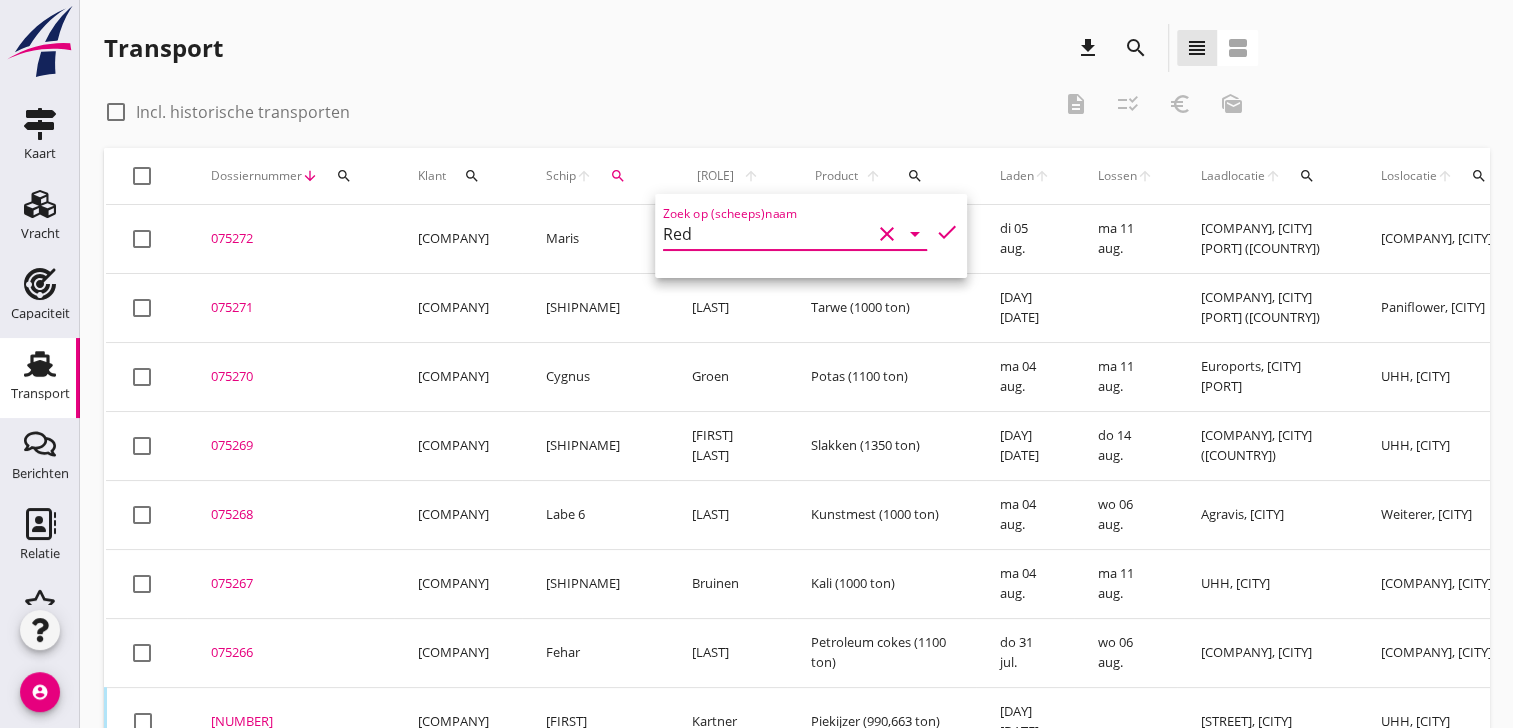 click on "check" at bounding box center [947, 232] 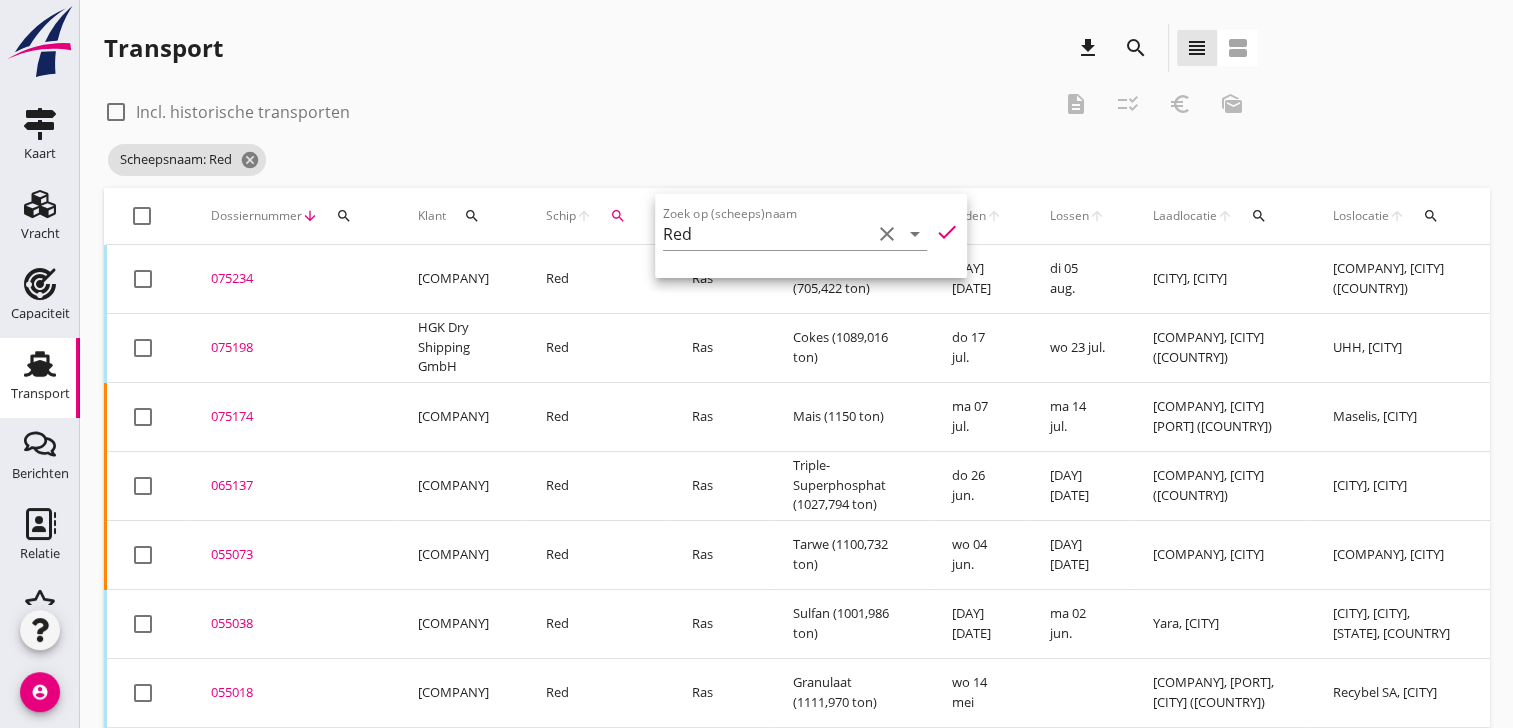click on "075234" at bounding box center [290, 279] 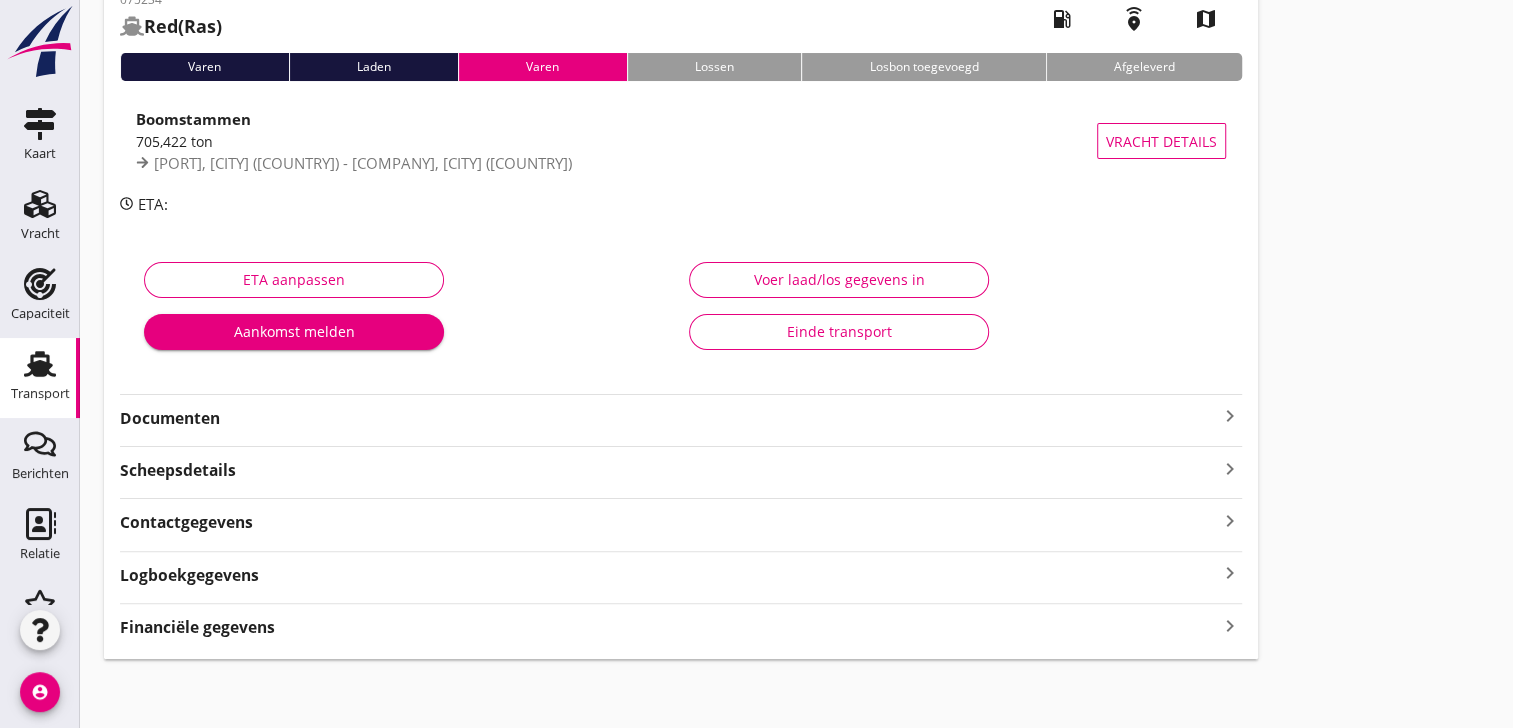 scroll, scrollTop: 121, scrollLeft: 0, axis: vertical 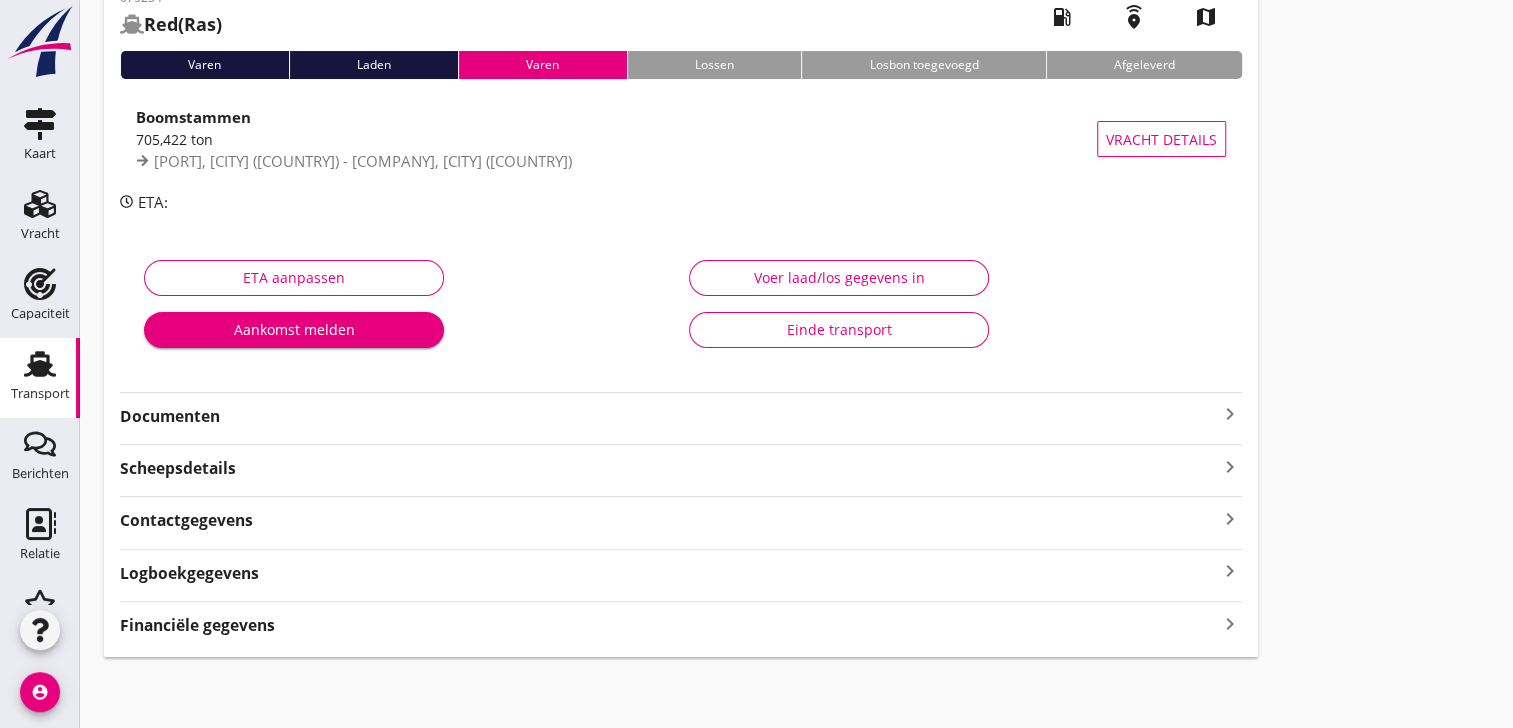 click on "Financiële gegevens" at bounding box center [197, 625] 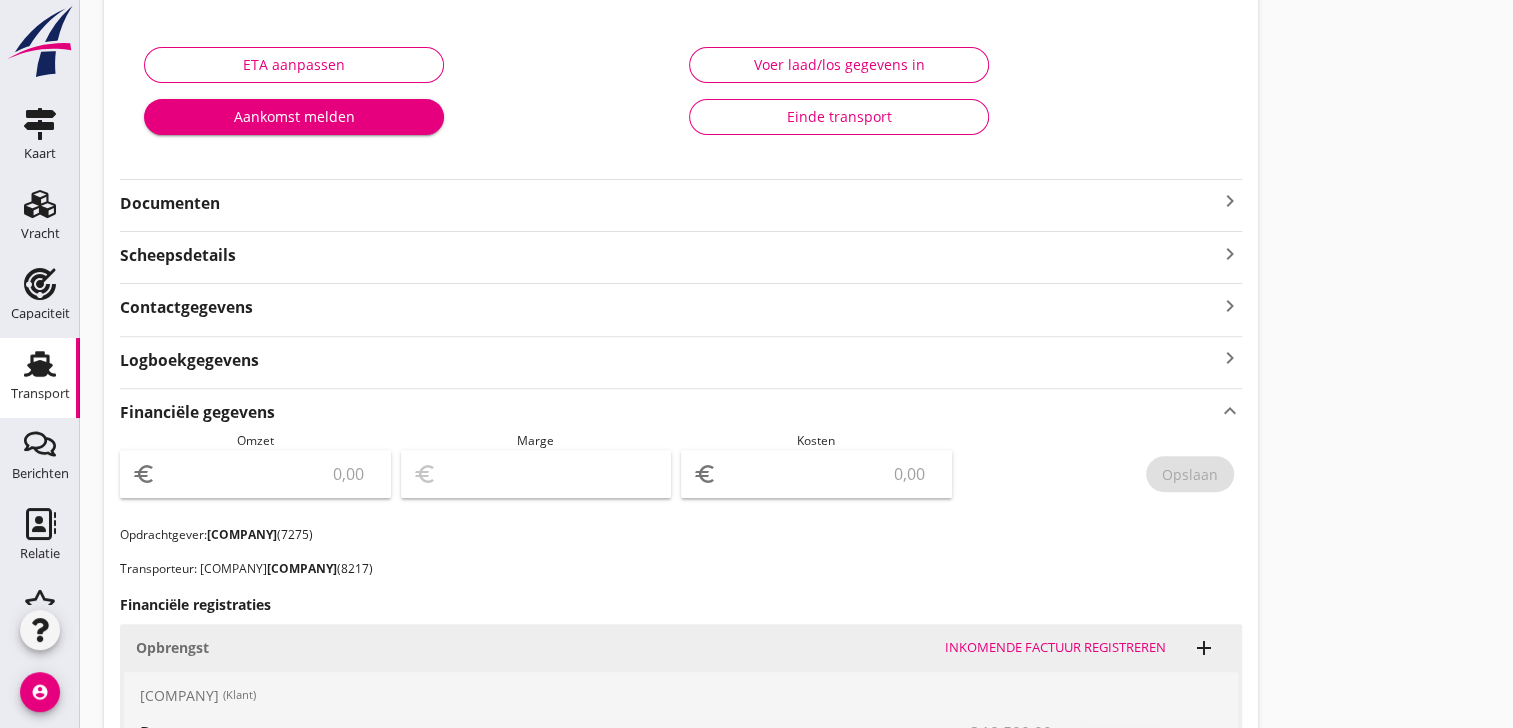 scroll, scrollTop: 0, scrollLeft: 0, axis: both 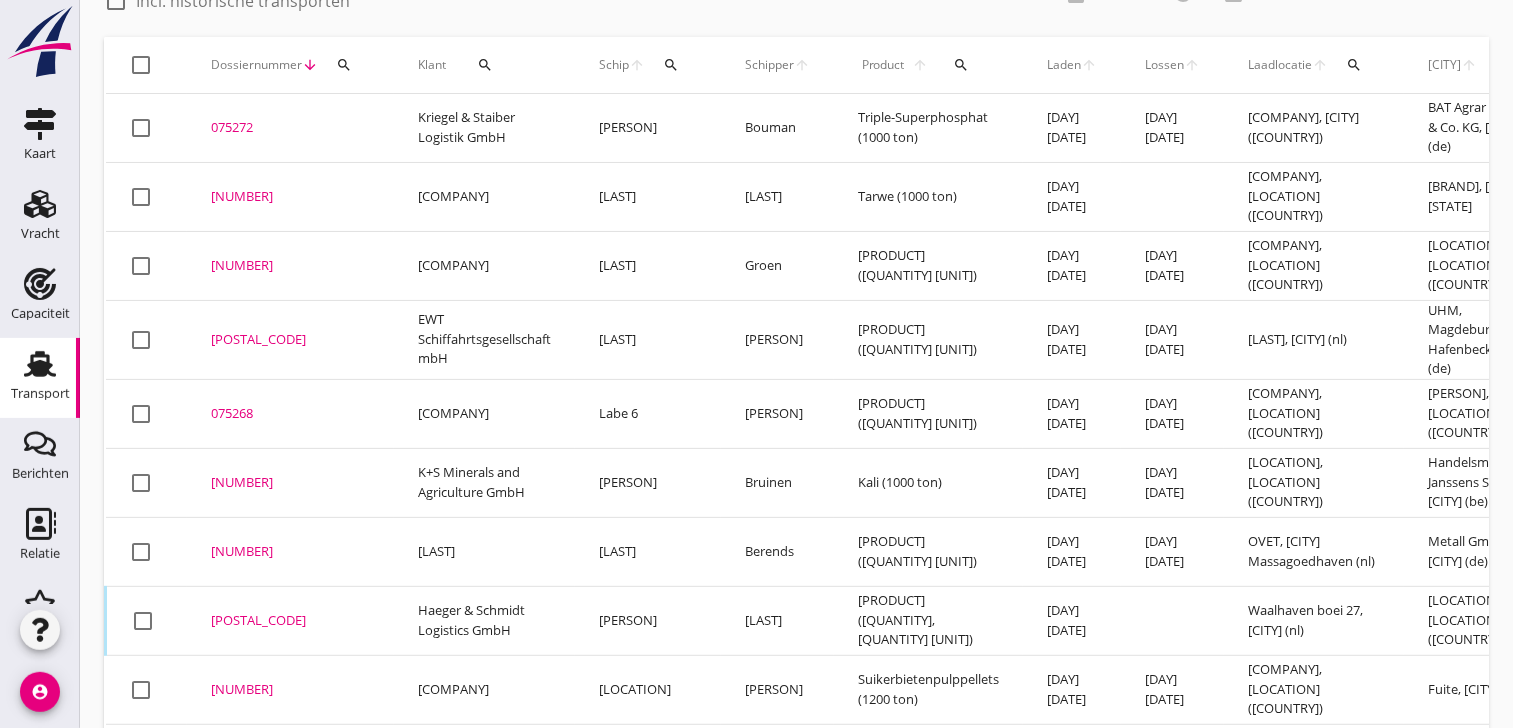 click on "[NUMBER]" at bounding box center [290, 483] 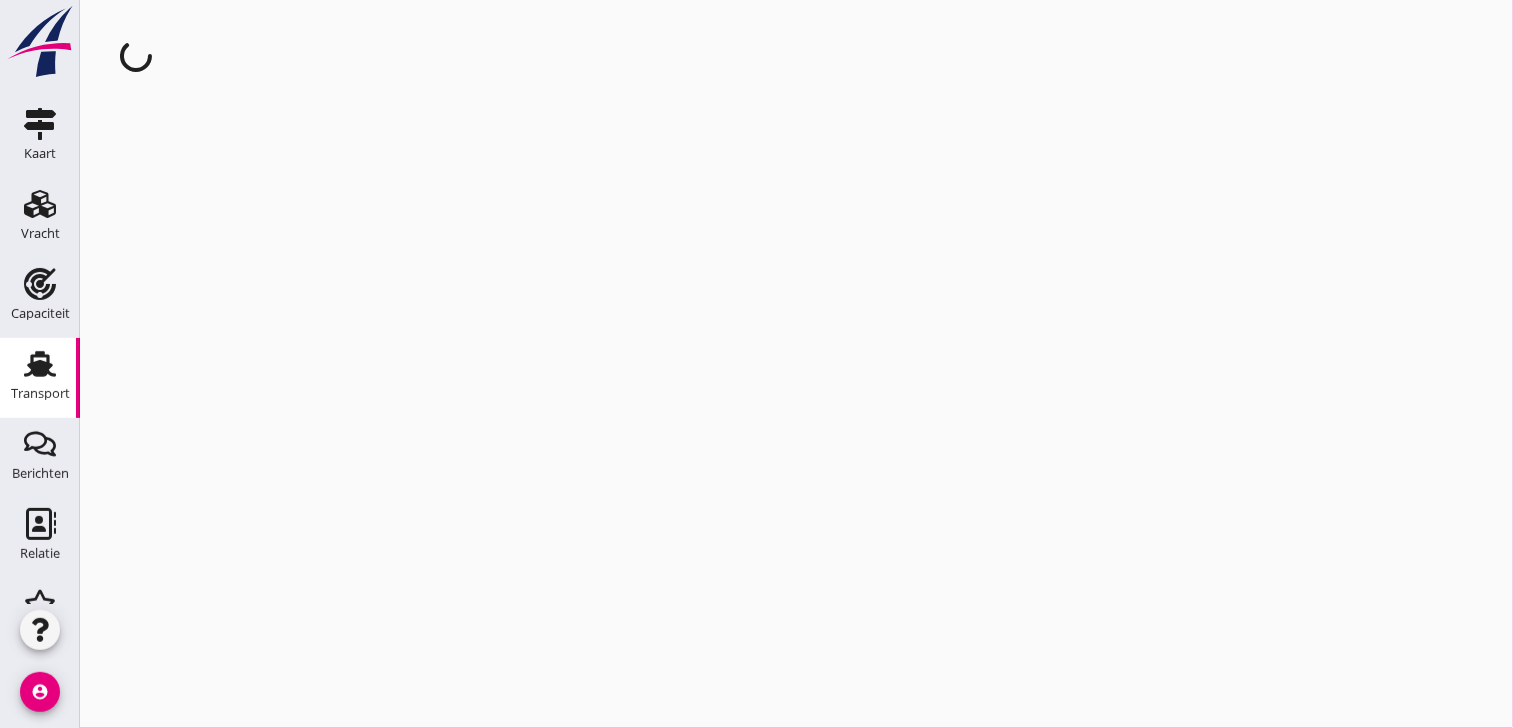 scroll, scrollTop: 0, scrollLeft: 0, axis: both 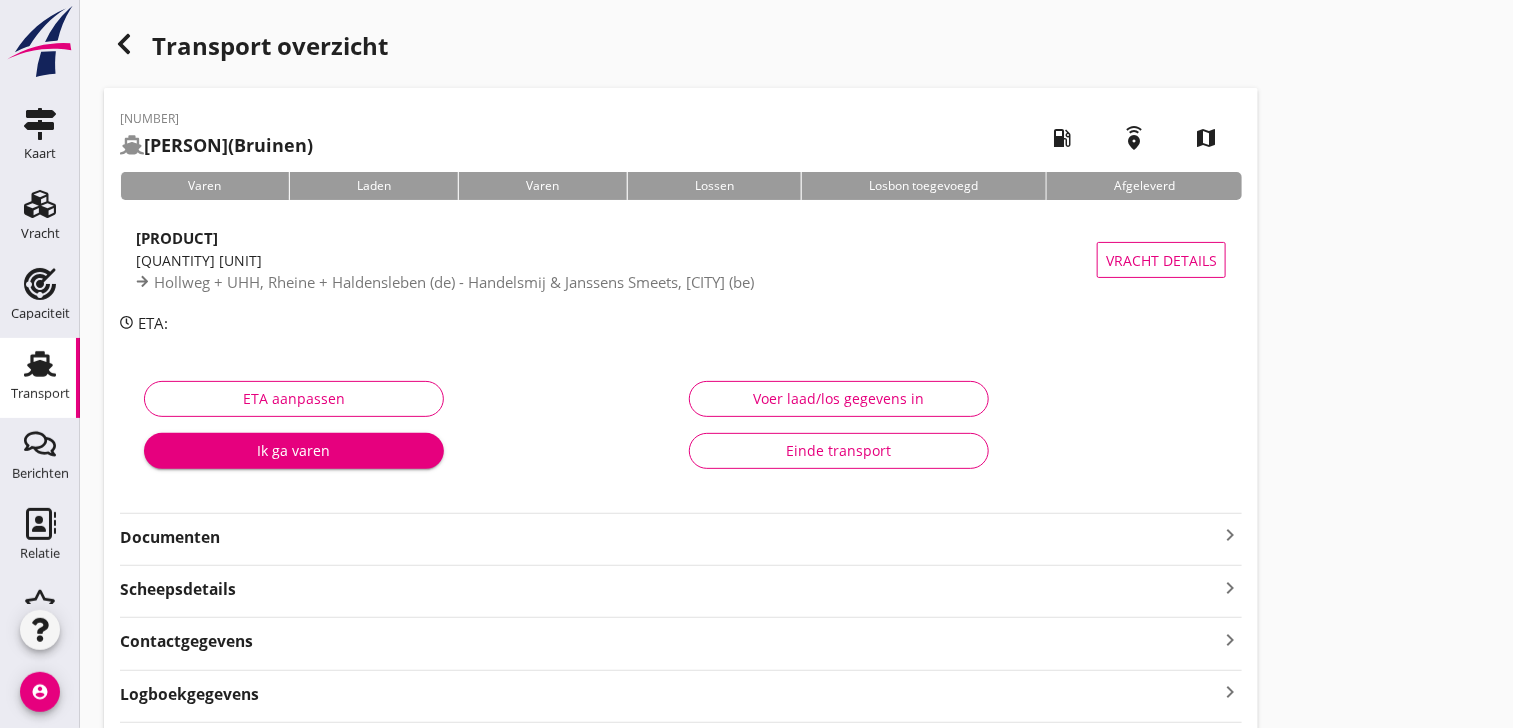 click 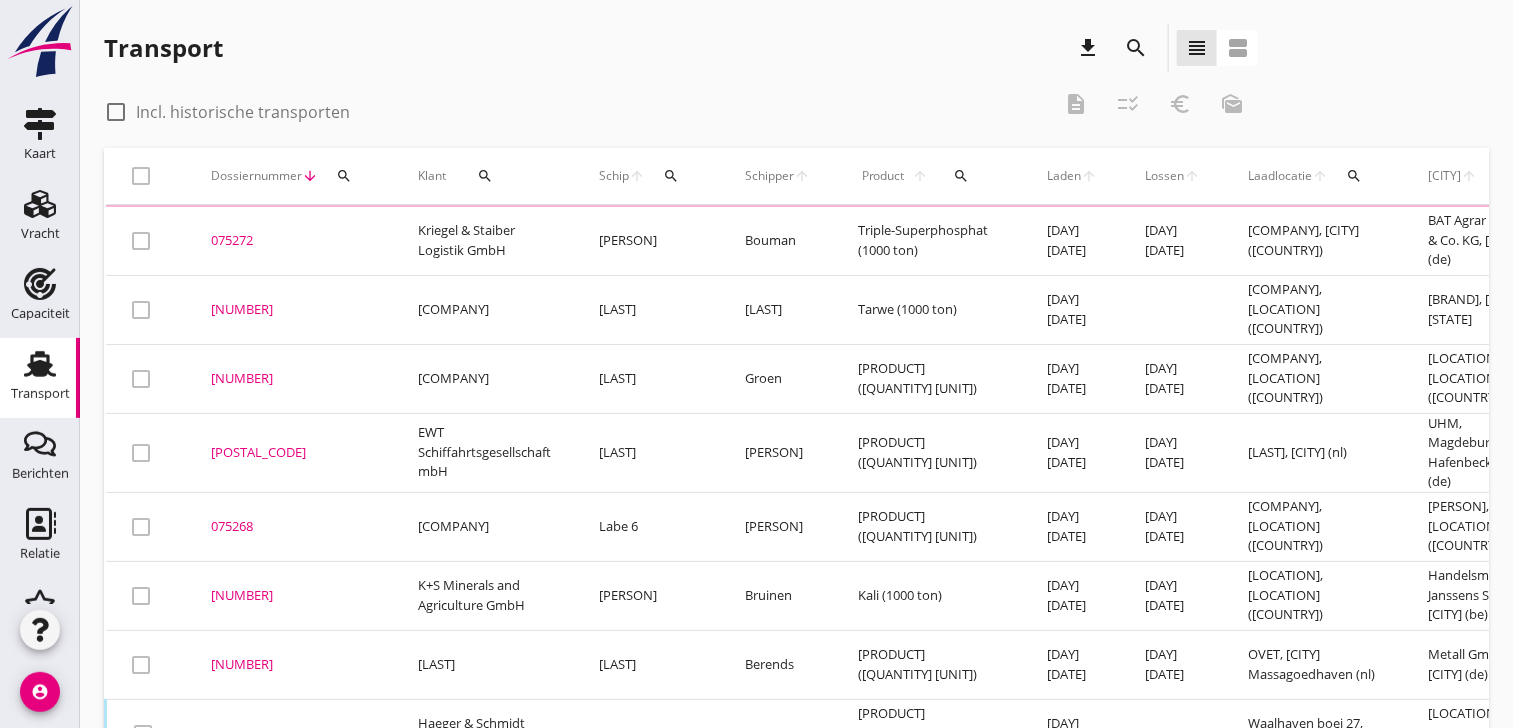 scroll, scrollTop: 111, scrollLeft: 0, axis: vertical 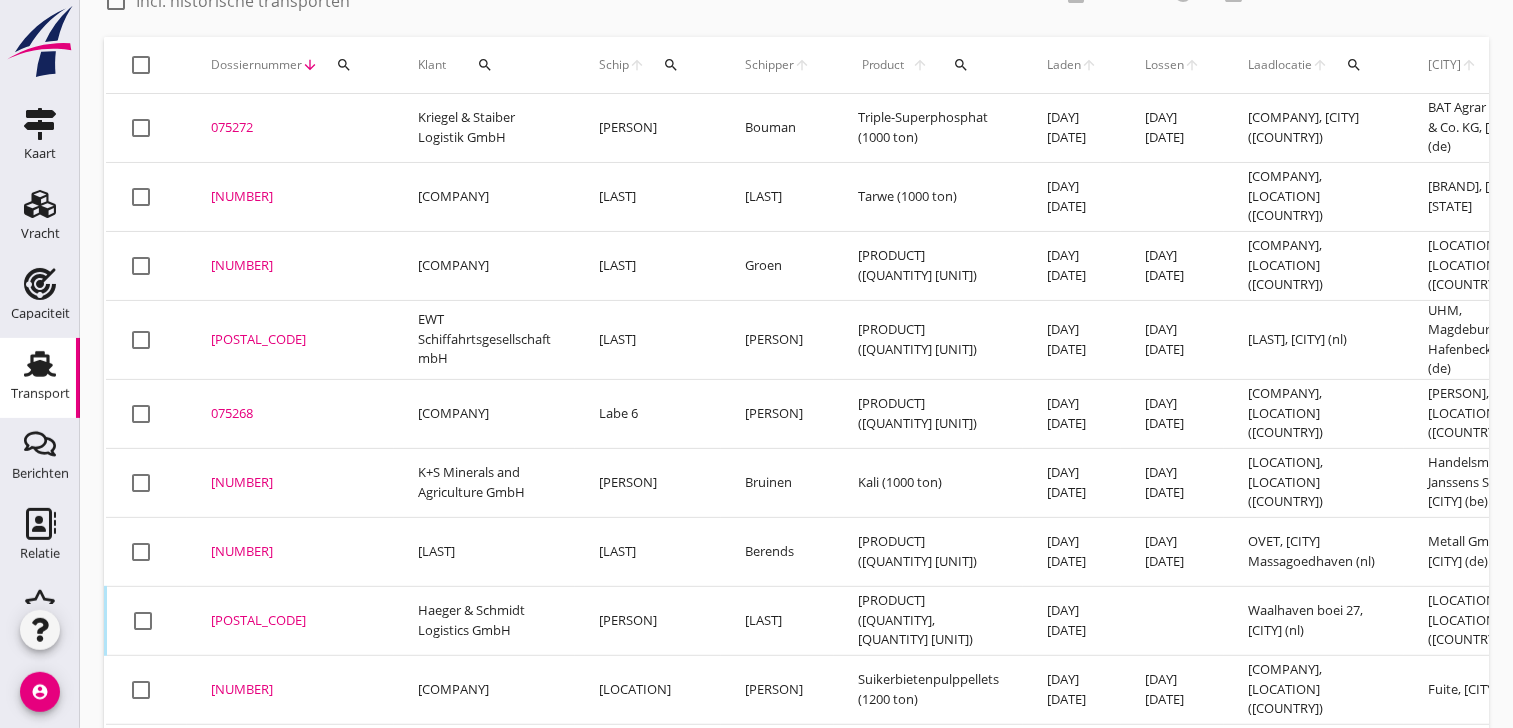 click on "[NUMBER] upload_file  Drop hier uw bestand om het aan het dossier toe te voegen" at bounding box center (290, 551) 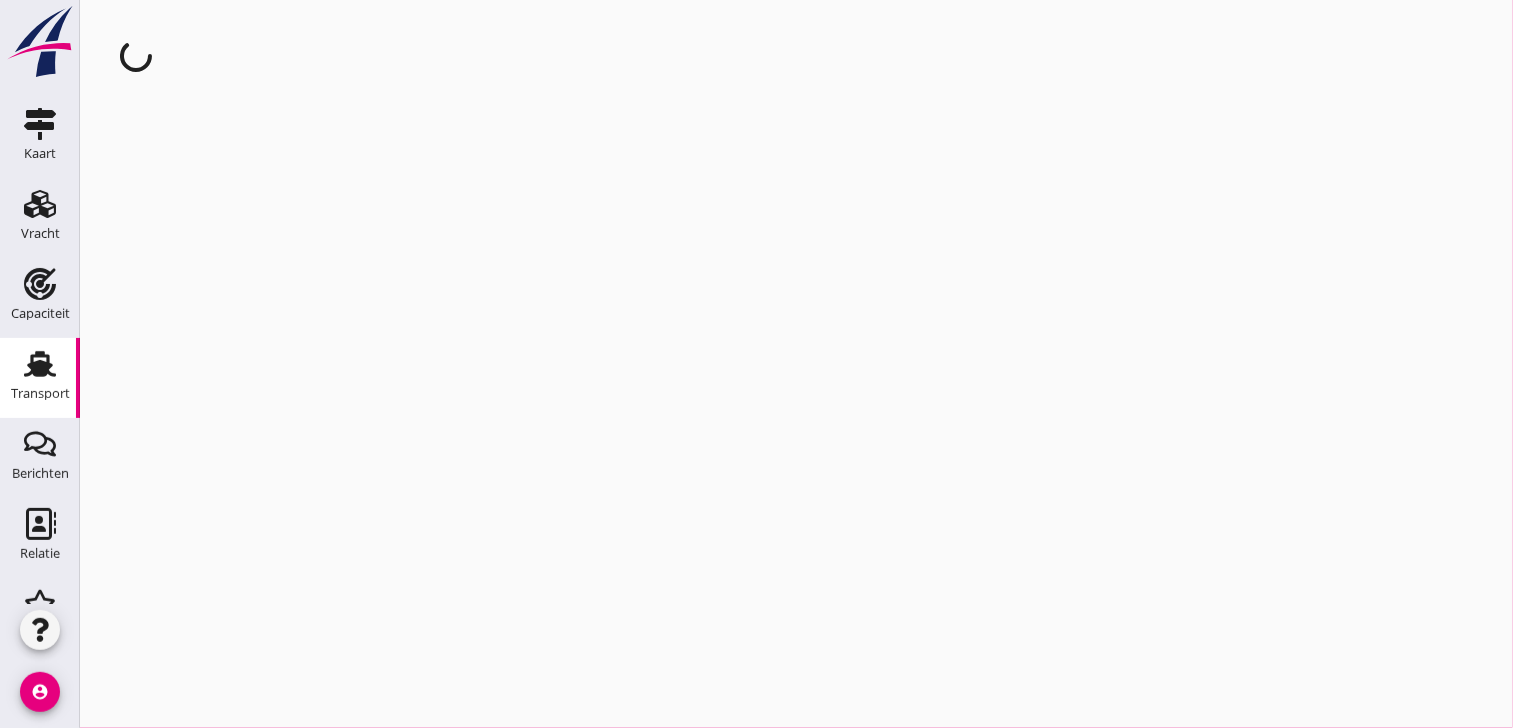 scroll, scrollTop: 0, scrollLeft: 0, axis: both 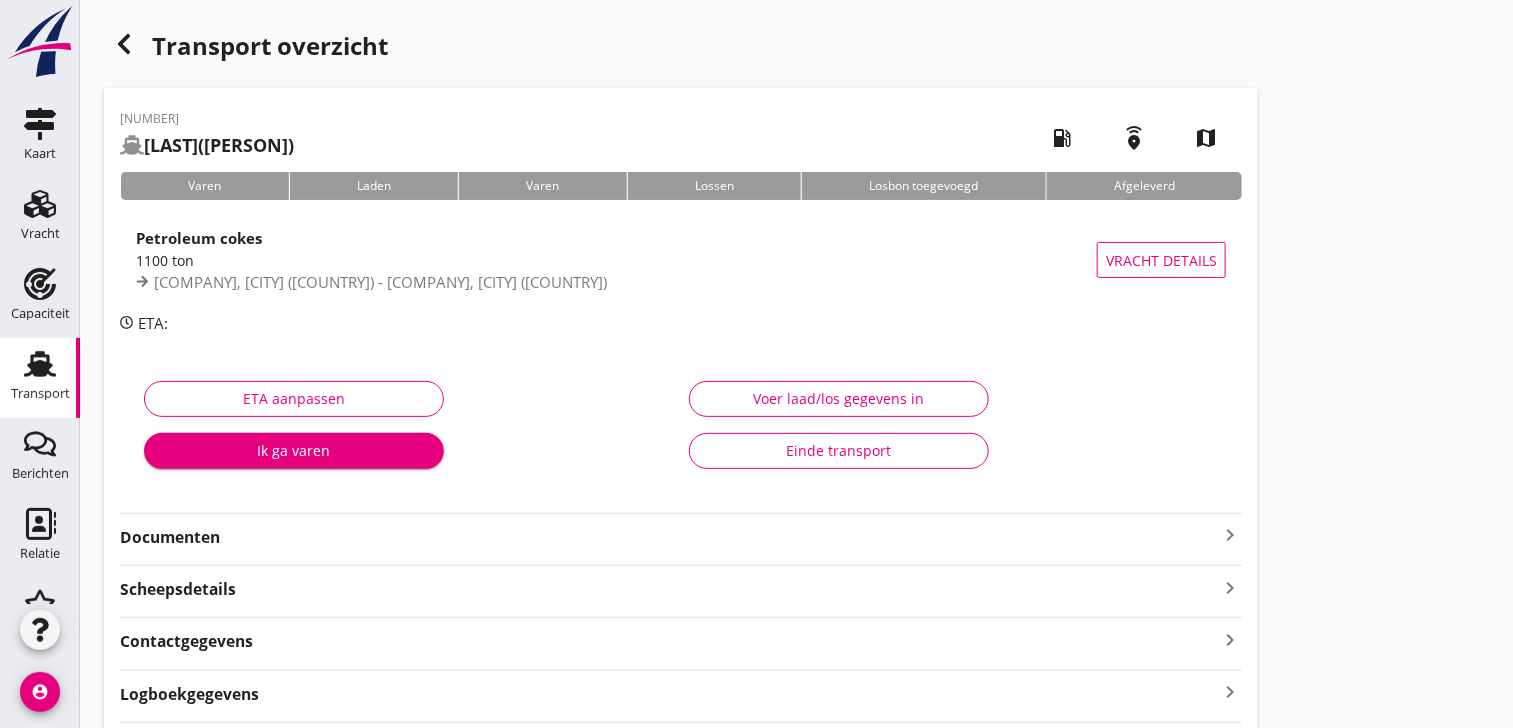 click on "Ik ga varen" at bounding box center [294, 450] 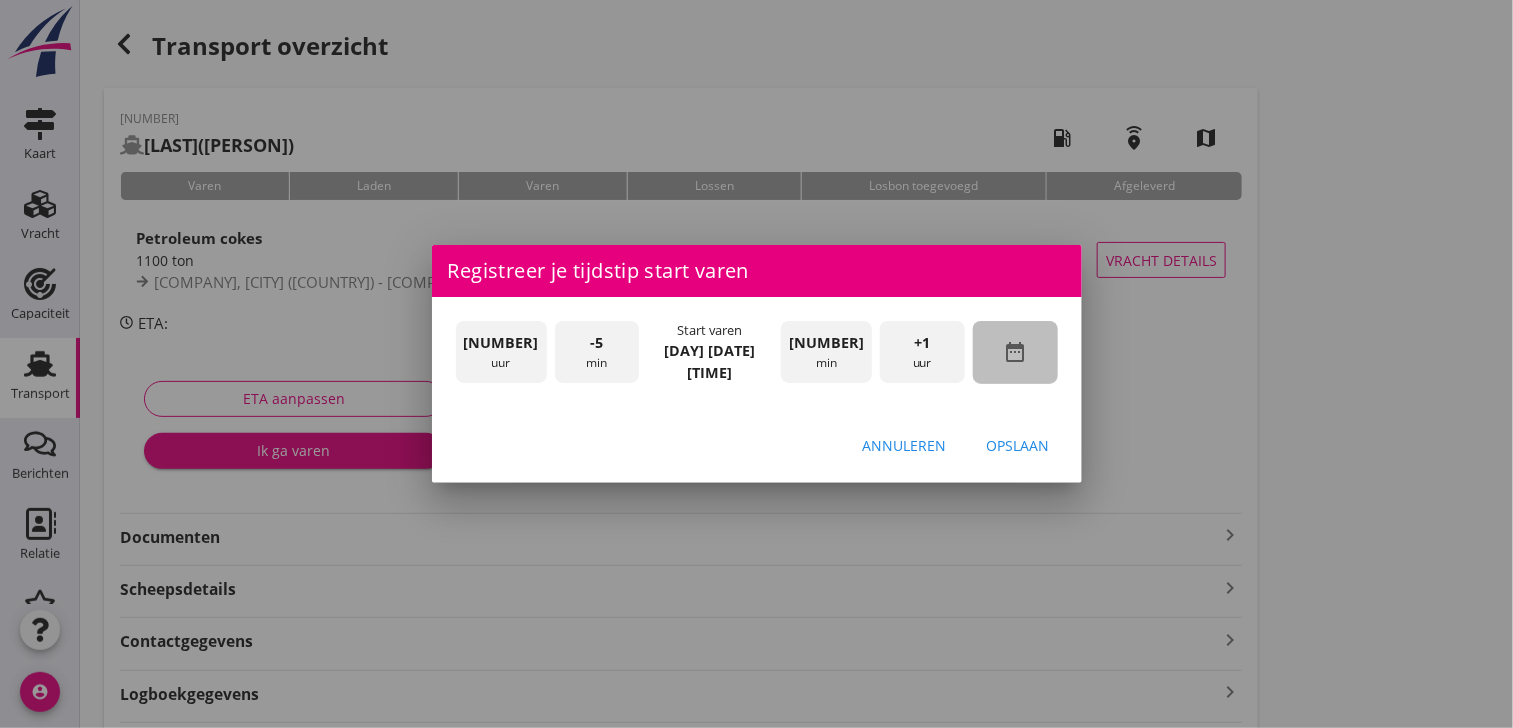 click on "date_range" at bounding box center [1015, 352] 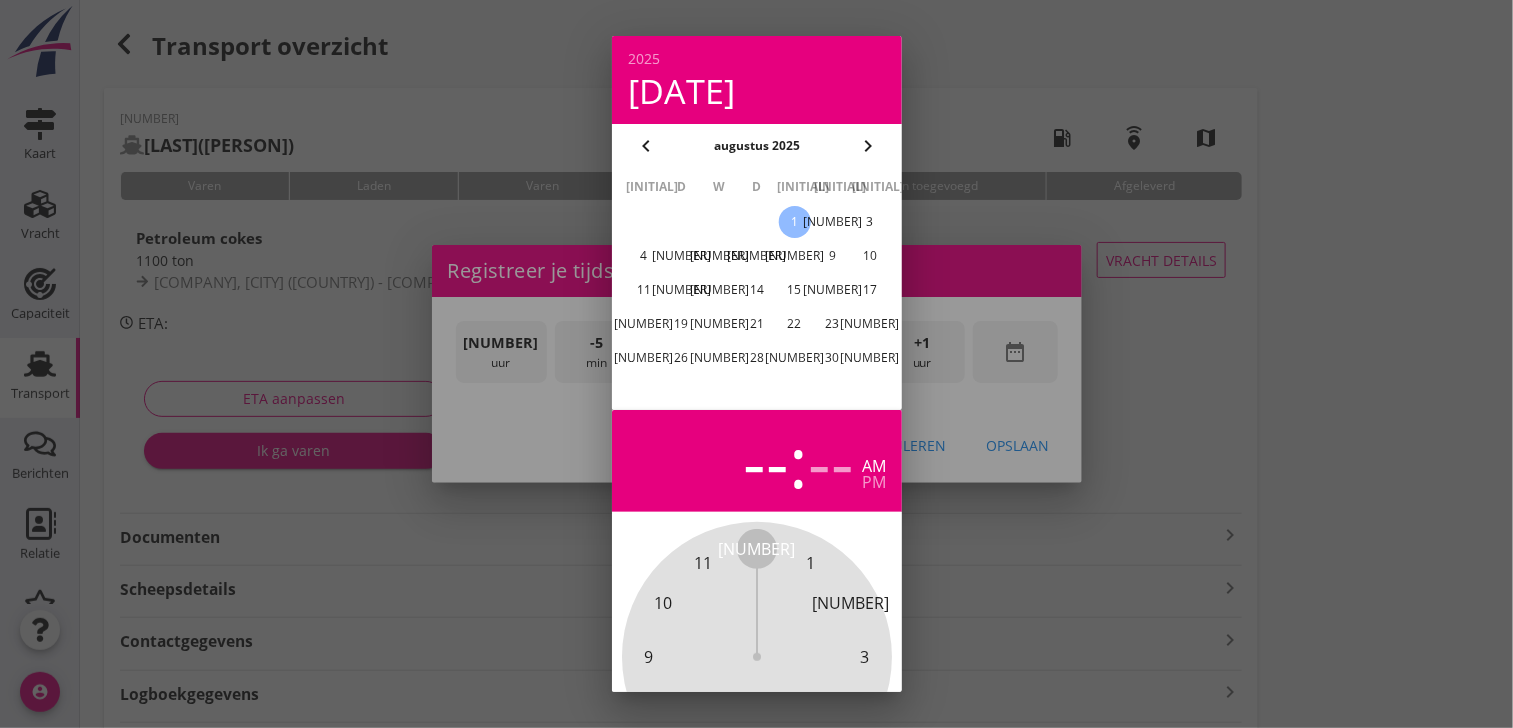 click on "chevron_left" at bounding box center (646, 146) 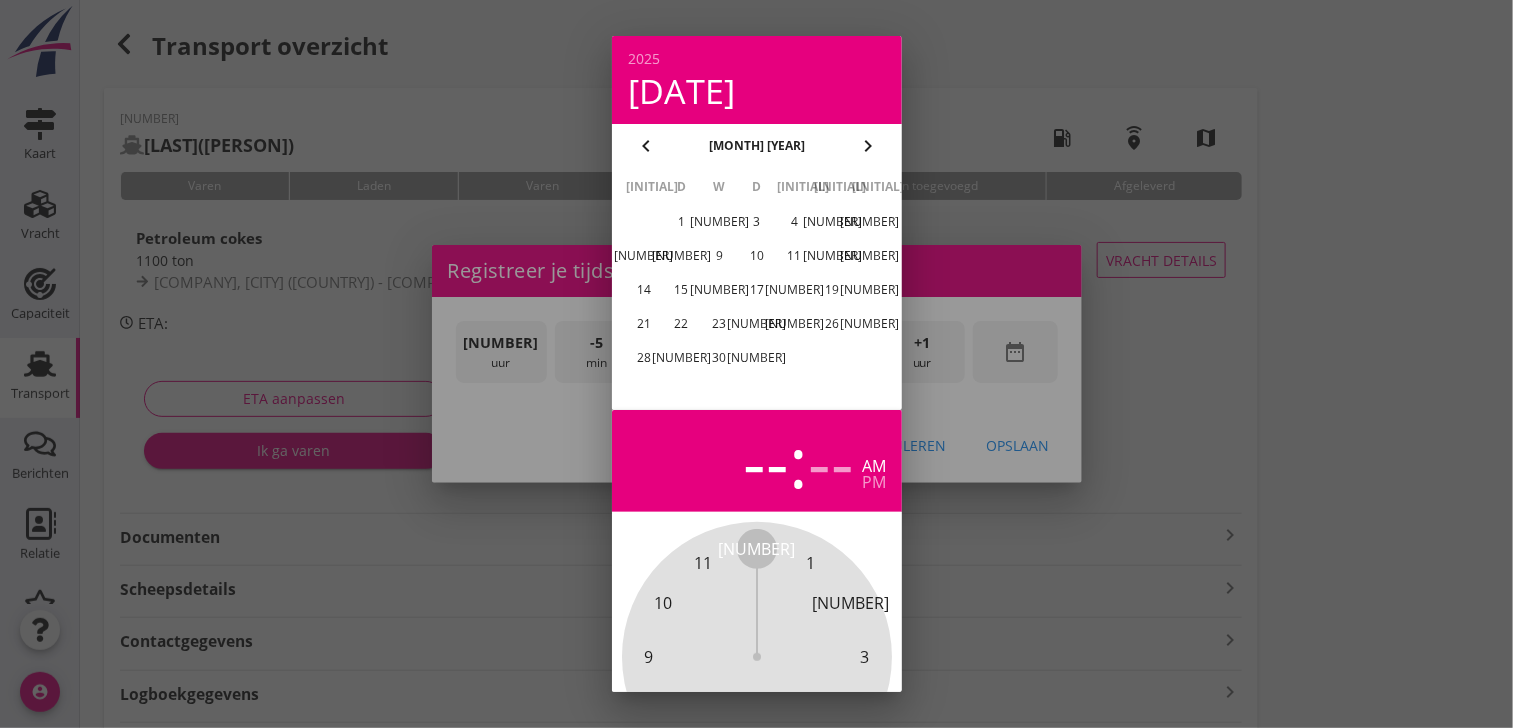 click on "30" at bounding box center (719, 358) 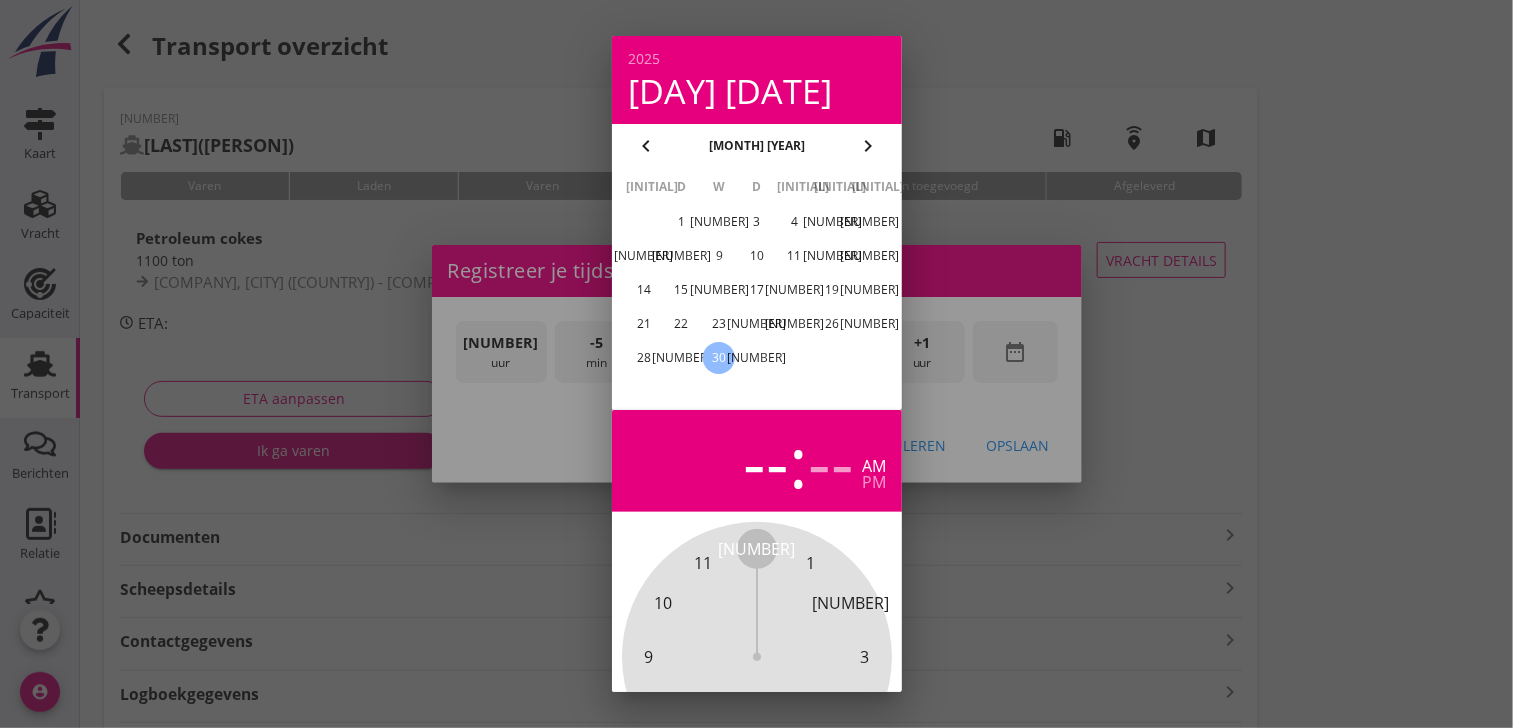 scroll, scrollTop: 196, scrollLeft: 0, axis: vertical 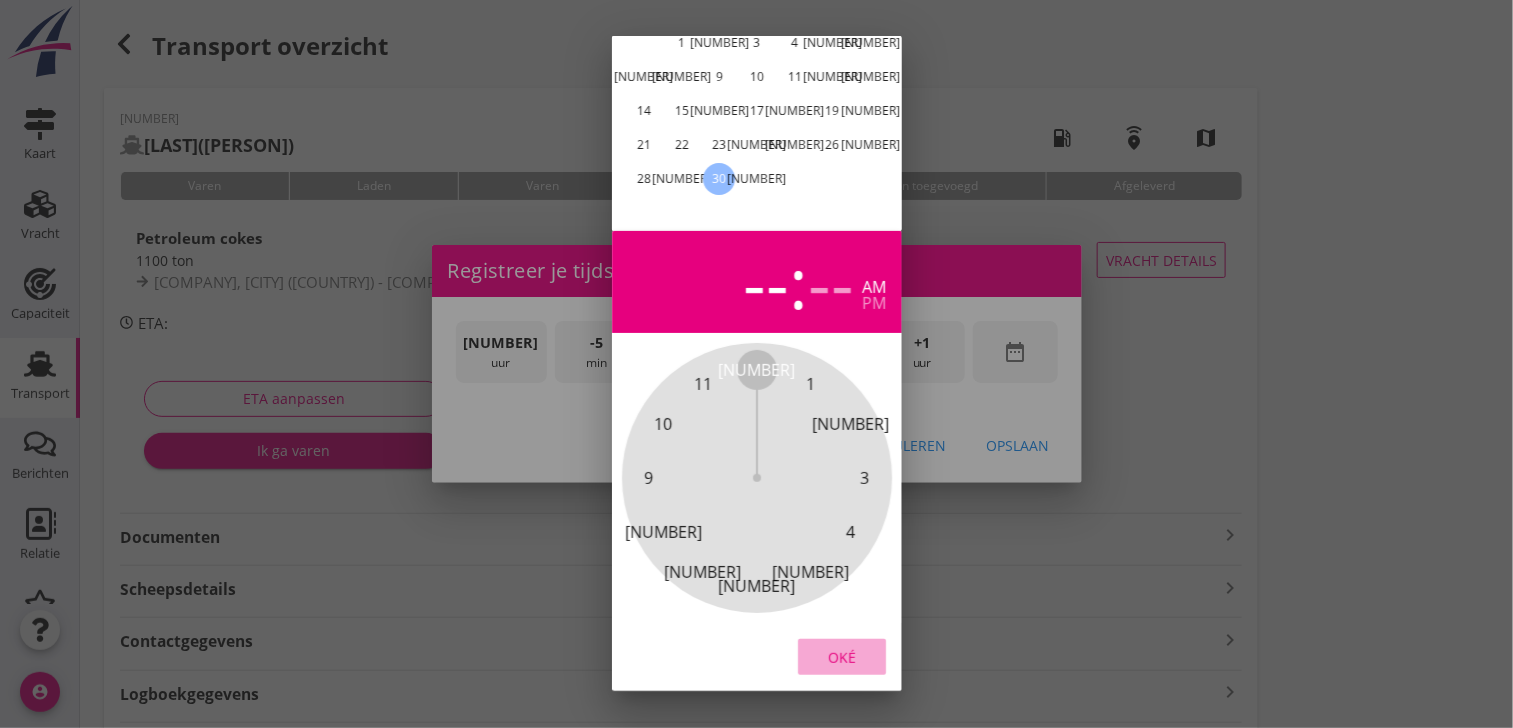 drag, startPoint x: 845, startPoint y: 643, endPoint x: 877, endPoint y: 502, distance: 144.58562 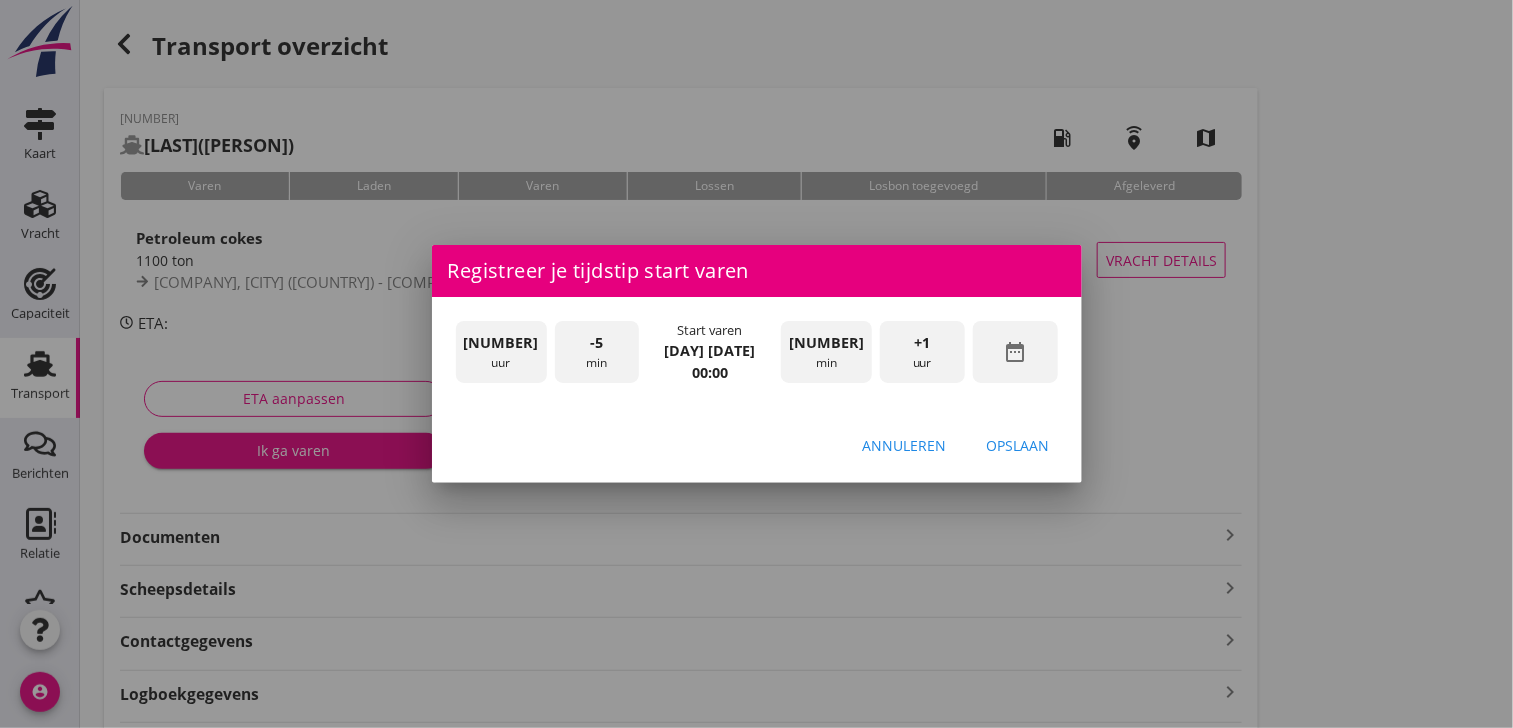 click on "+1  uur" at bounding box center (922, 352) 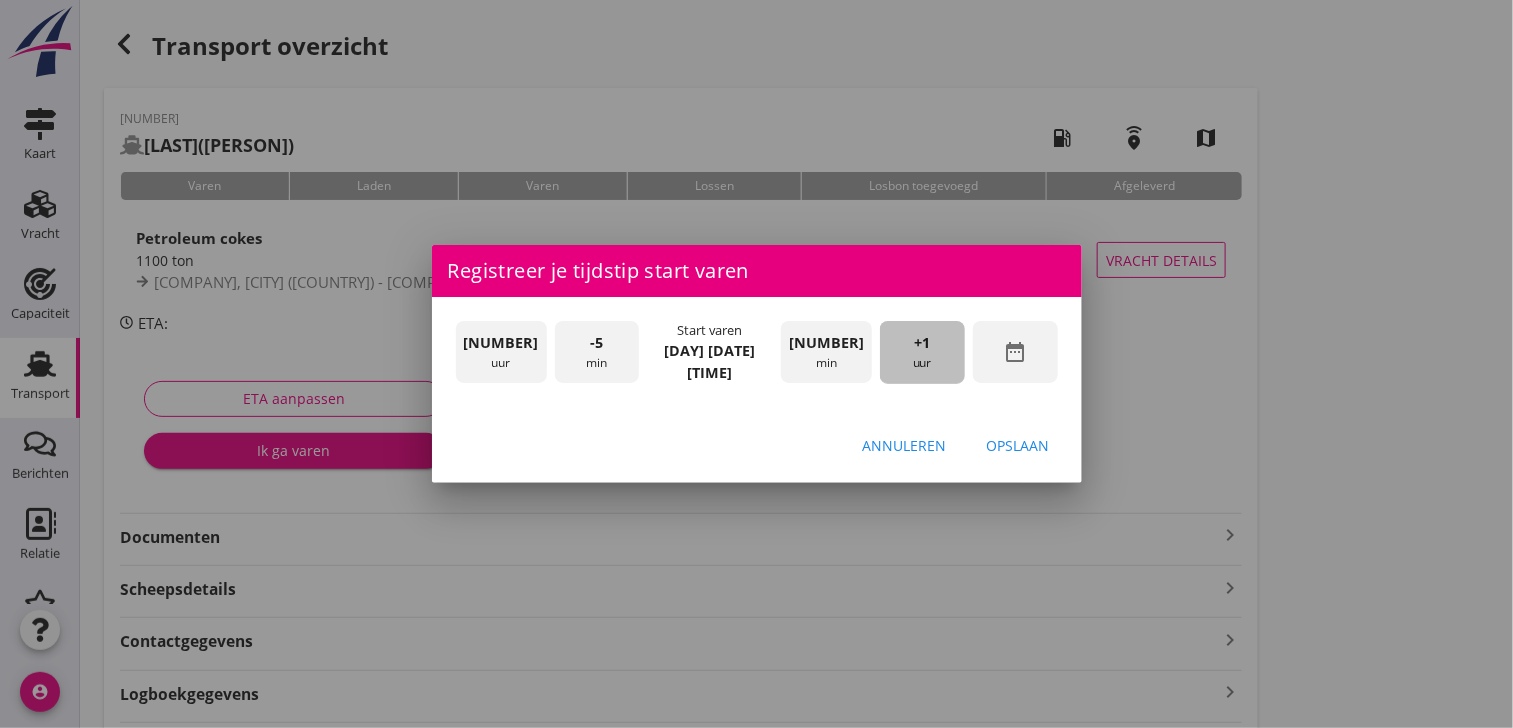 click on "+1  uur" at bounding box center [922, 352] 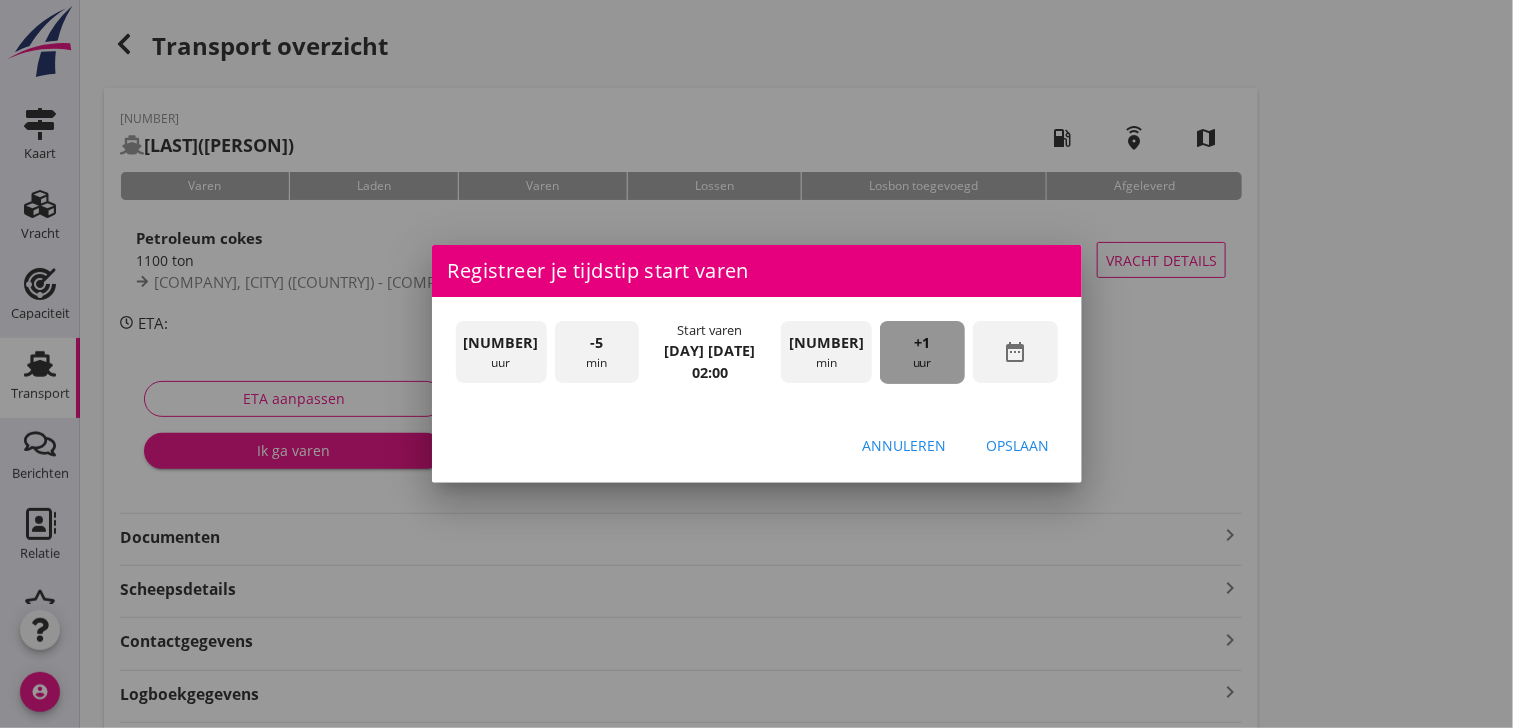 click on "+1  uur" at bounding box center [922, 352] 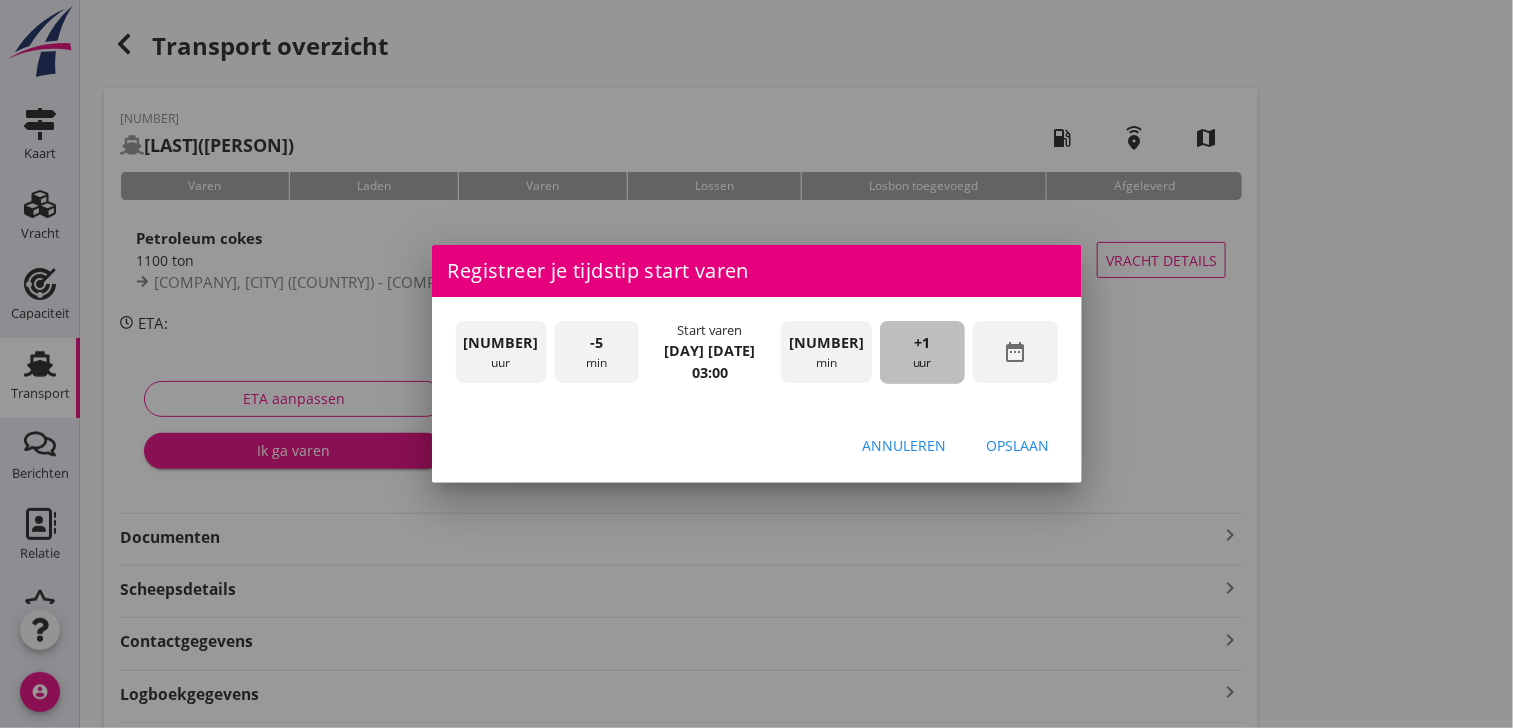 click on "+1  uur" at bounding box center [922, 352] 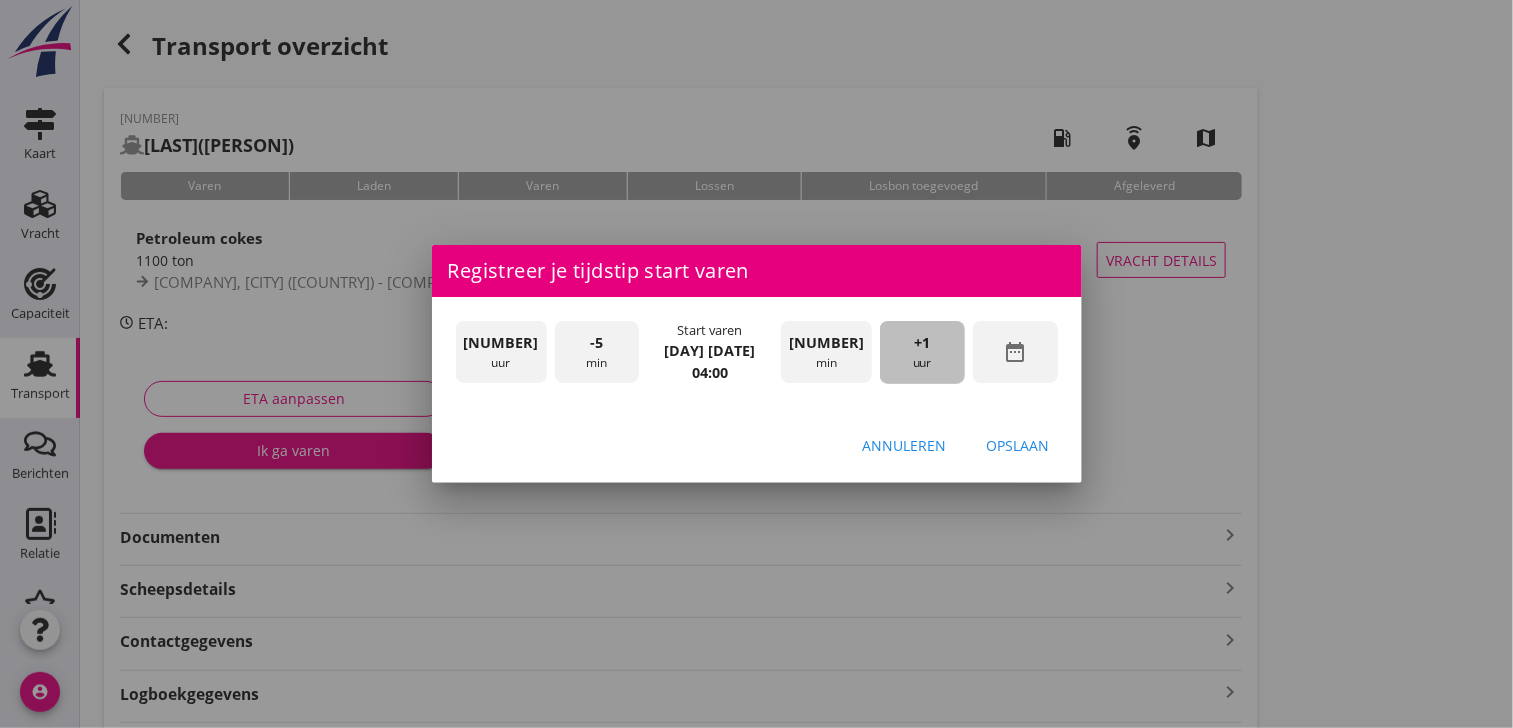 click on "+1  uur" at bounding box center (922, 352) 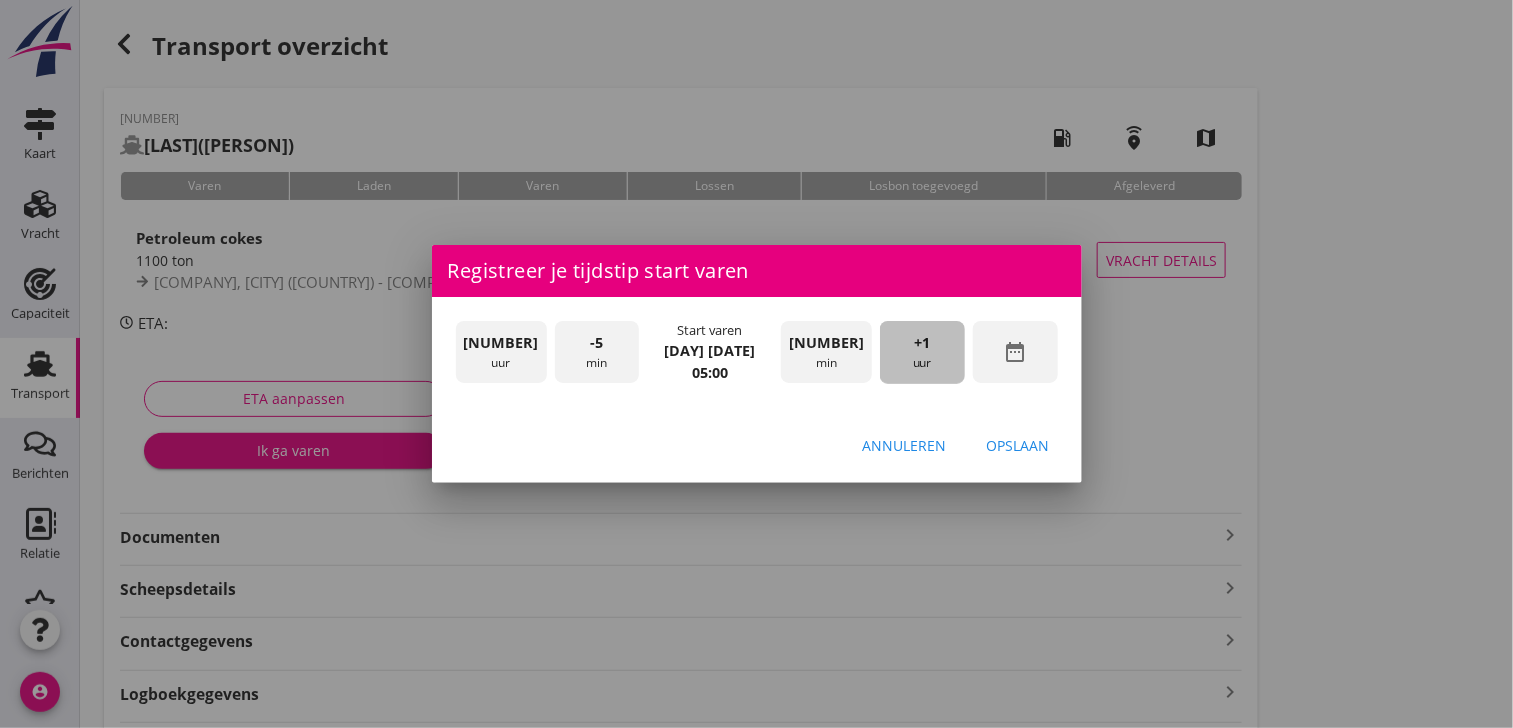 click on "+1  uur" at bounding box center (922, 352) 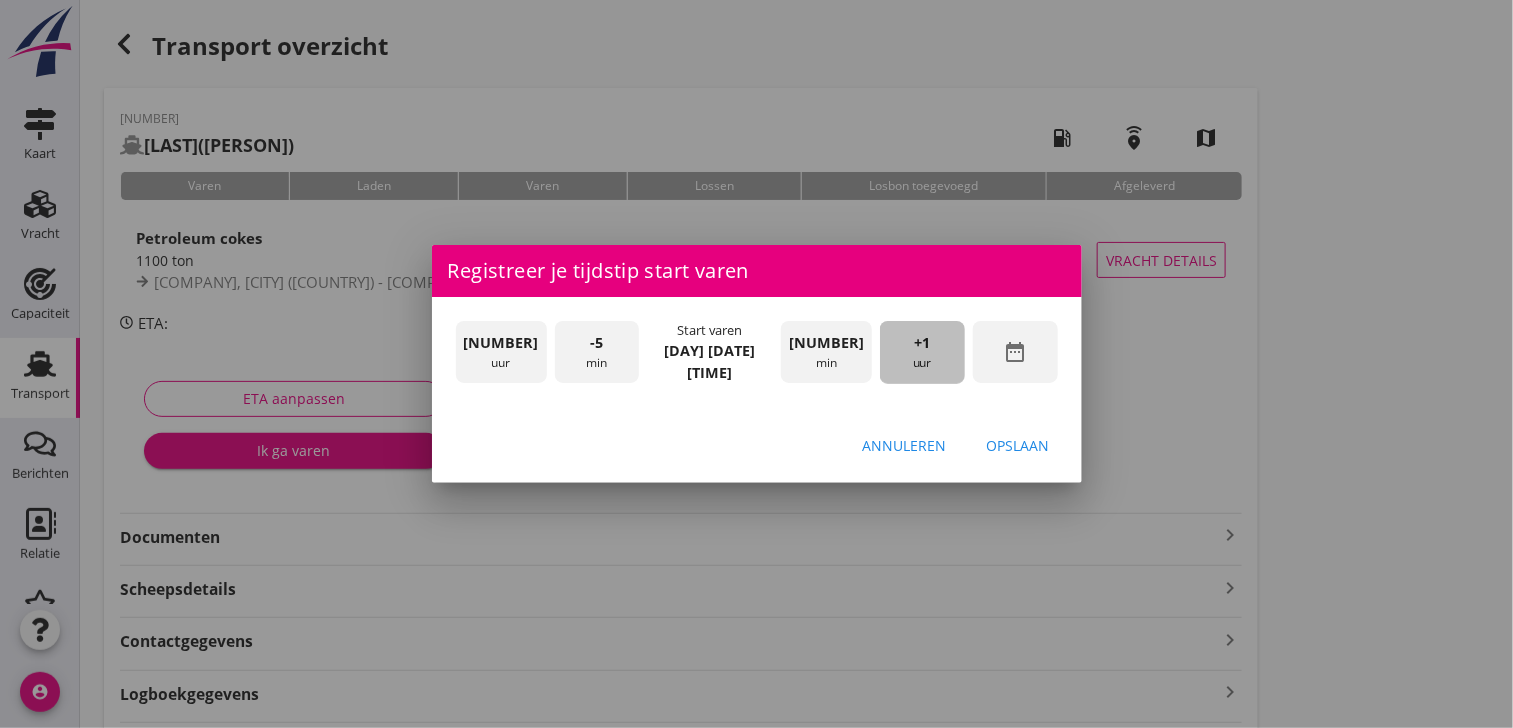 click on "+1  uur" at bounding box center (922, 352) 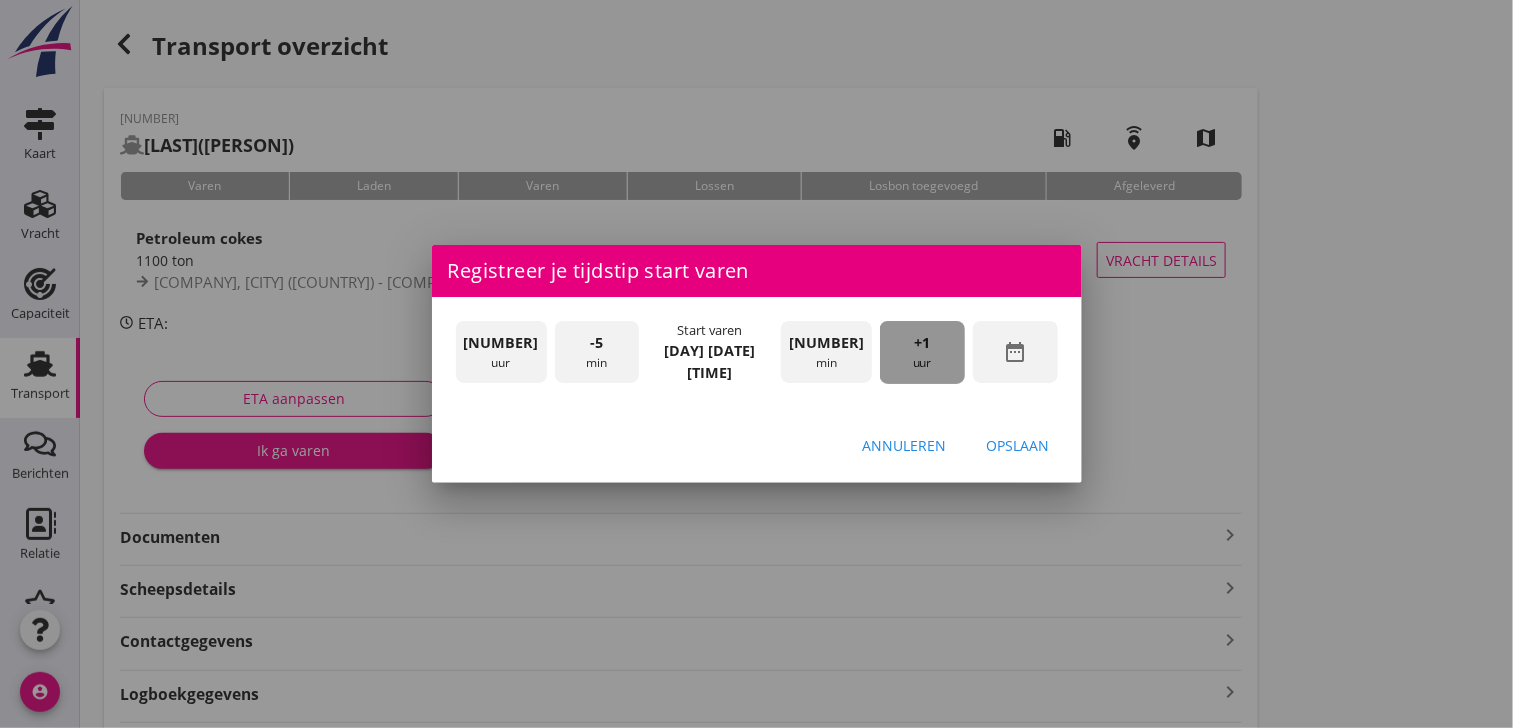 click on "+1  uur" at bounding box center (922, 352) 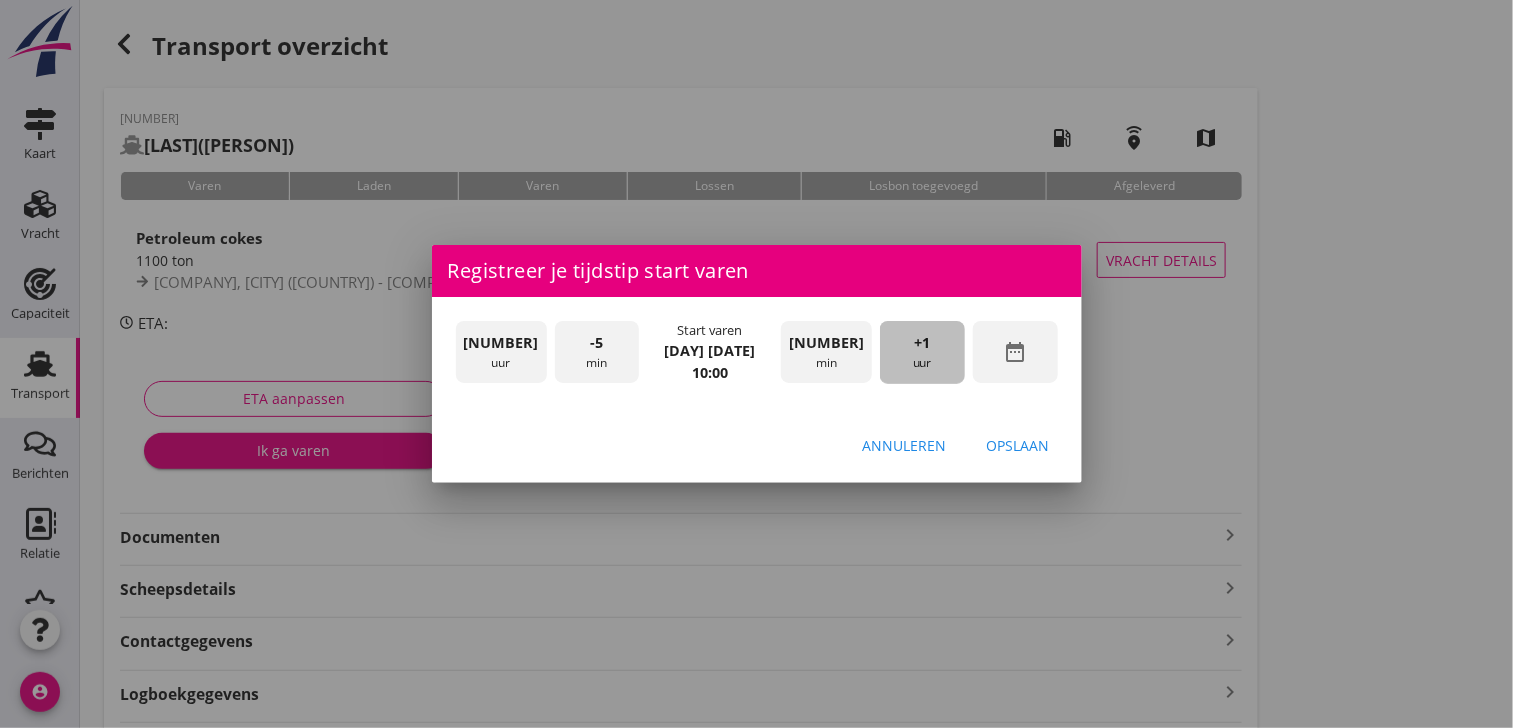 click on "+1  uur" at bounding box center (922, 352) 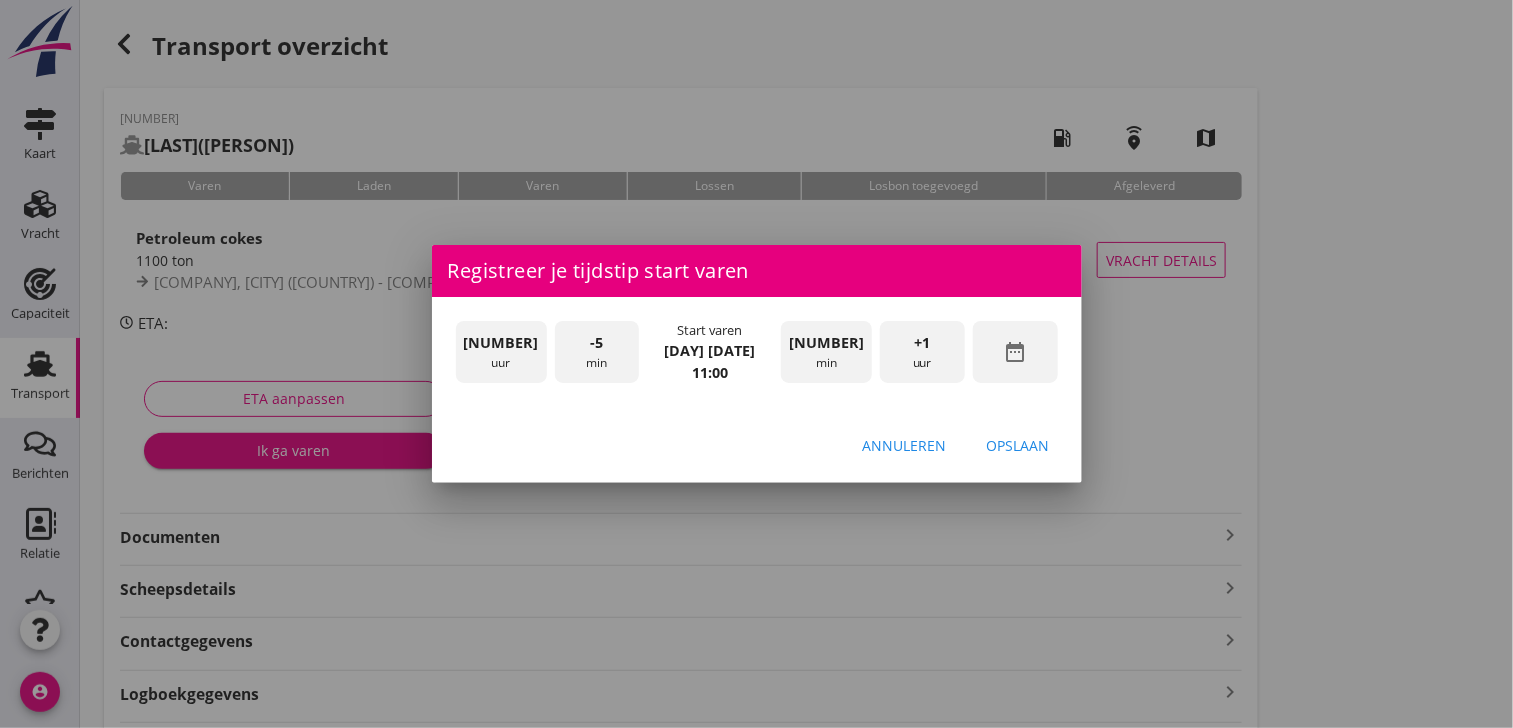 click on "Opslaan" at bounding box center (1018, 445) 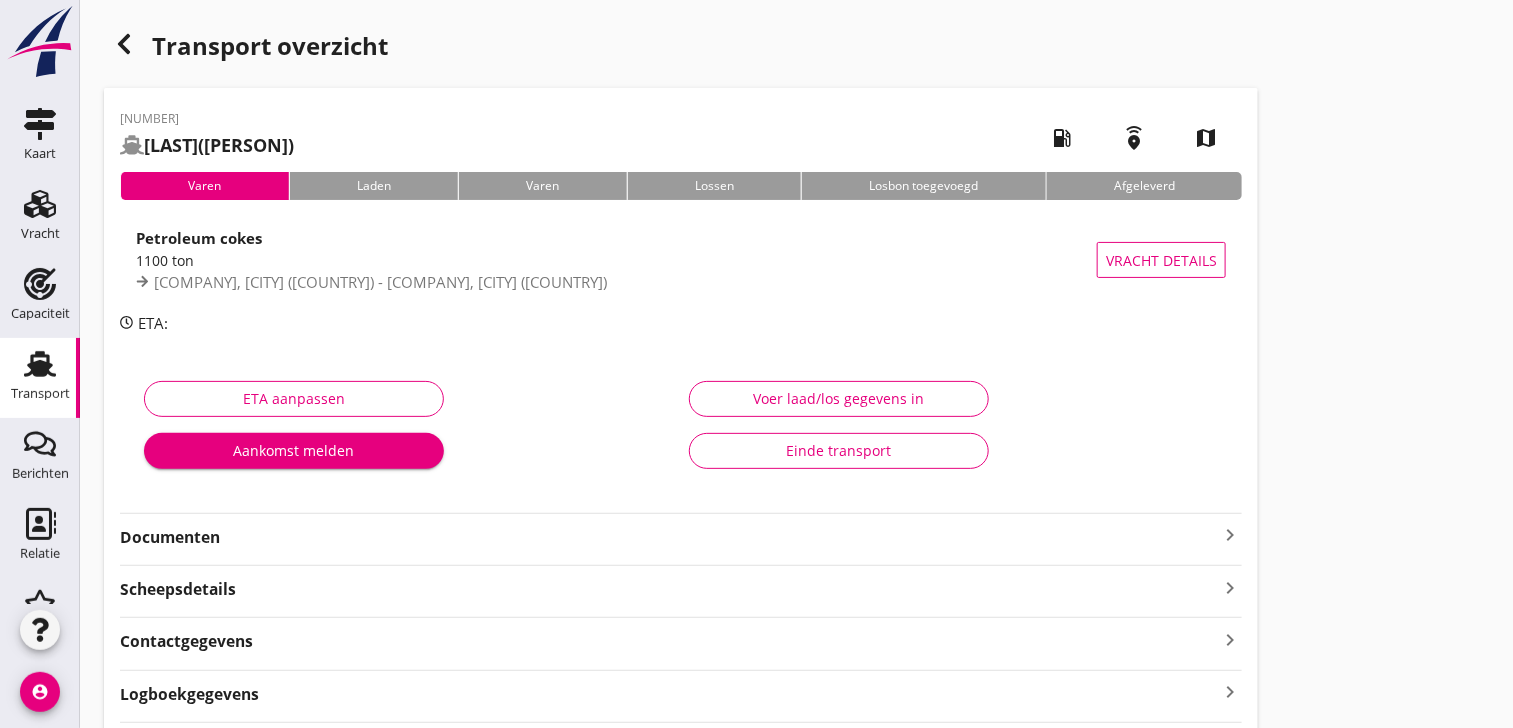 click on "Aankomst melden" at bounding box center (294, 450) 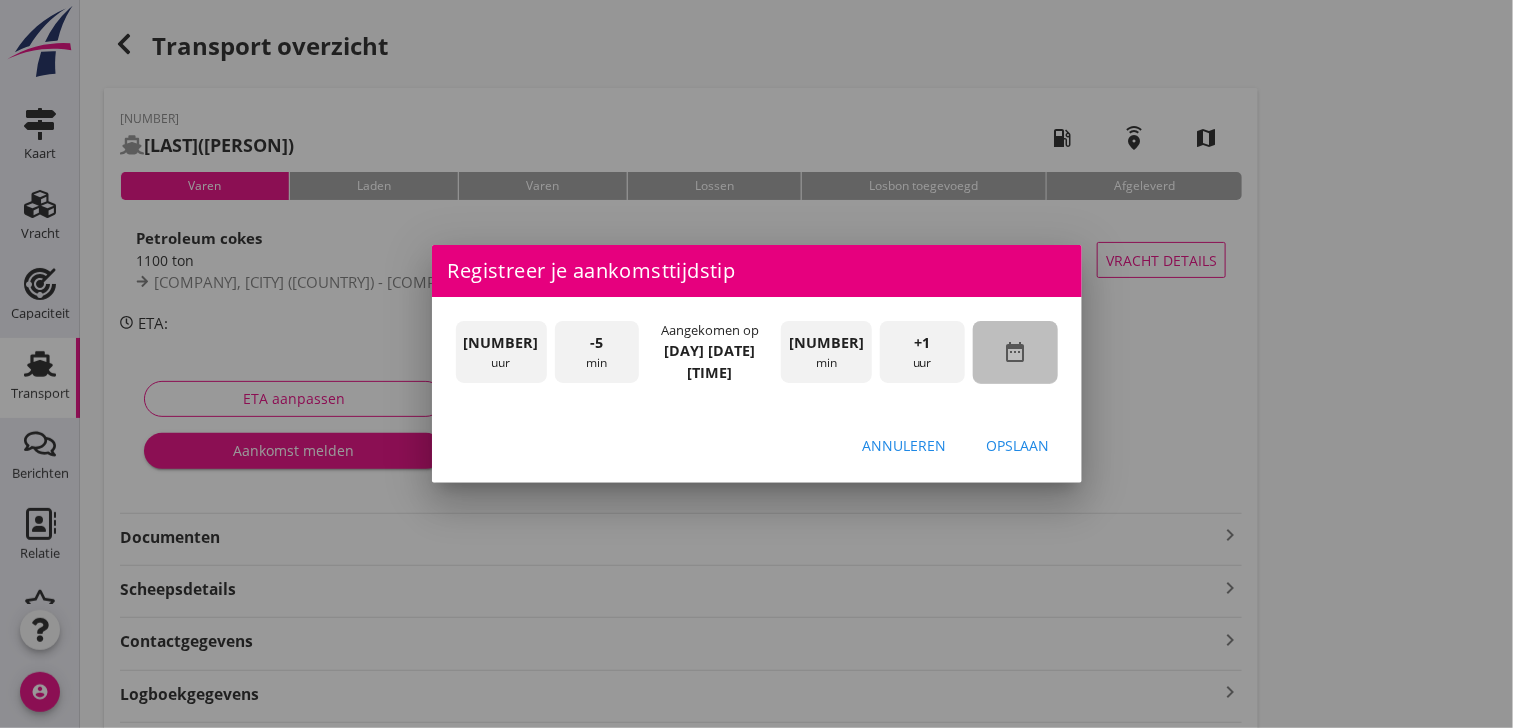 click on "date_range" at bounding box center (1015, 352) 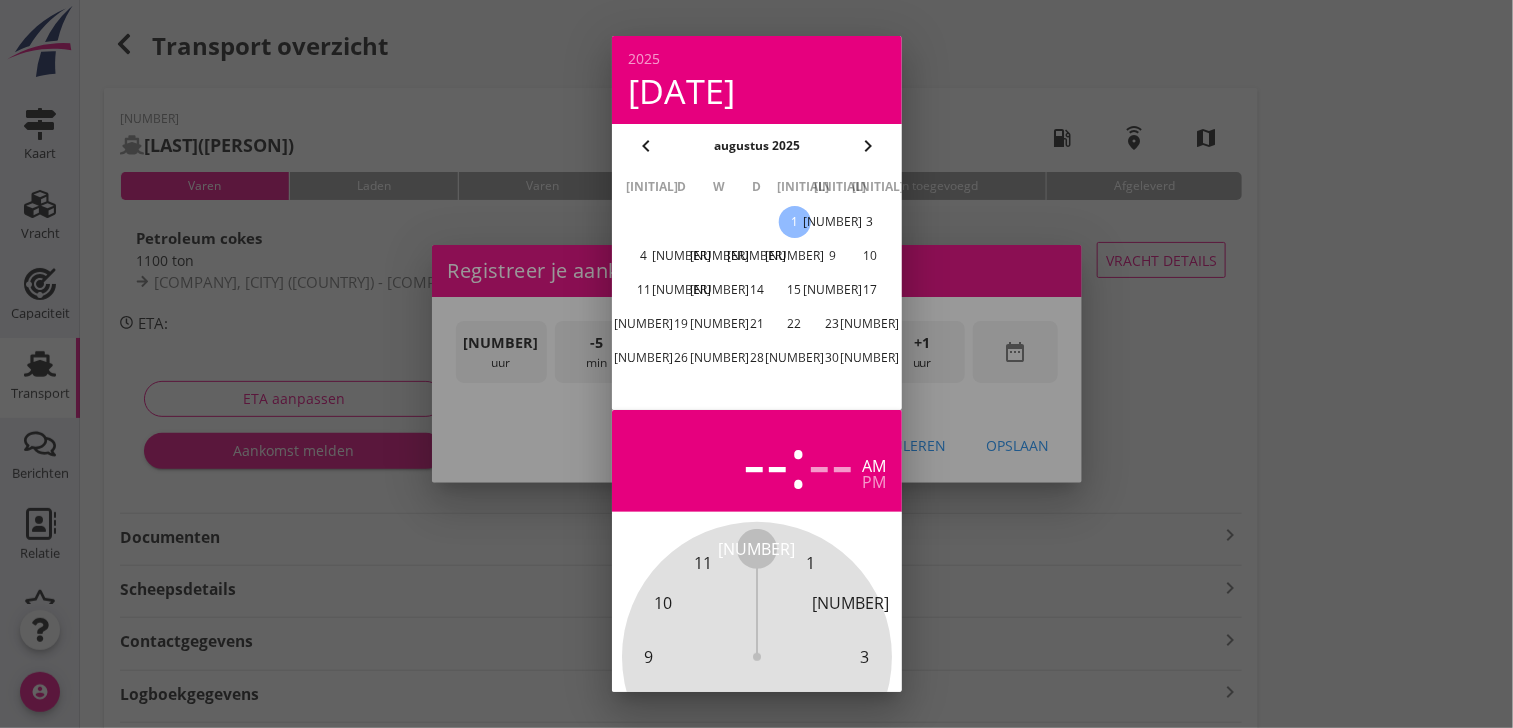 click on "chevron_left" at bounding box center [646, 146] 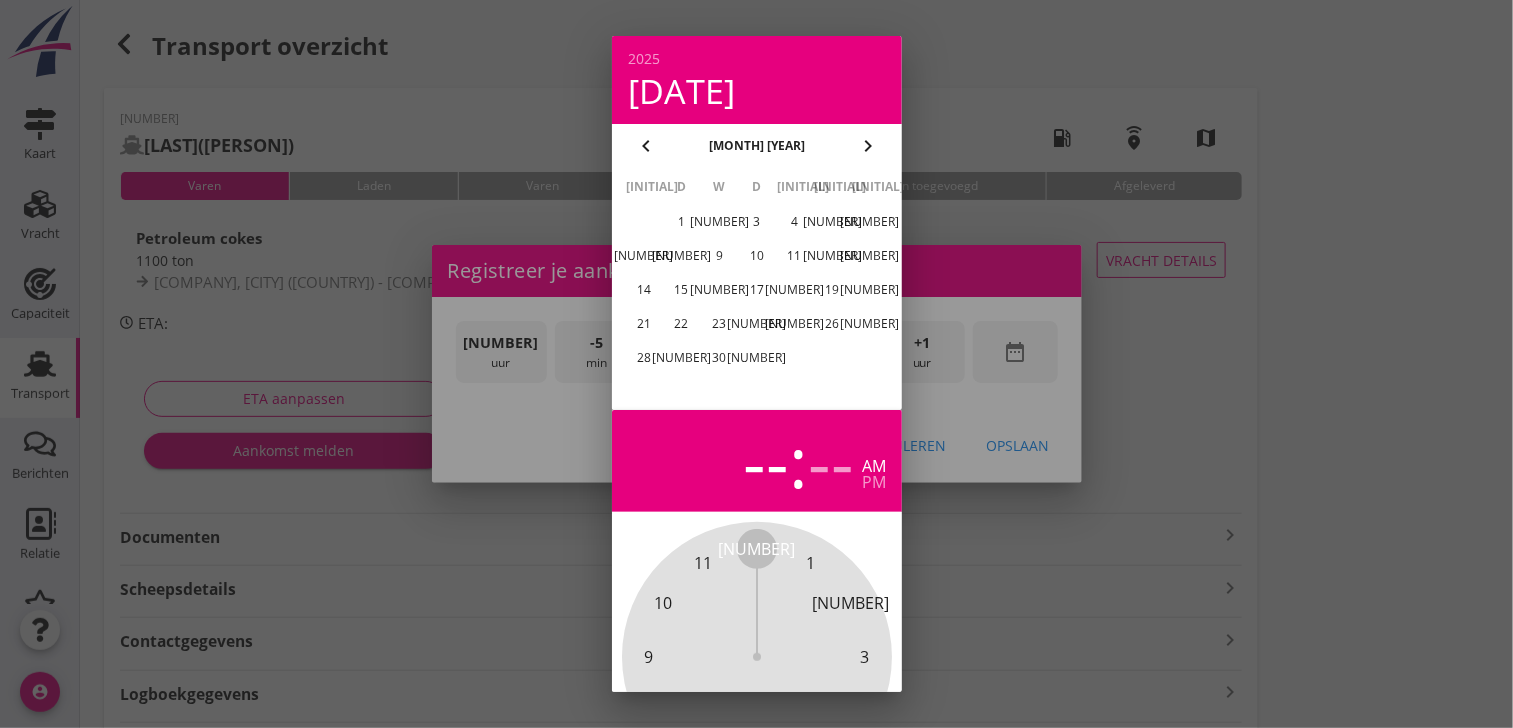 click on "chevron_left" at bounding box center (646, 146) 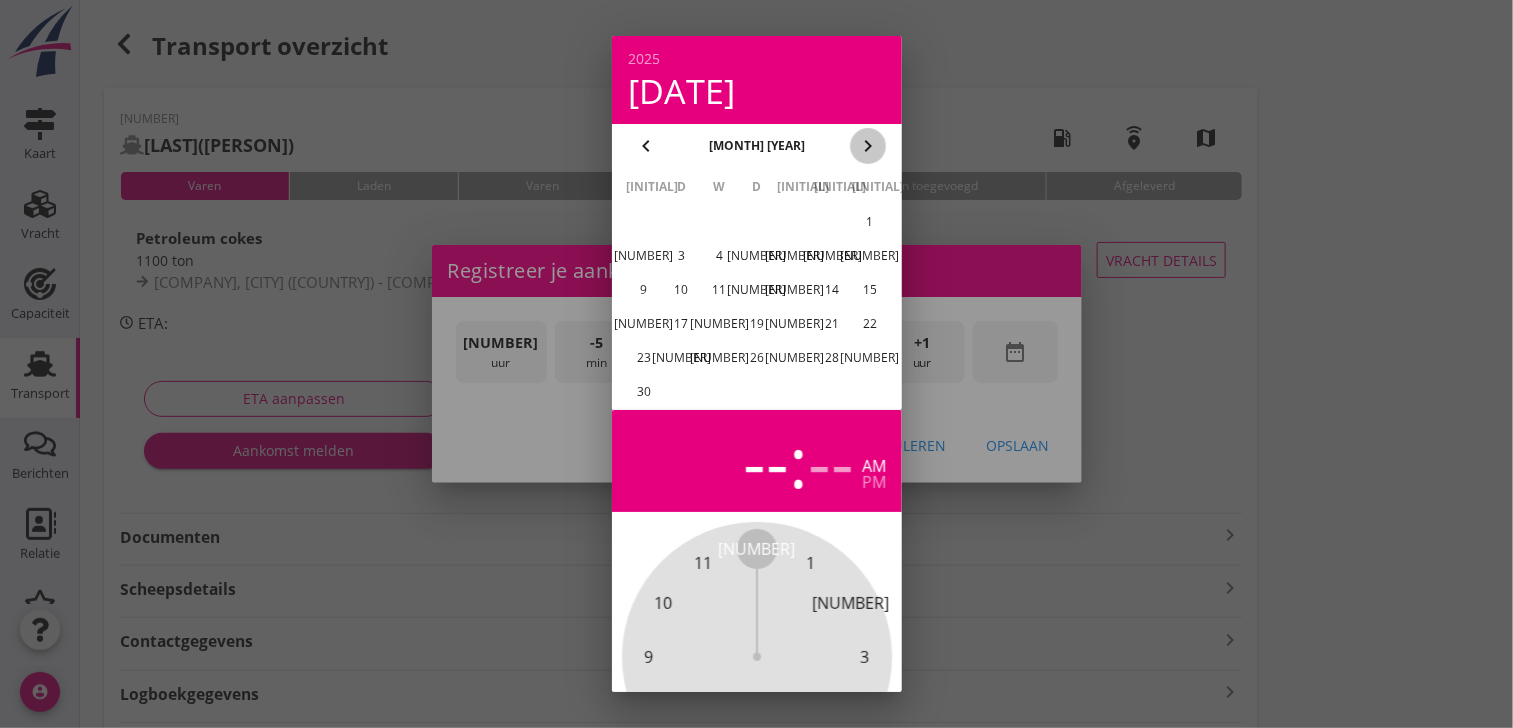 click on "chevron_right" at bounding box center [868, 146] 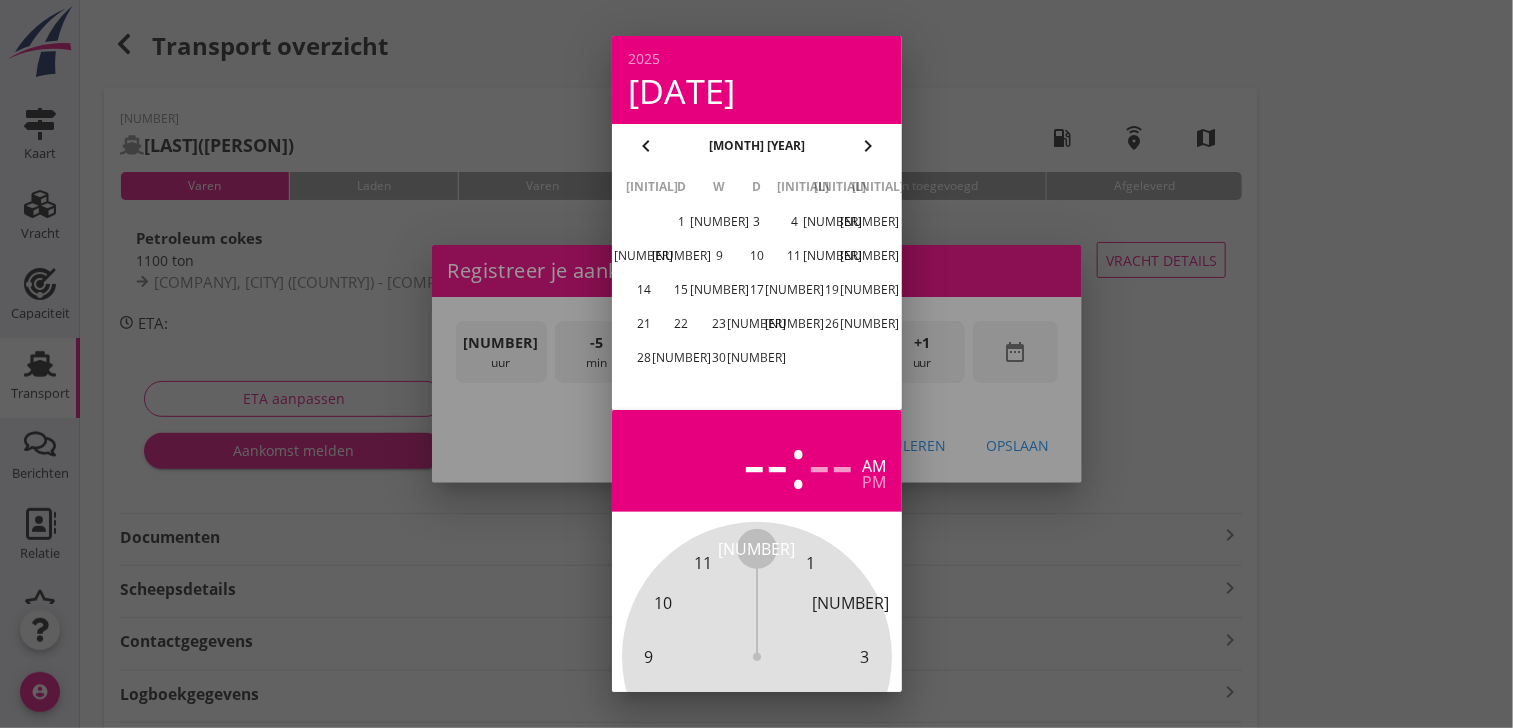 click on "[NUMBER]" at bounding box center (756, 358) 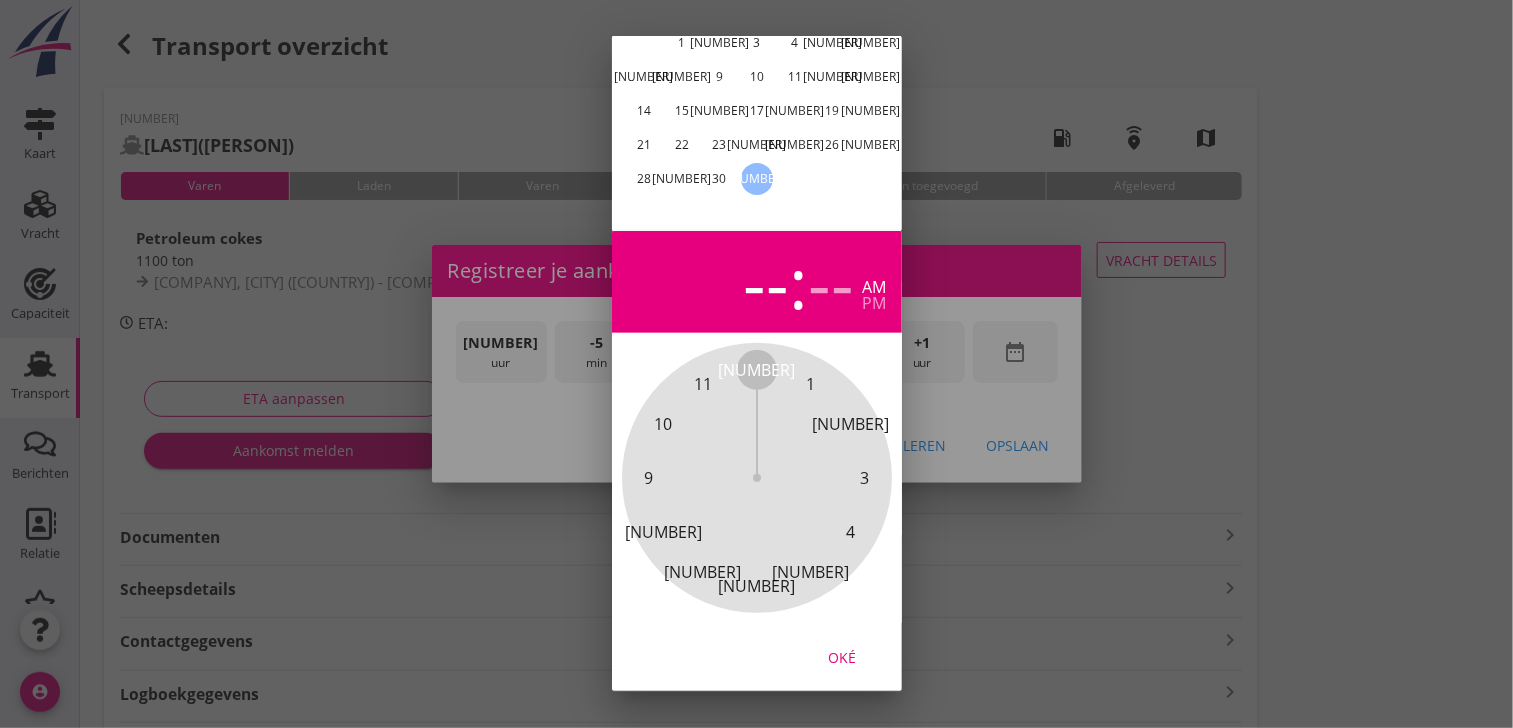 scroll, scrollTop: 196, scrollLeft: 0, axis: vertical 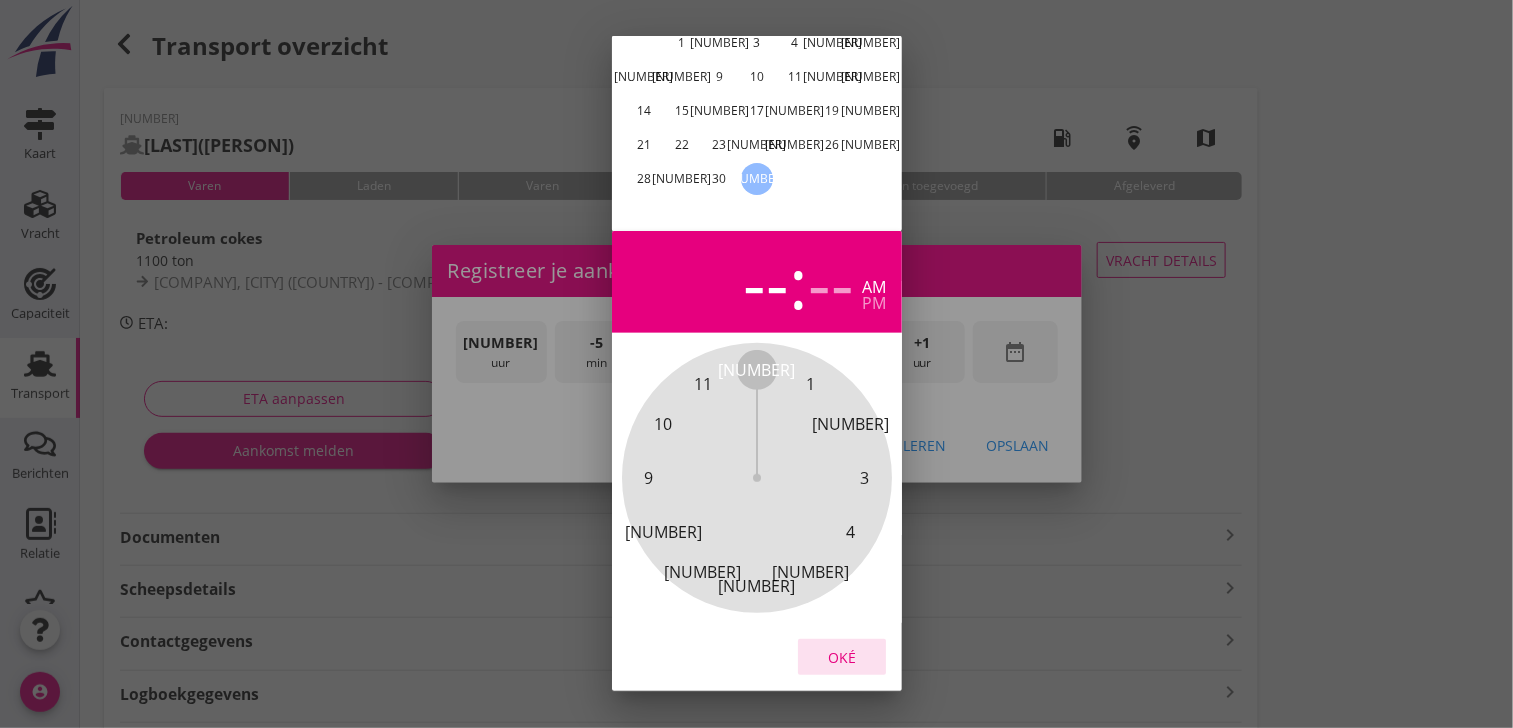 drag, startPoint x: 847, startPoint y: 638, endPoint x: 855, endPoint y: 595, distance: 43.737854 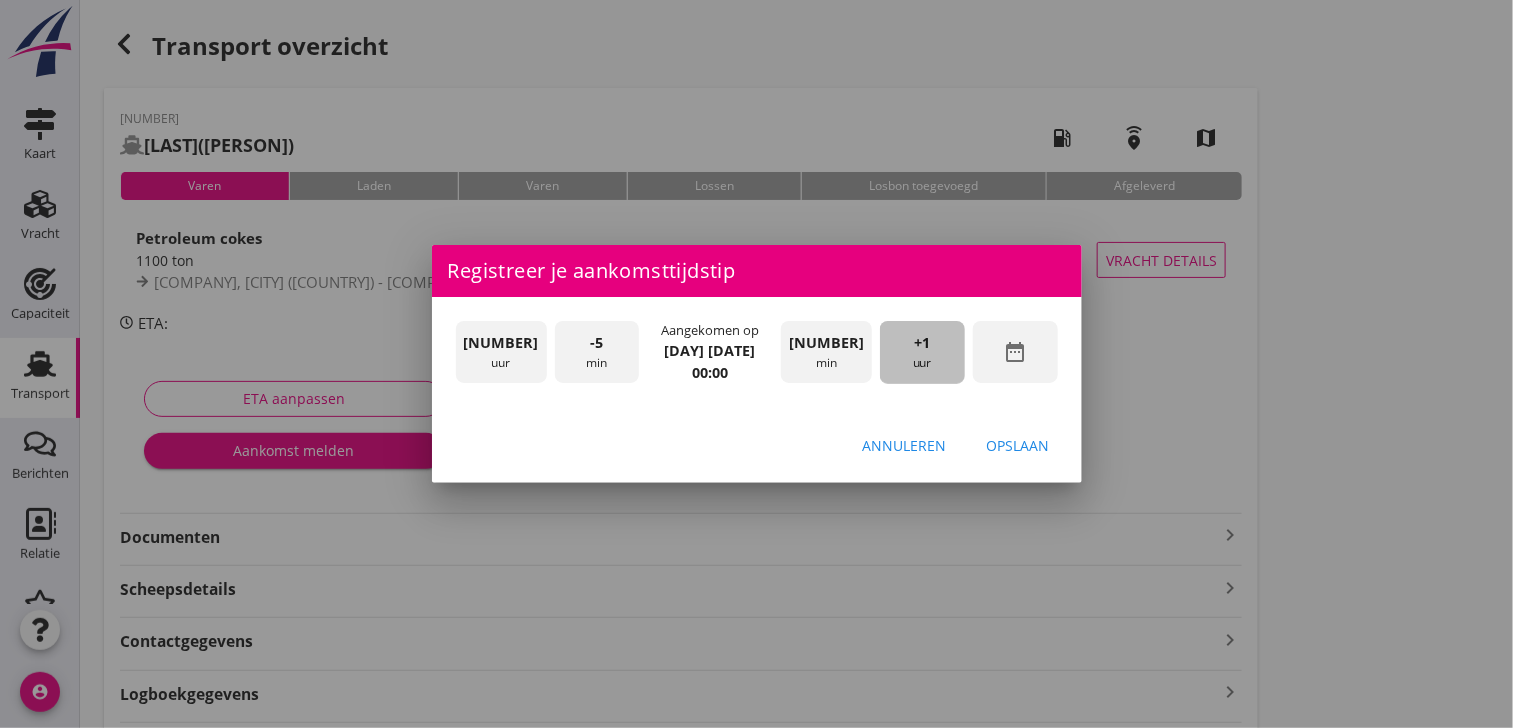 click on "+1" at bounding box center (922, 343) 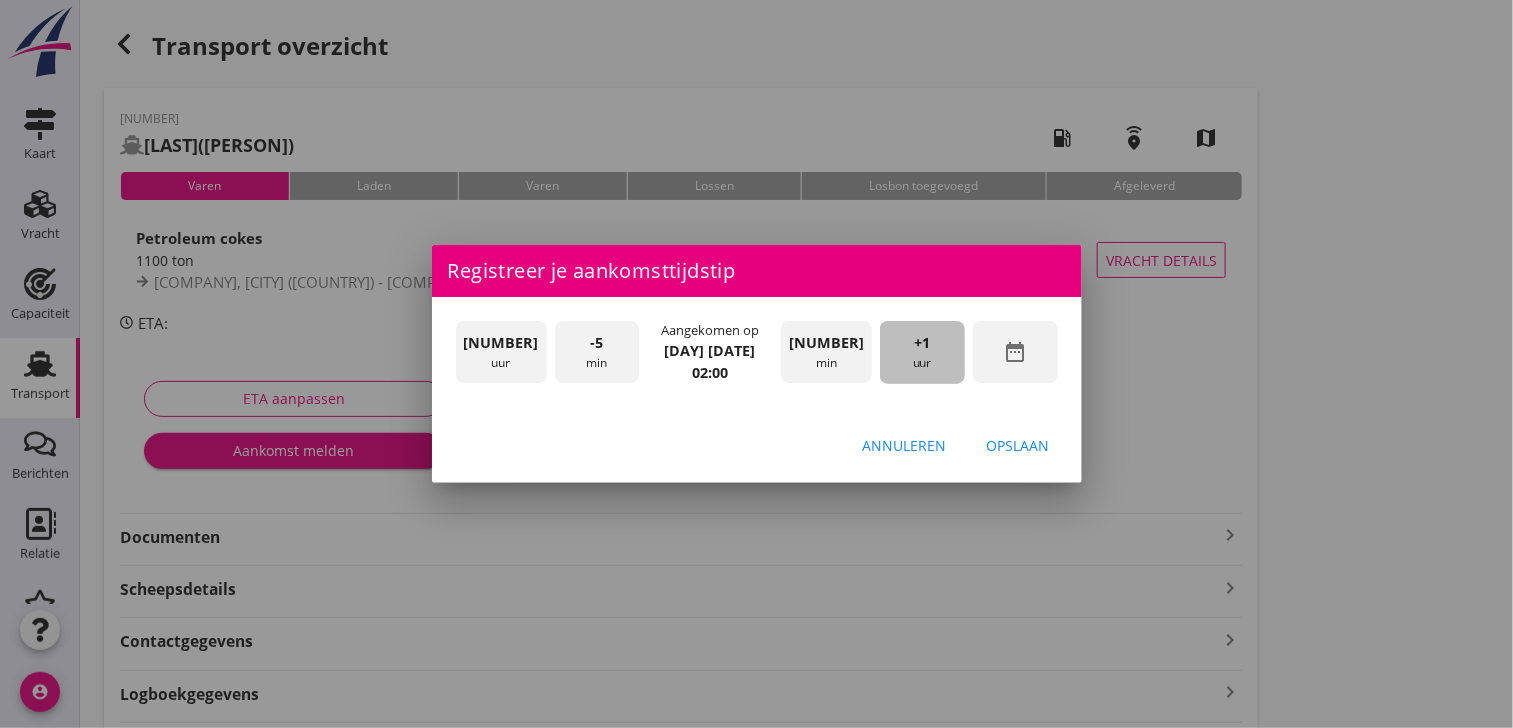 click on "+1" at bounding box center (922, 343) 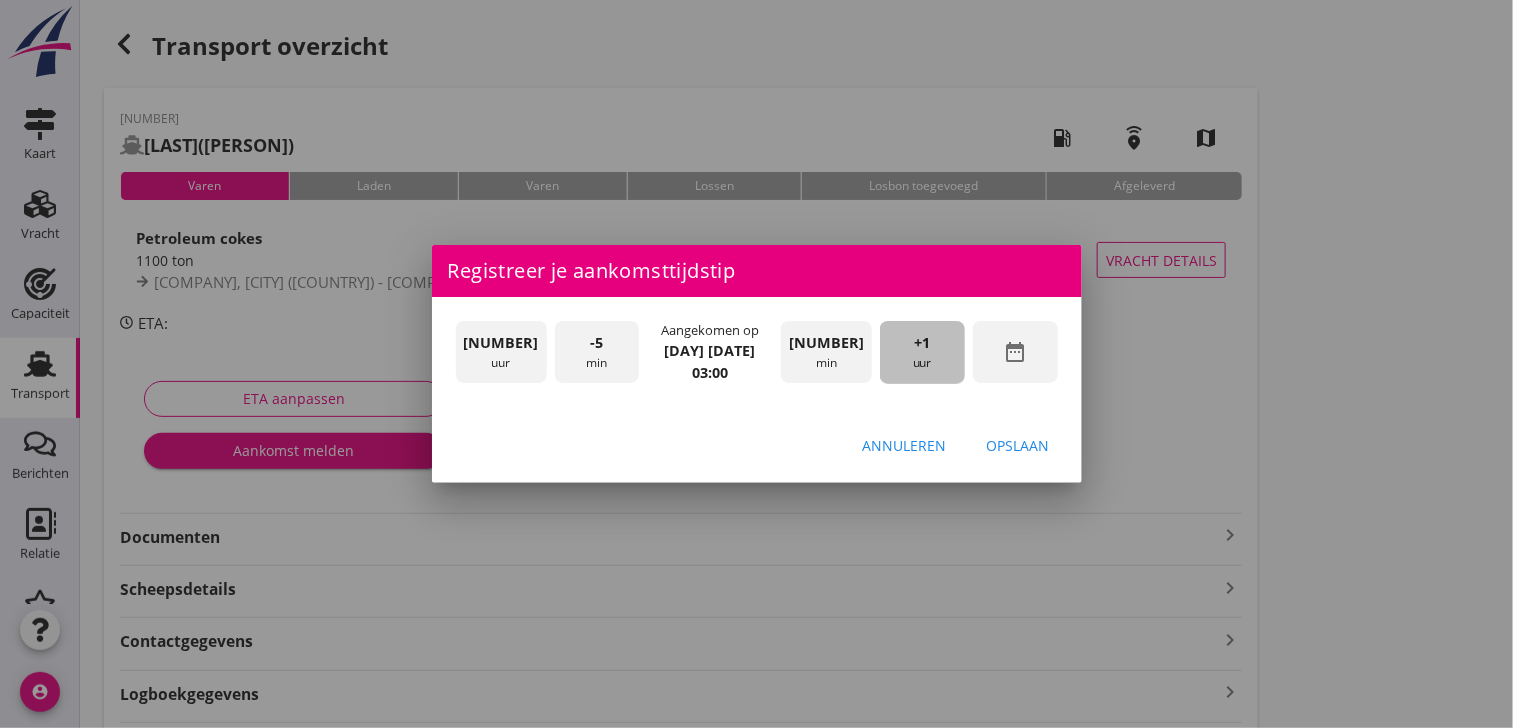 click on "+1" at bounding box center (922, 343) 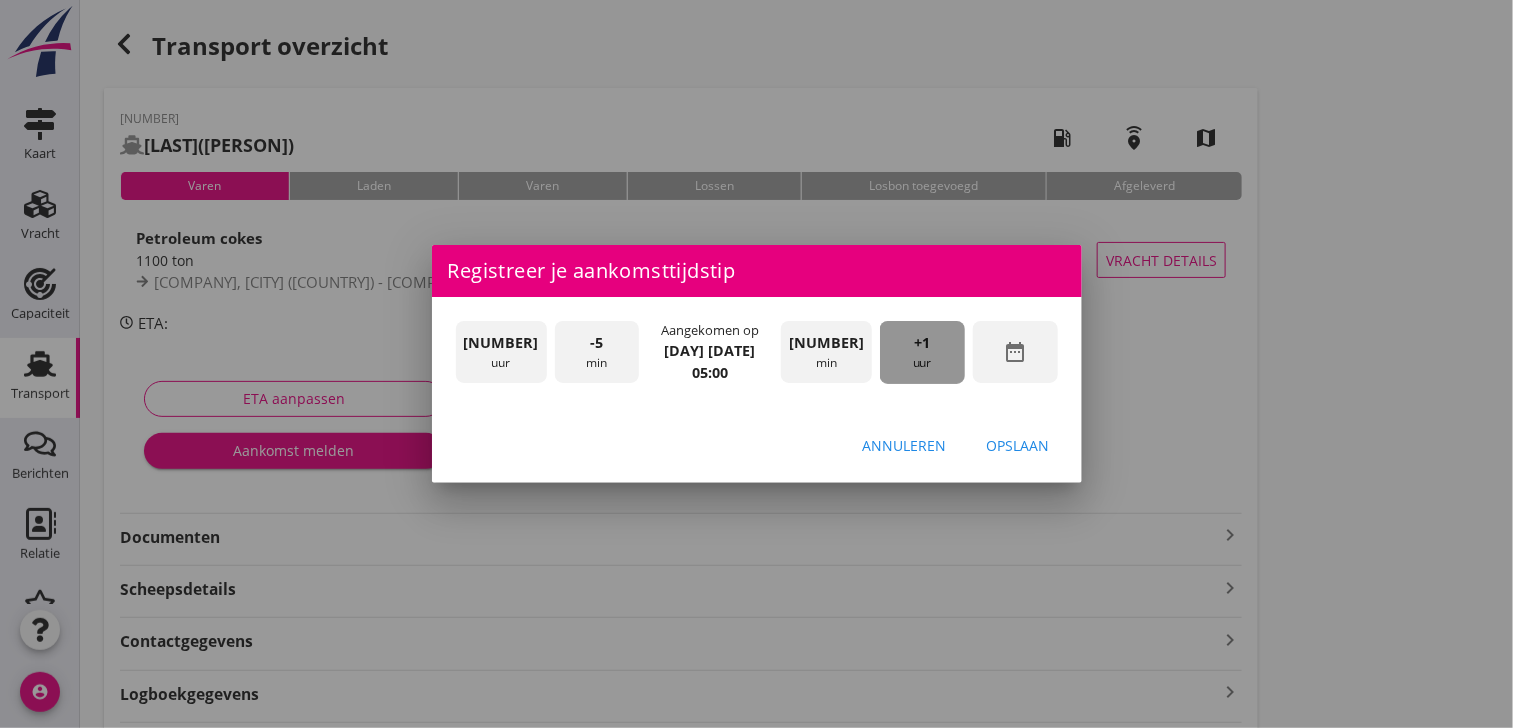 click on "+1" at bounding box center [922, 343] 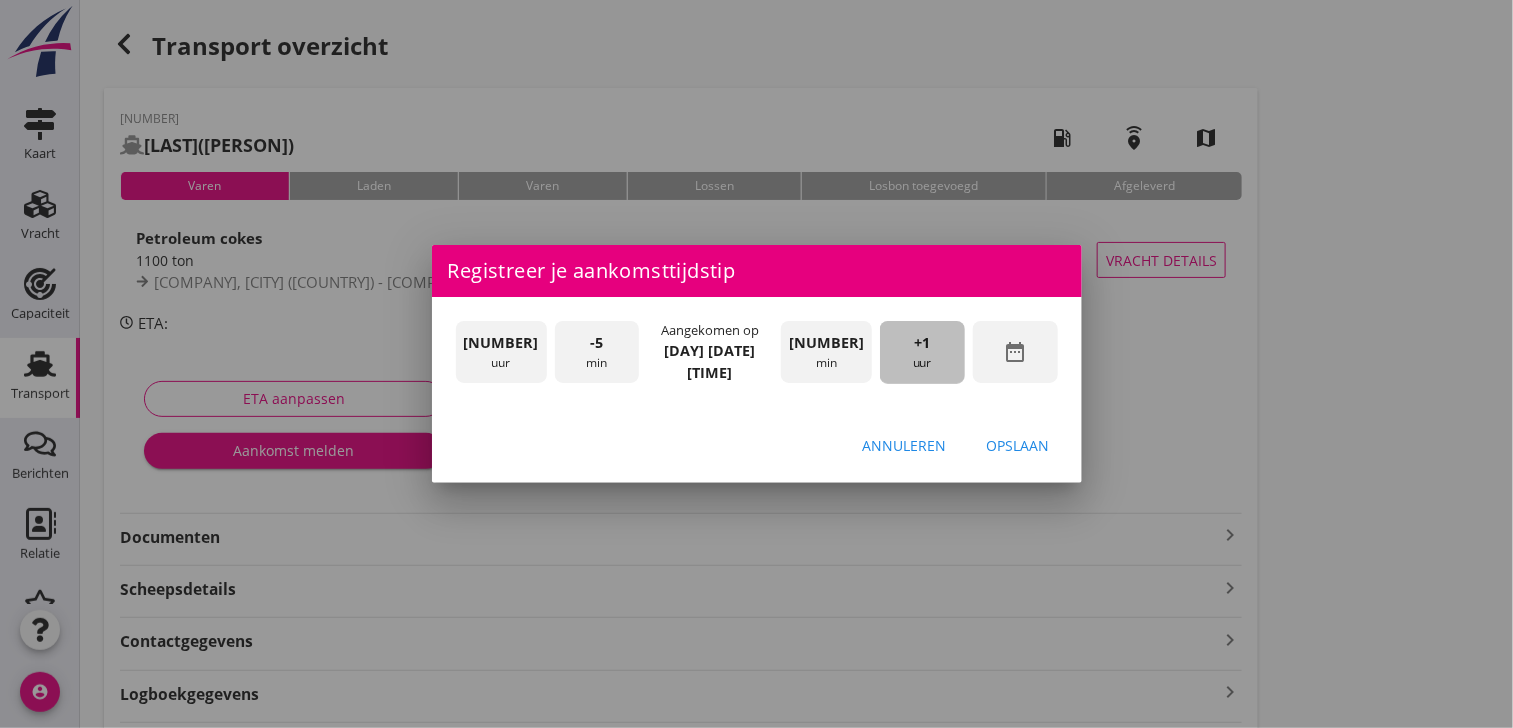 click on "+1" at bounding box center [922, 343] 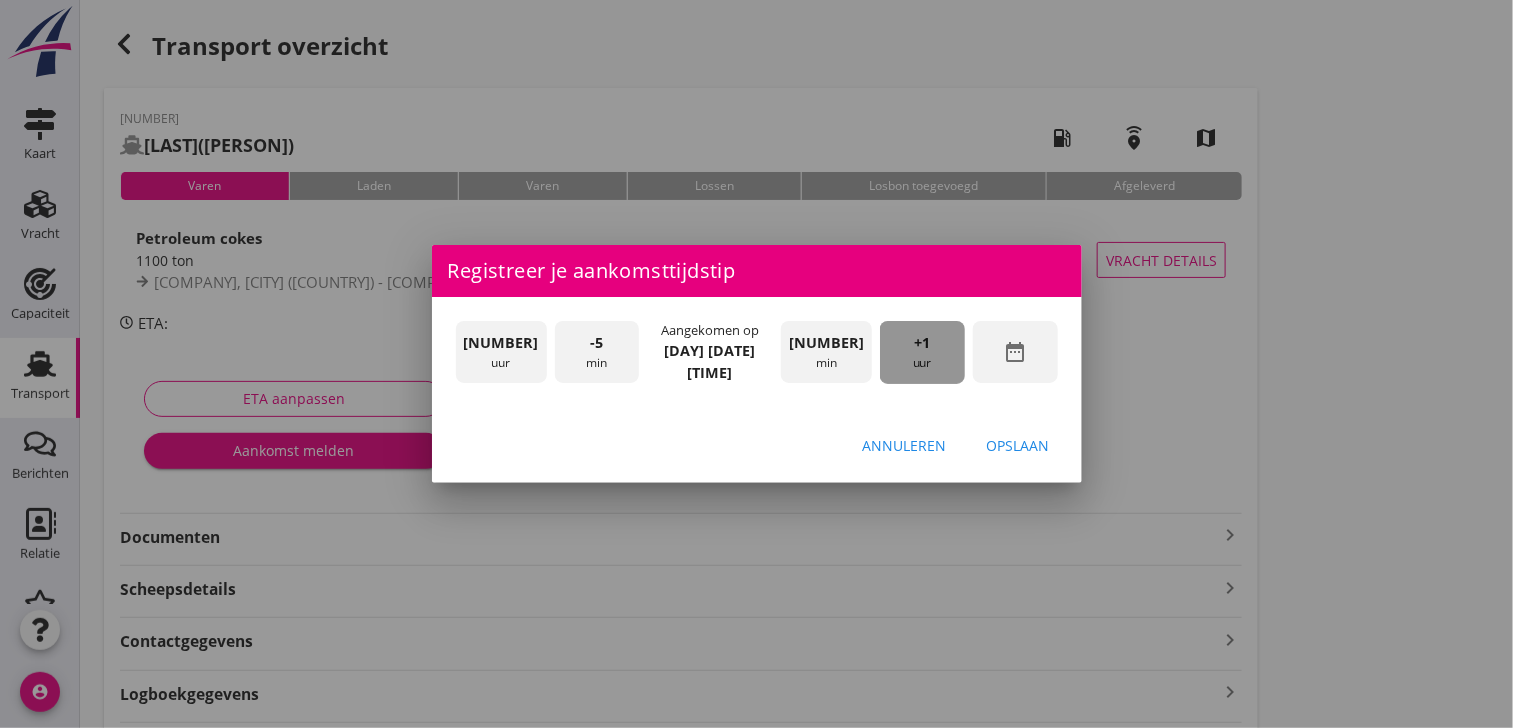 click on "+1" at bounding box center (922, 343) 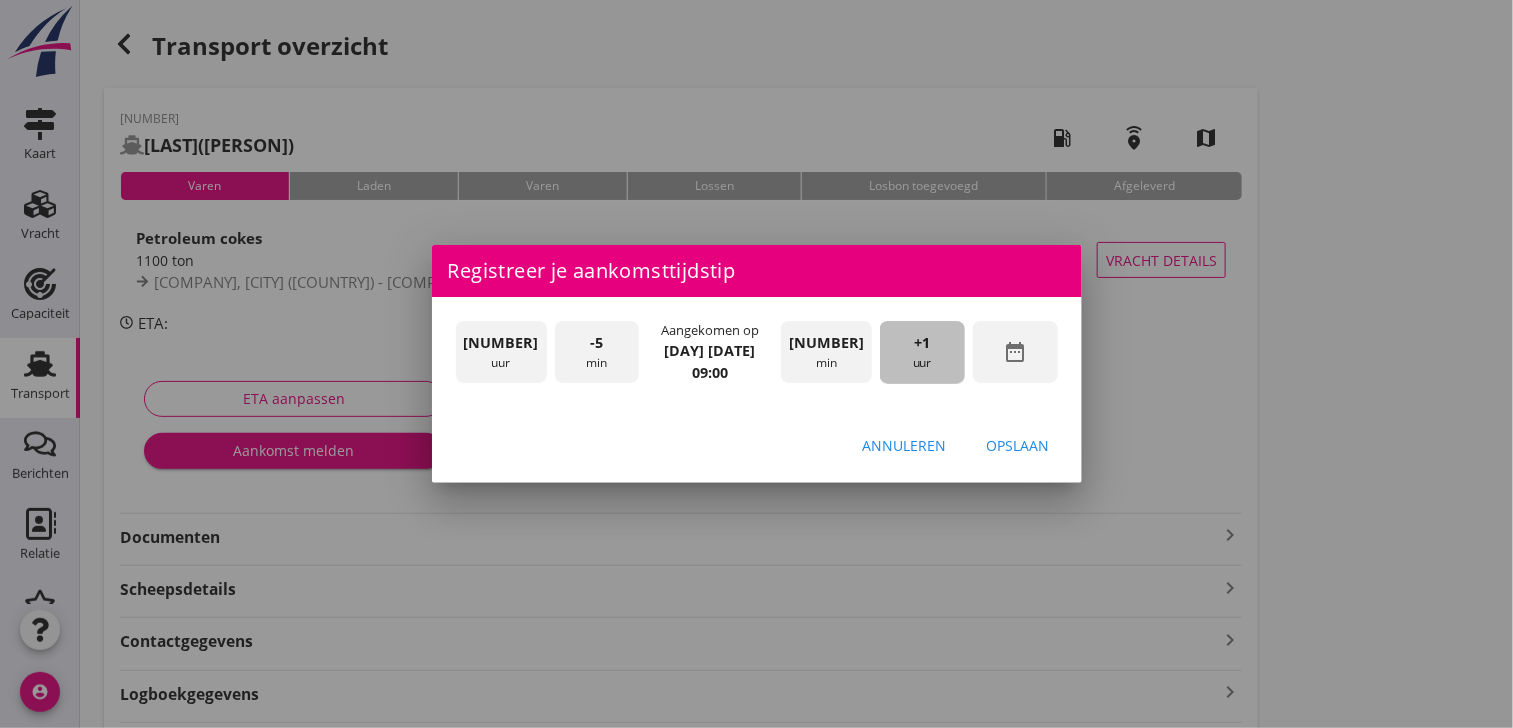 click on "+1" at bounding box center (922, 343) 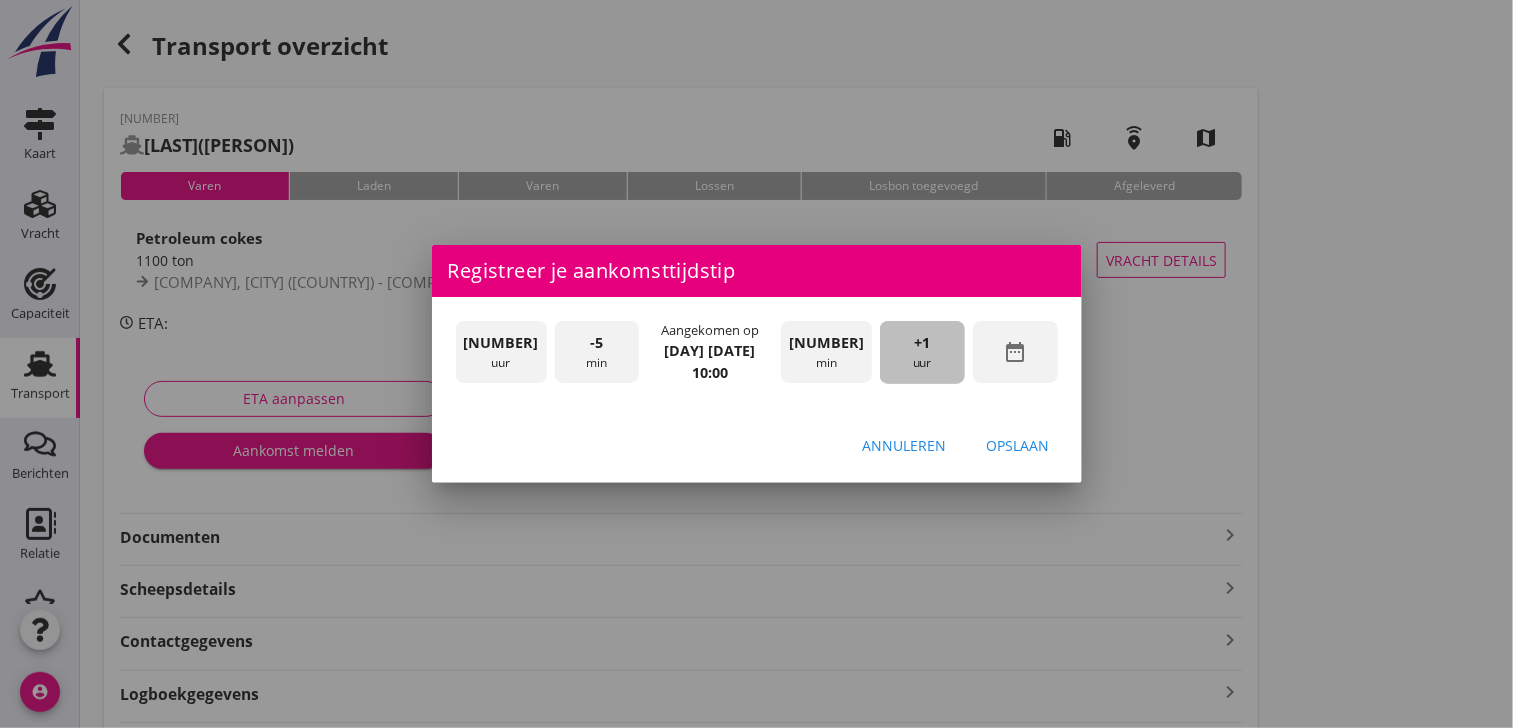 click on "+1" at bounding box center [922, 343] 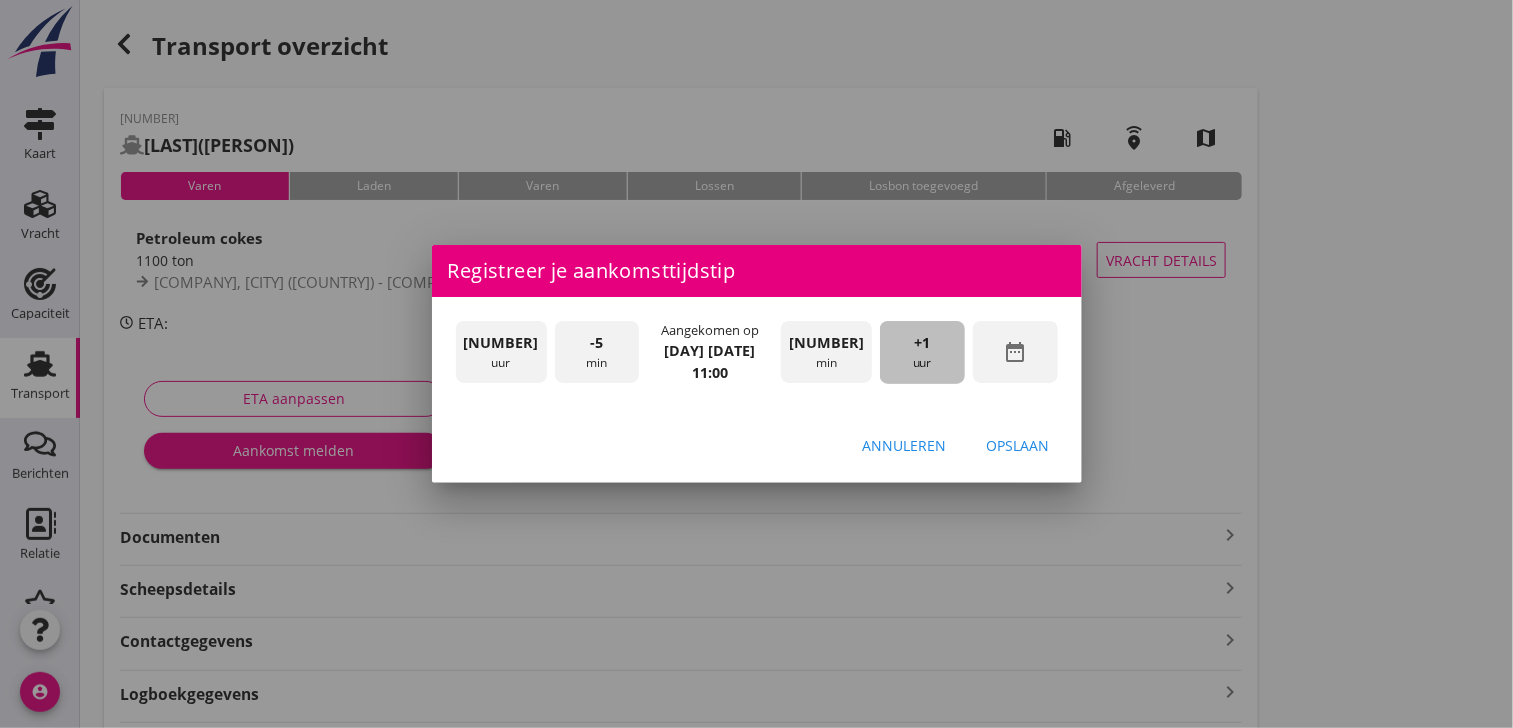 click on "+1" at bounding box center [922, 343] 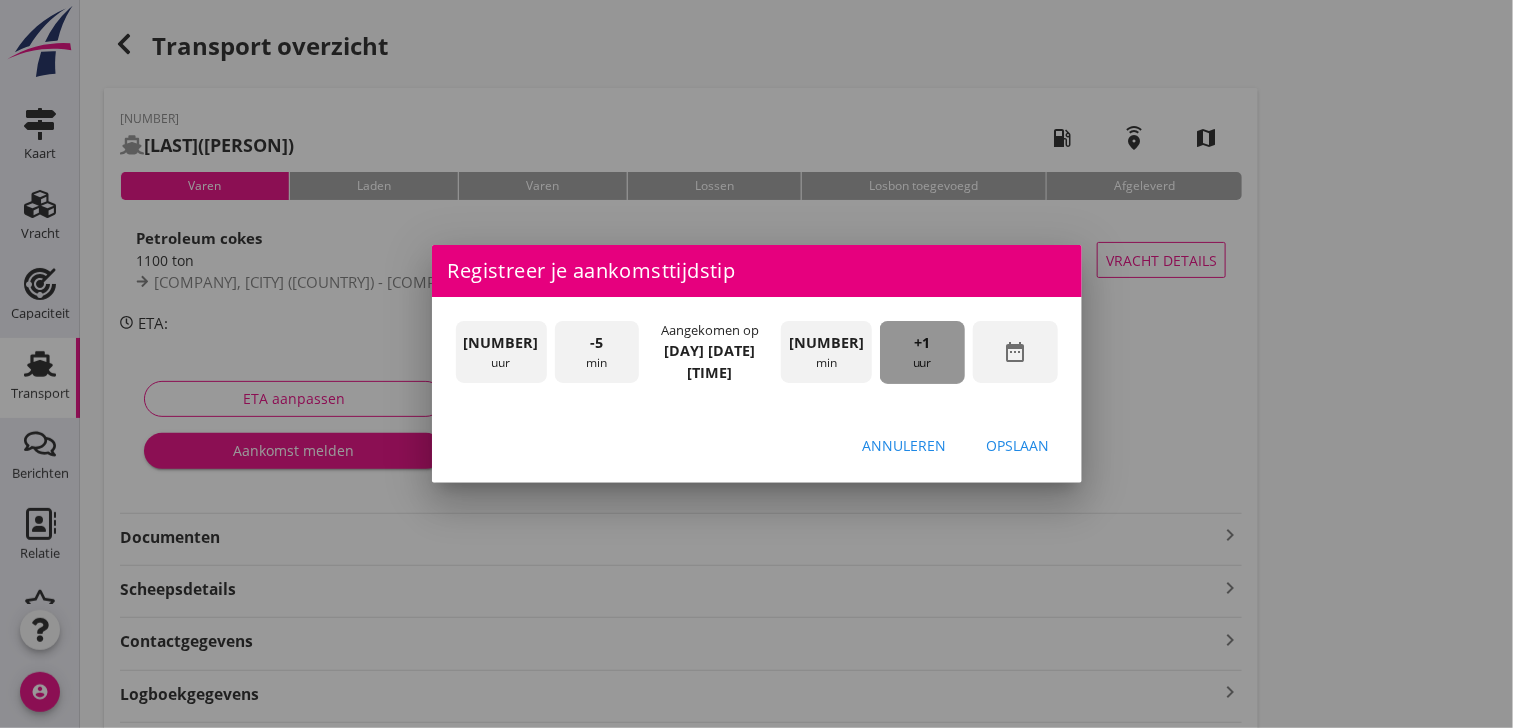 click on "+1" at bounding box center (922, 343) 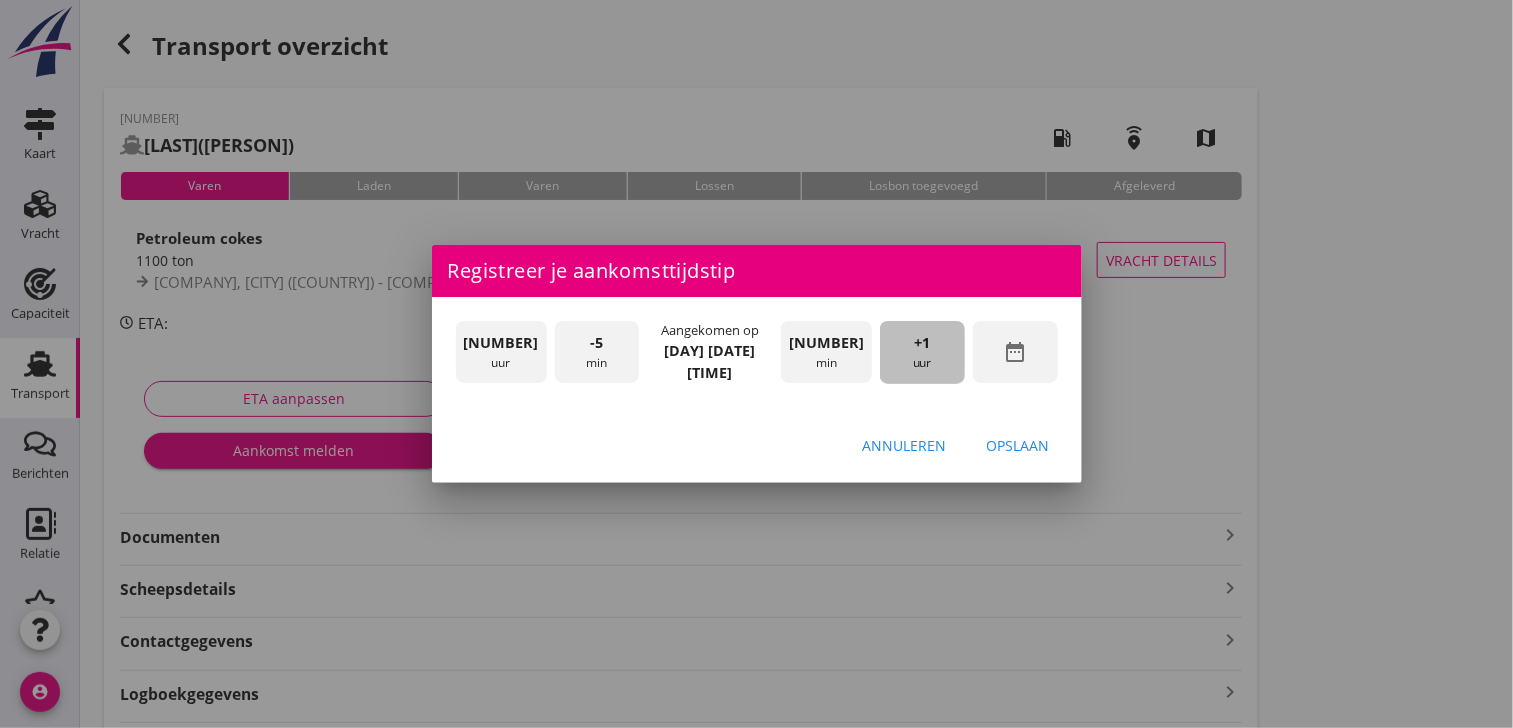 click on "+1" at bounding box center [922, 343] 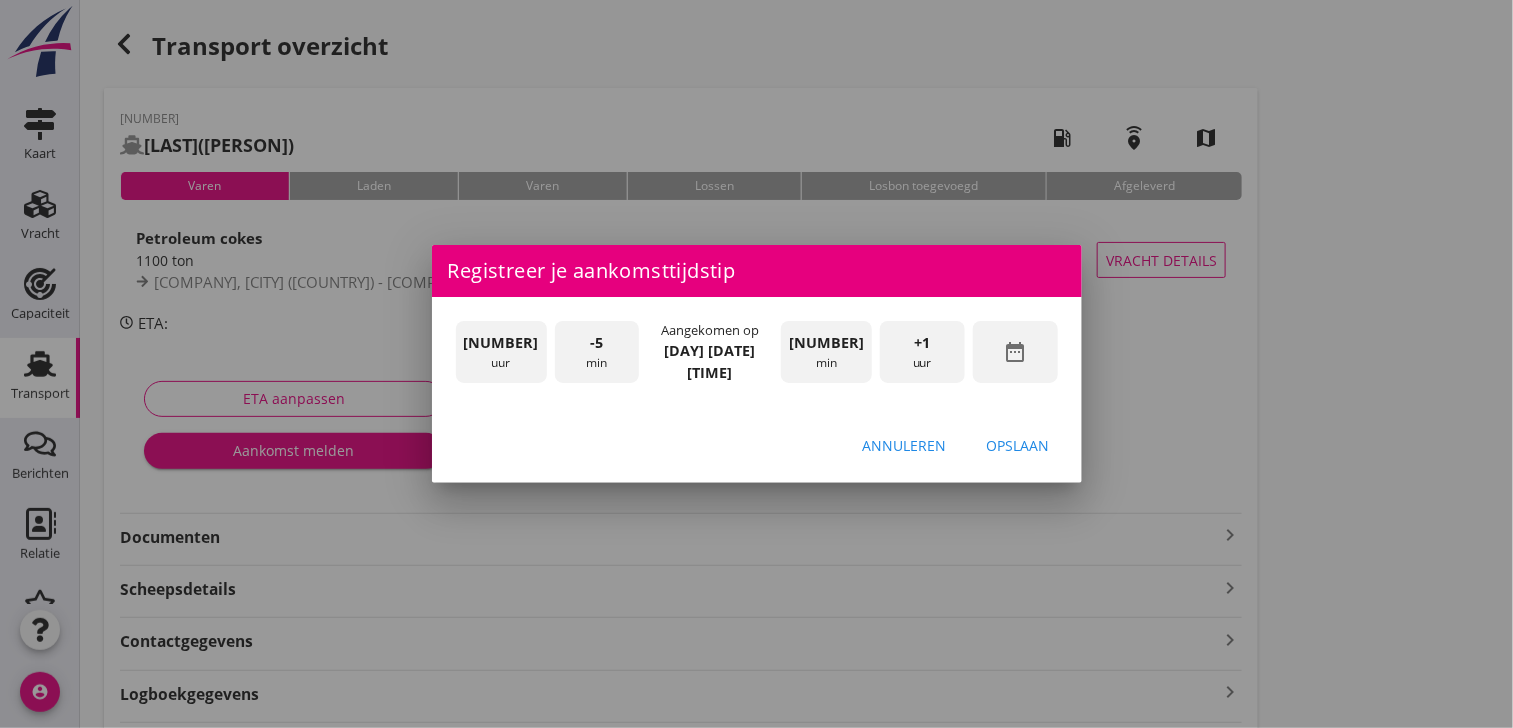 click on "+1" at bounding box center [922, 343] 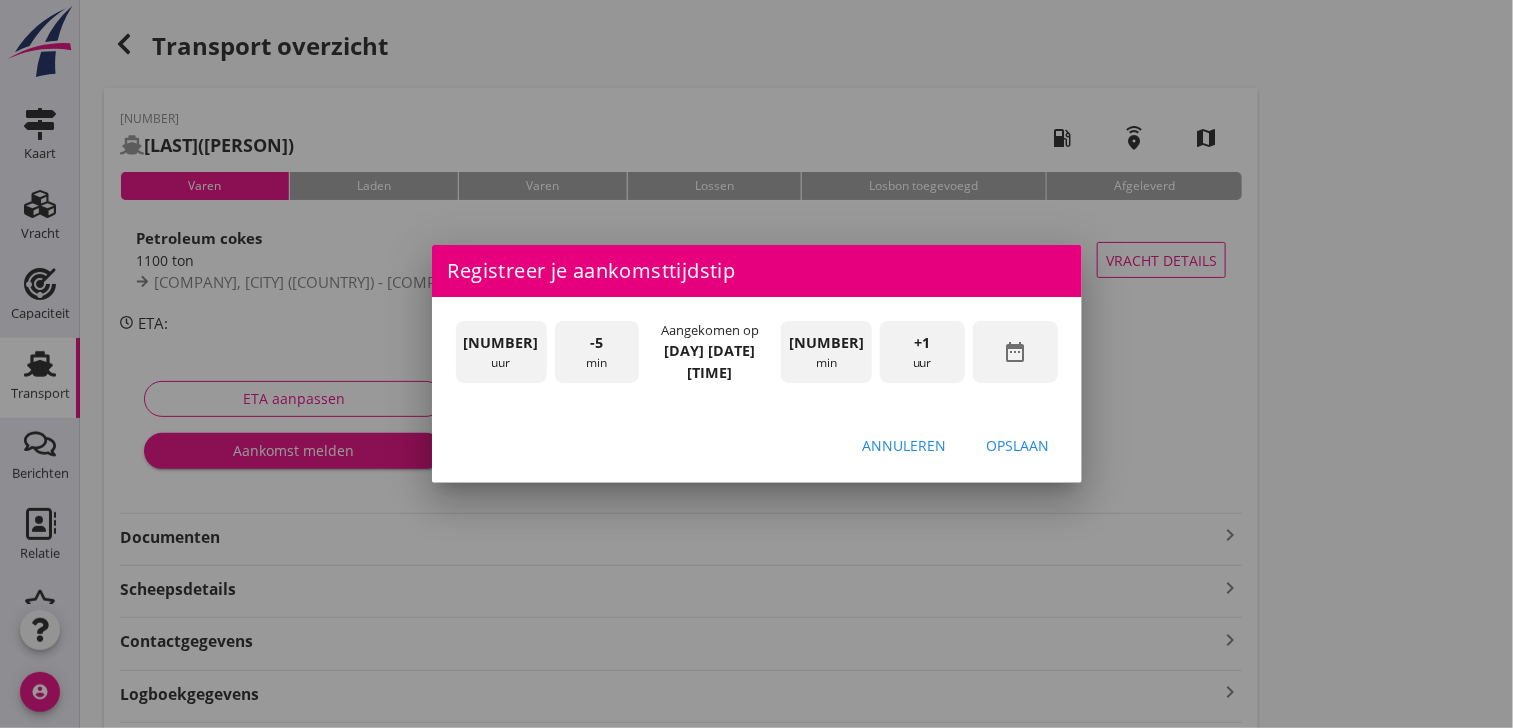click on "Opslaan" at bounding box center [1018, 445] 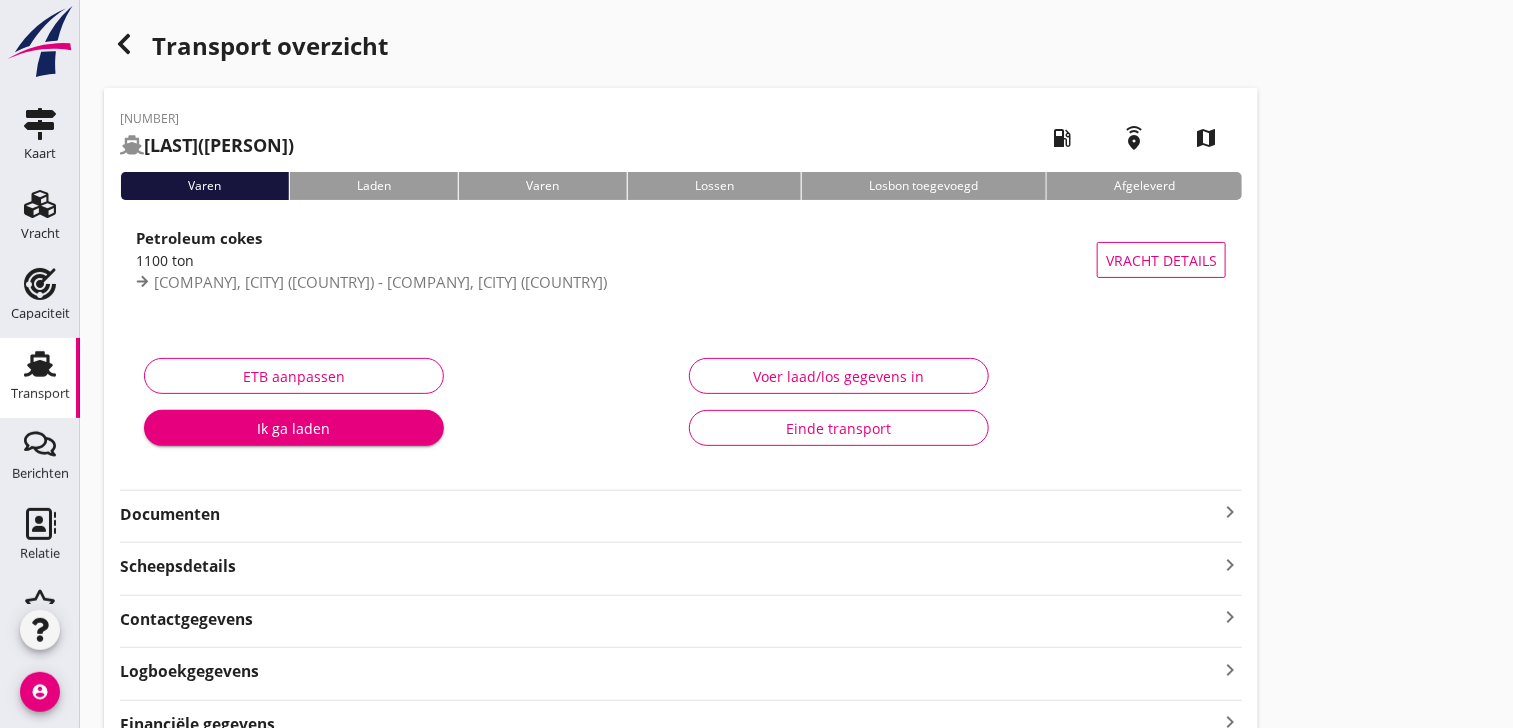 click on "Ik ga laden" at bounding box center (408, 428) 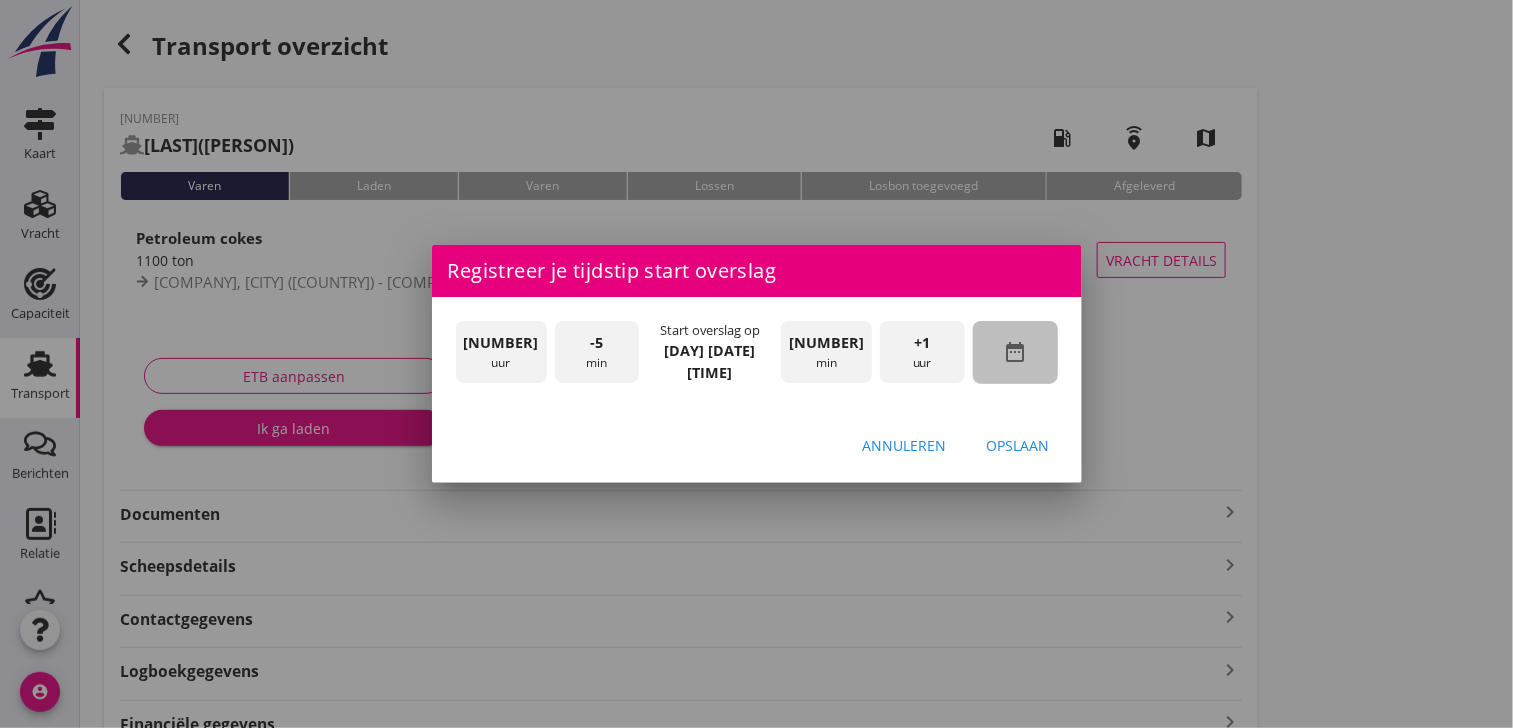drag, startPoint x: 1024, startPoint y: 363, endPoint x: 984, endPoint y: 316, distance: 61.7171 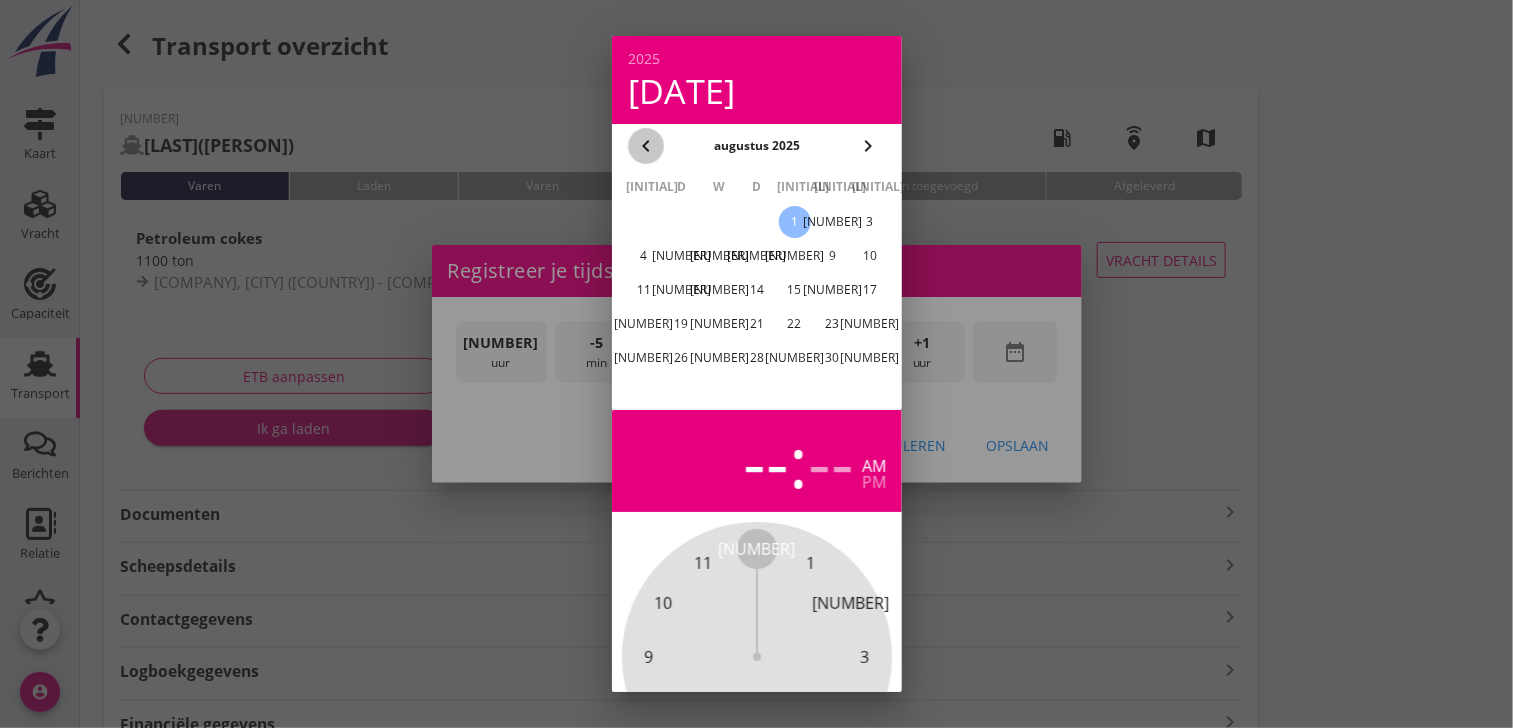 click on "chevron_left" at bounding box center (646, 146) 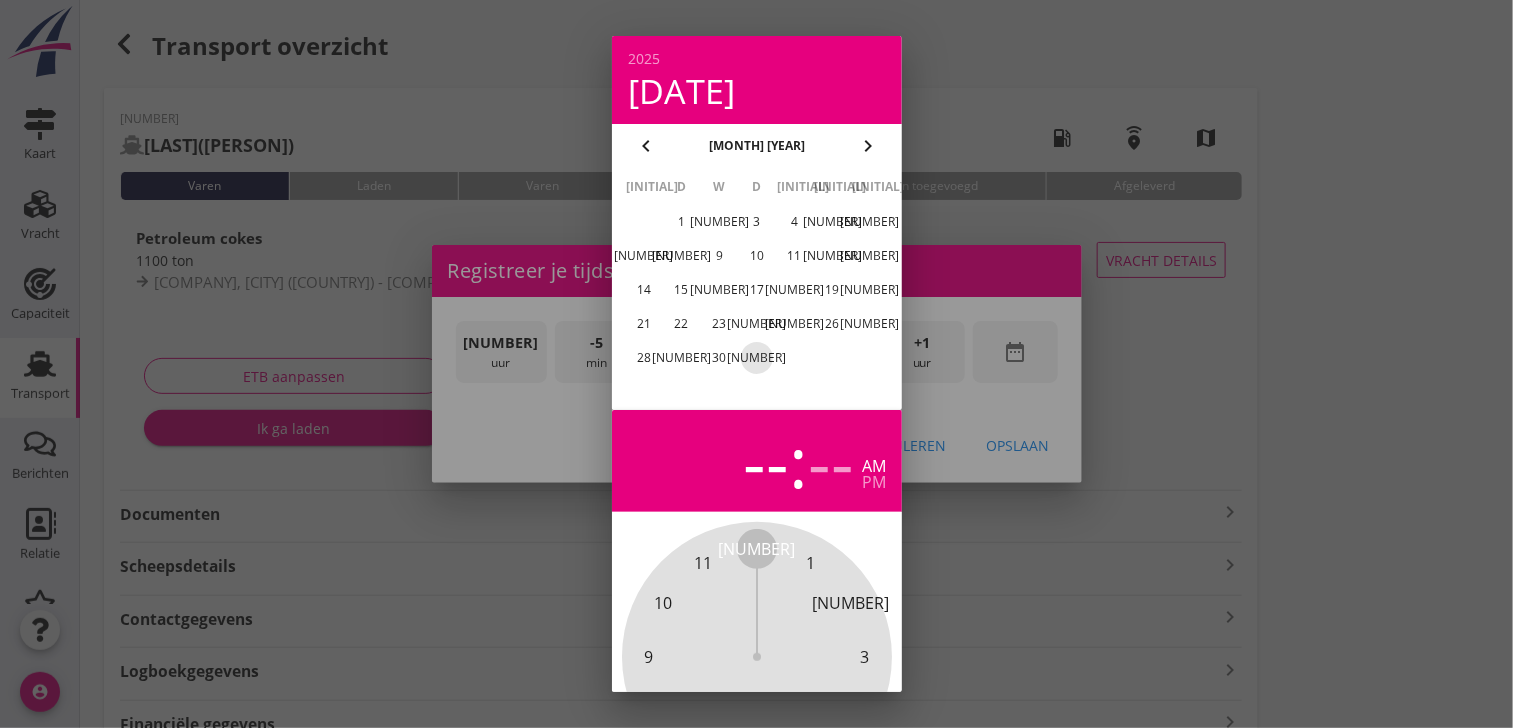click on "[NUMBER]" at bounding box center [756, 358] 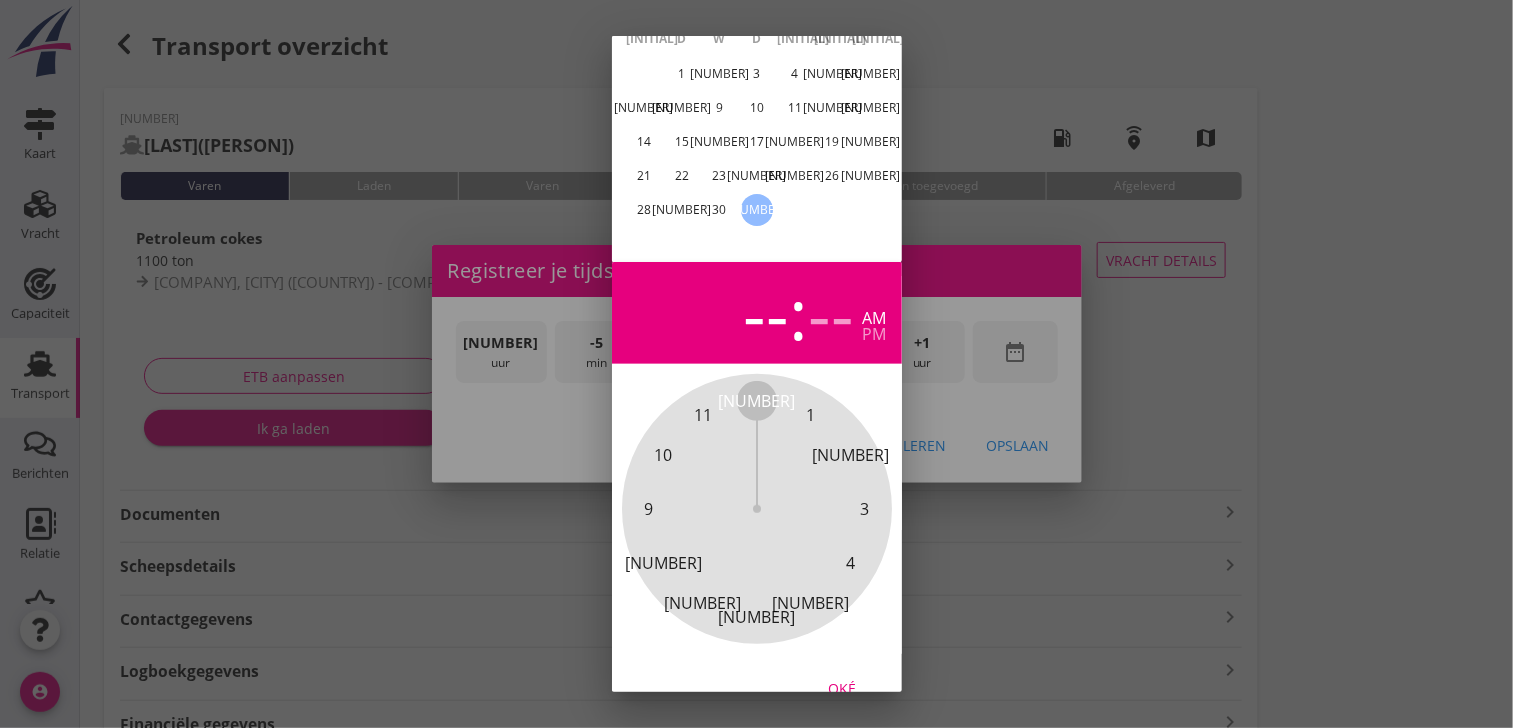 scroll, scrollTop: 196, scrollLeft: 0, axis: vertical 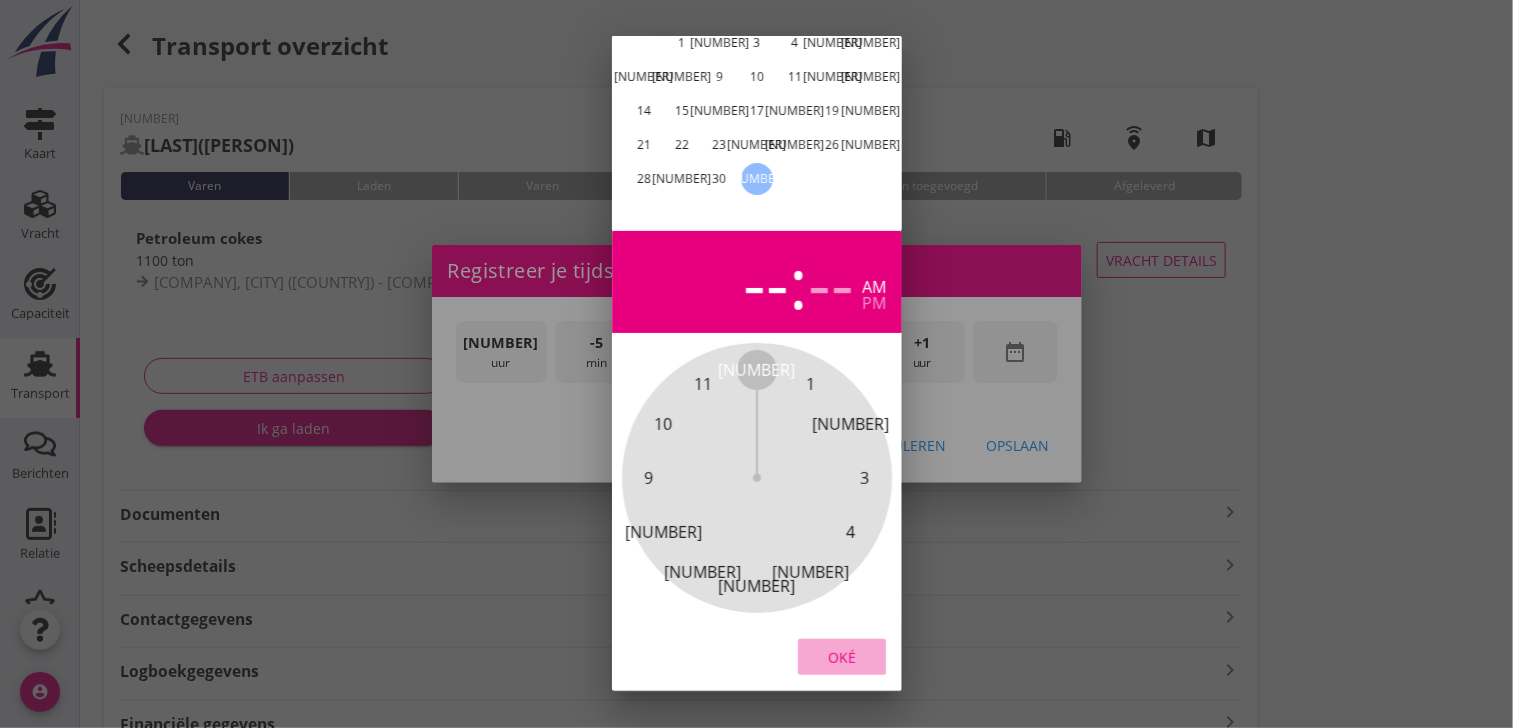 drag, startPoint x: 833, startPoint y: 640, endPoint x: 960, endPoint y: 308, distance: 355.46167 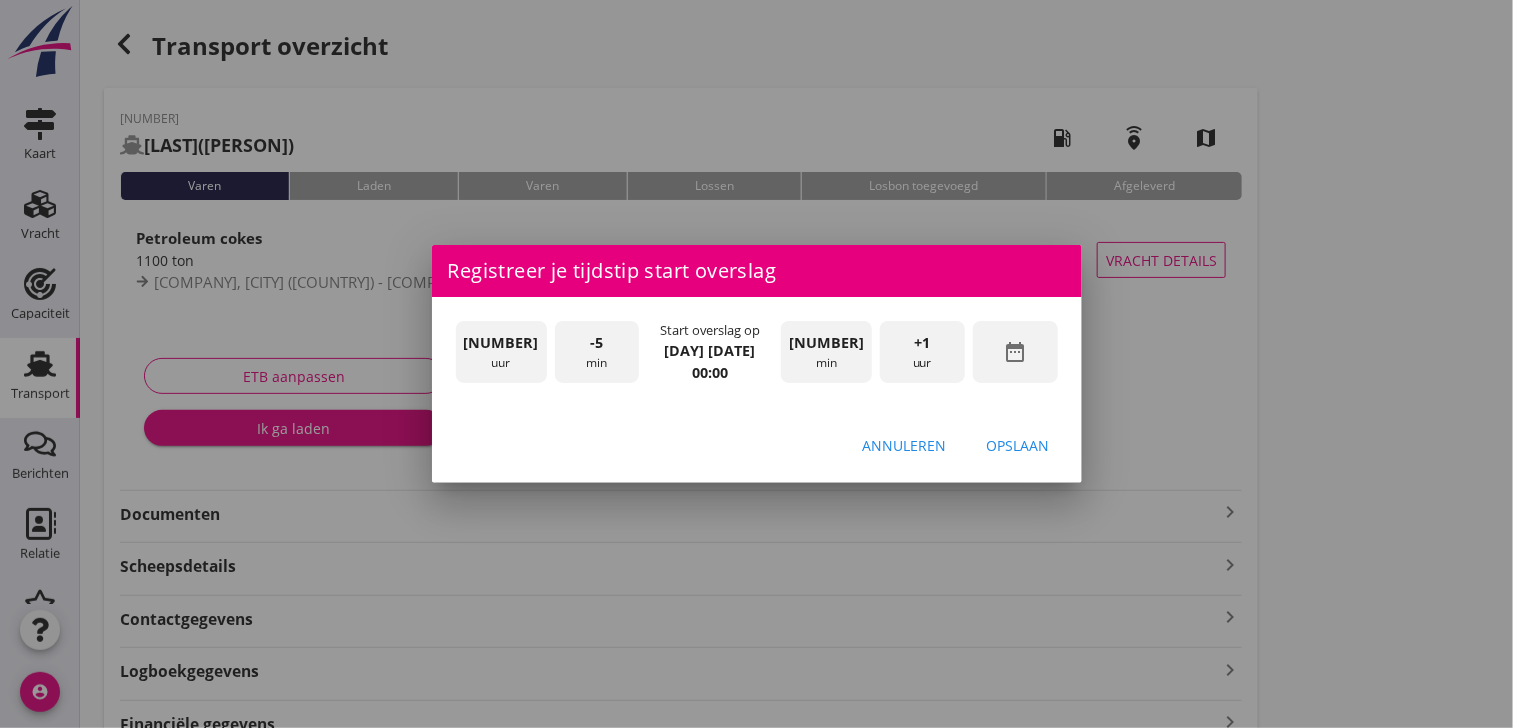 click on "+1" at bounding box center [922, 343] 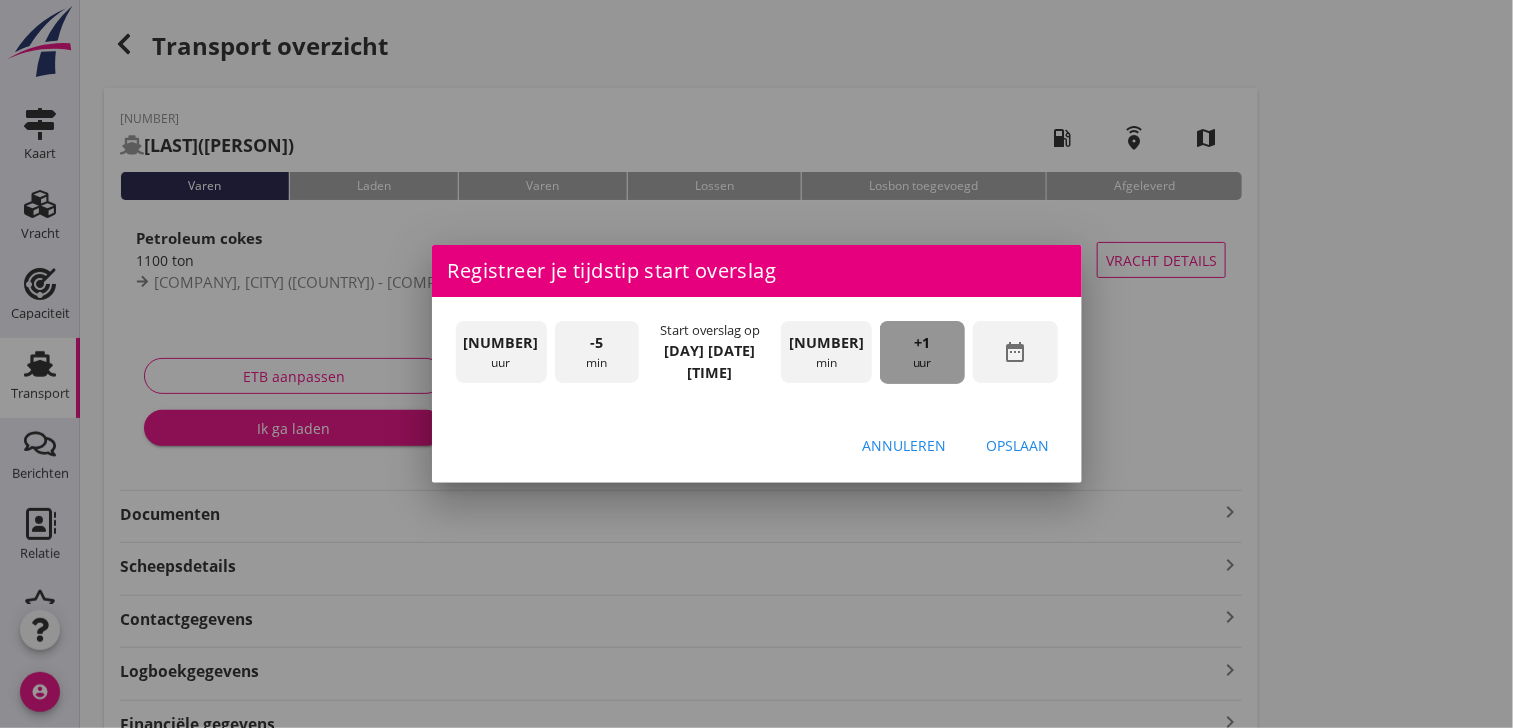 click on "+1" at bounding box center (922, 343) 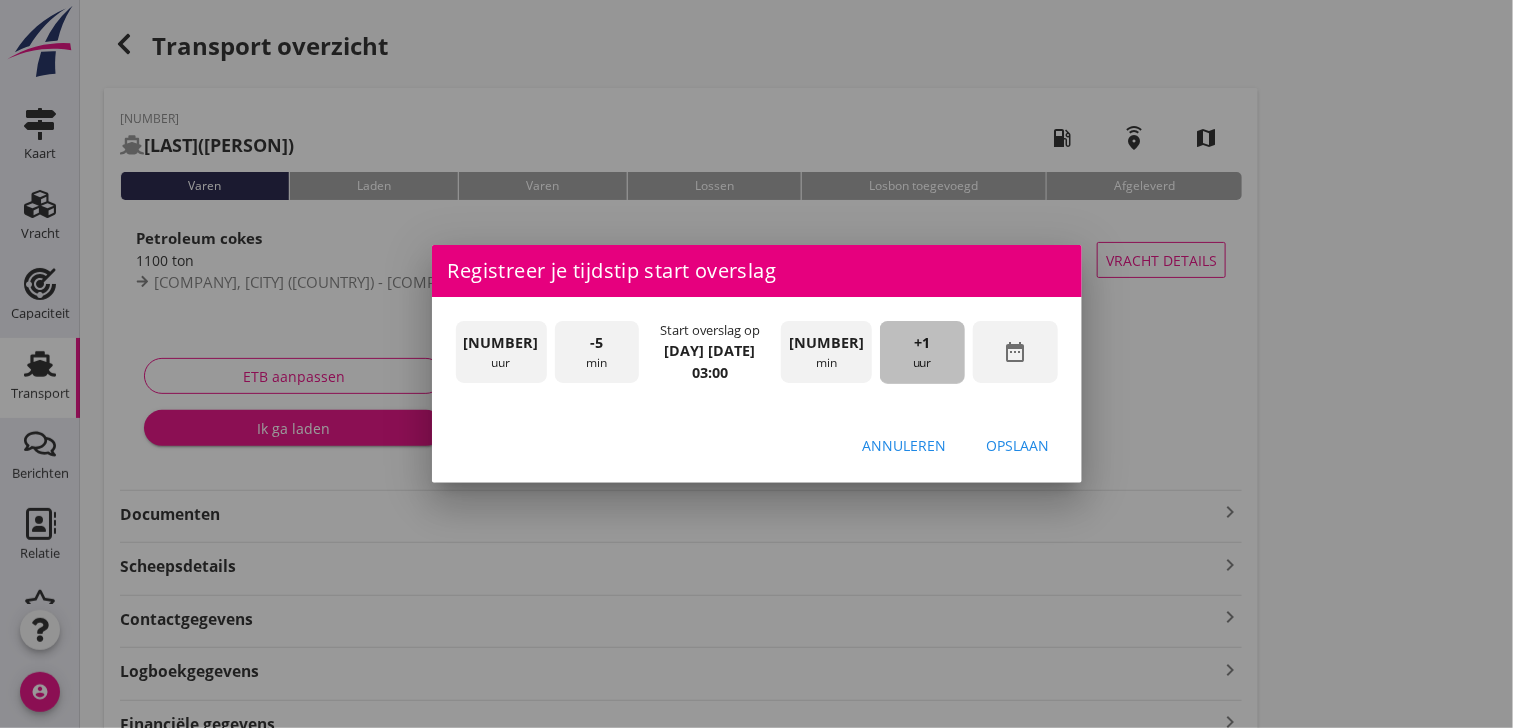 click on "+1" at bounding box center [922, 343] 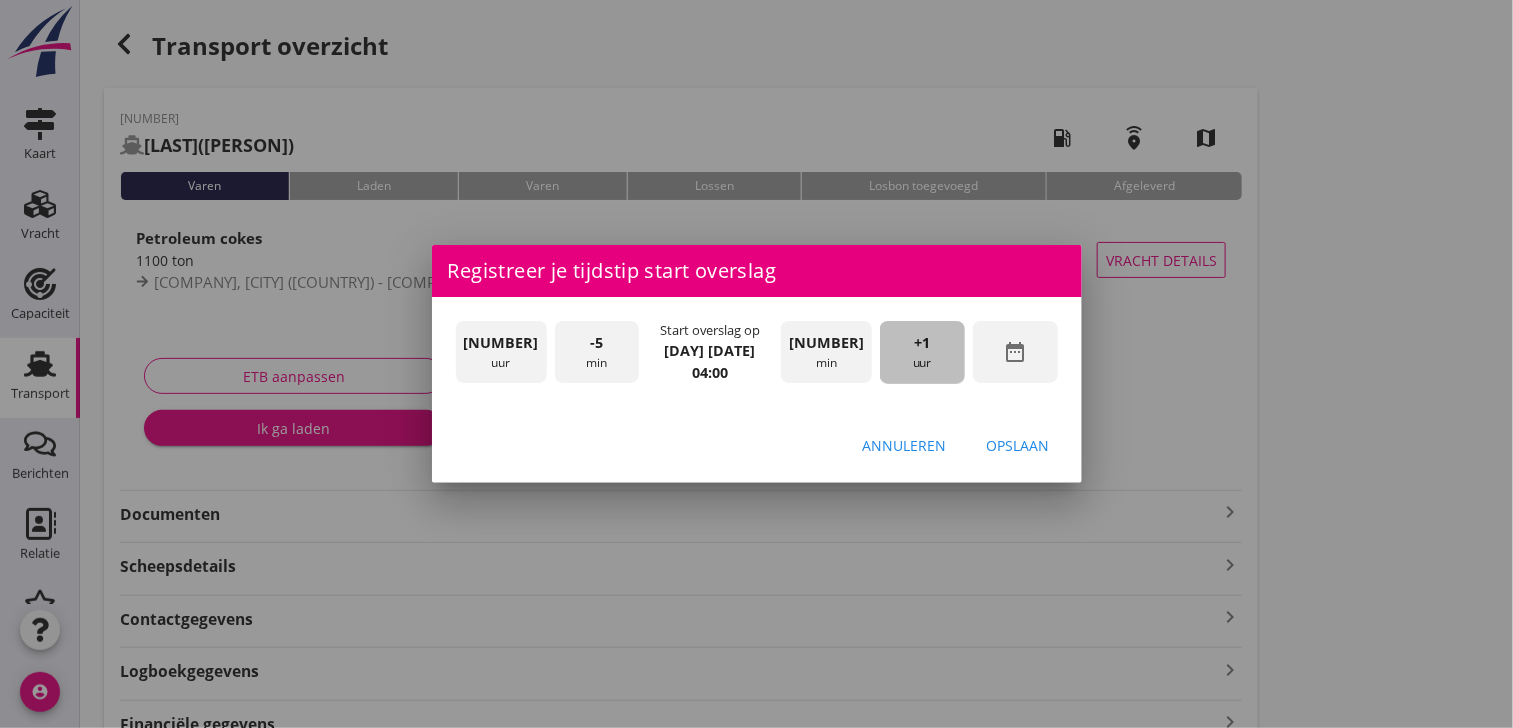click on "+1" at bounding box center (922, 343) 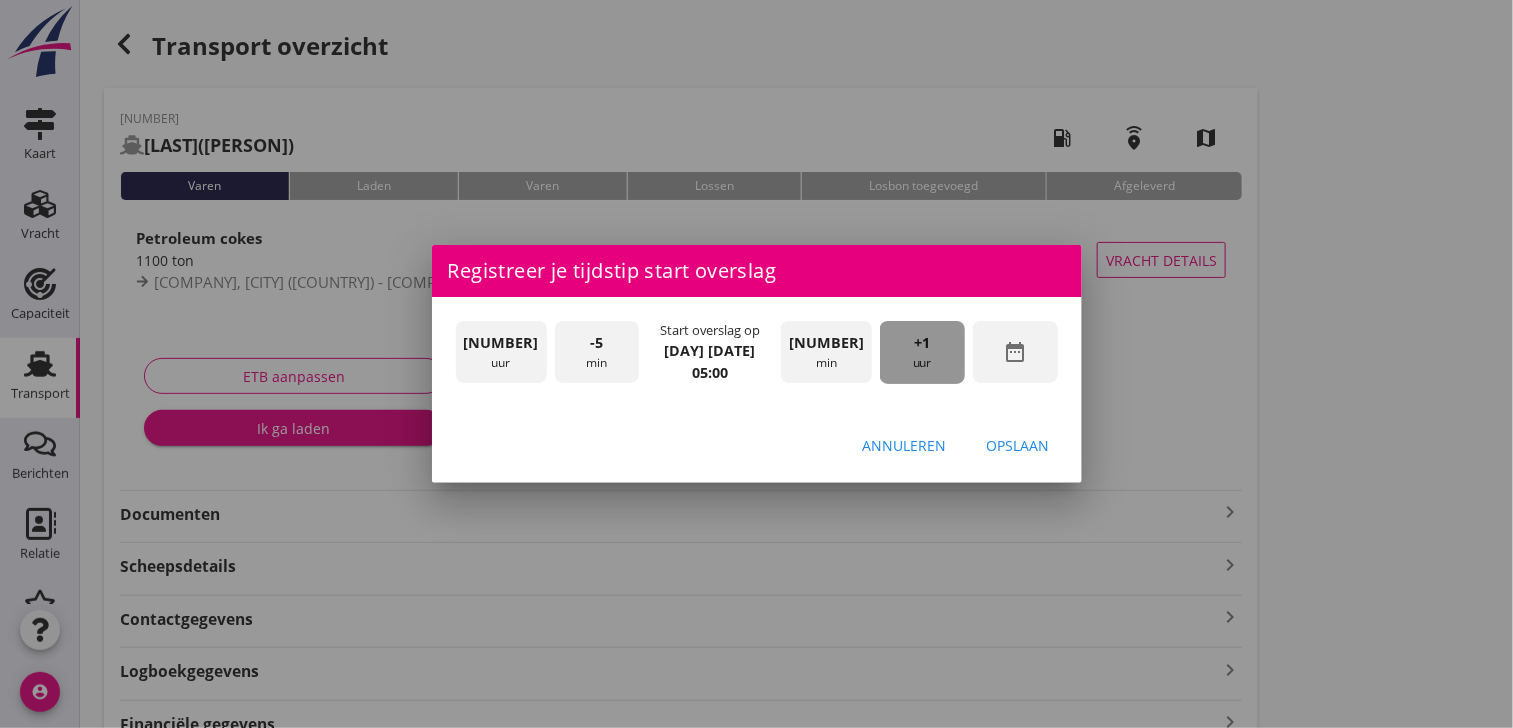click on "+1" at bounding box center (922, 343) 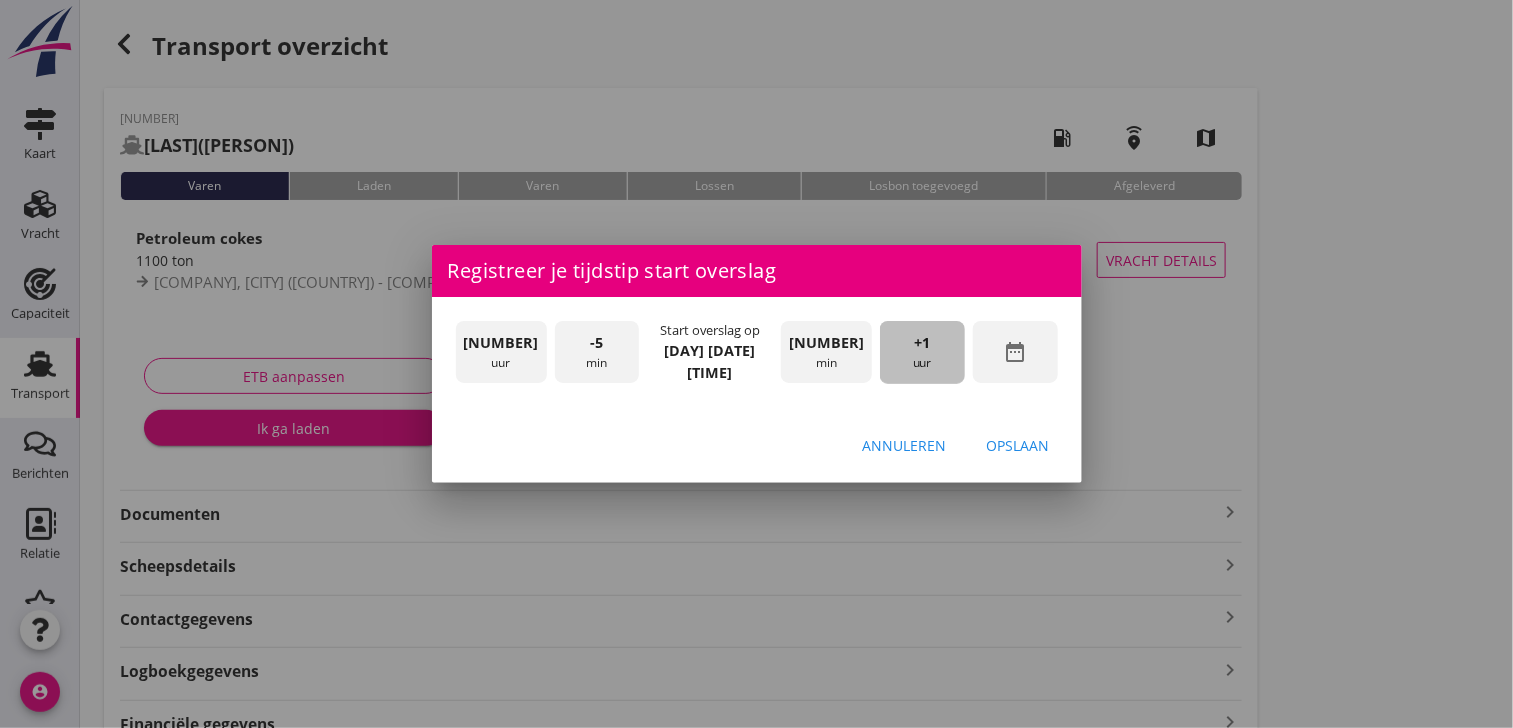 click on "+1" at bounding box center (922, 343) 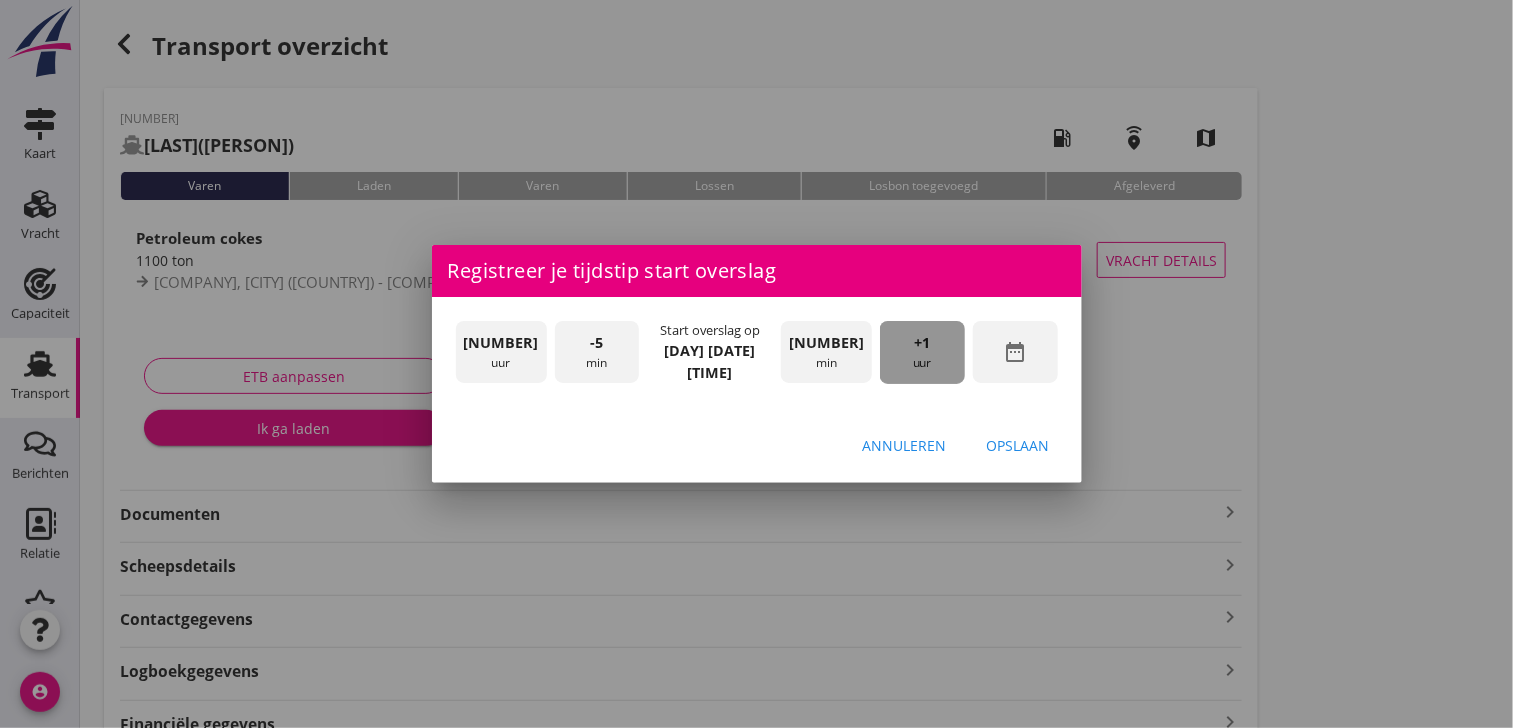 click on "+1" at bounding box center (922, 343) 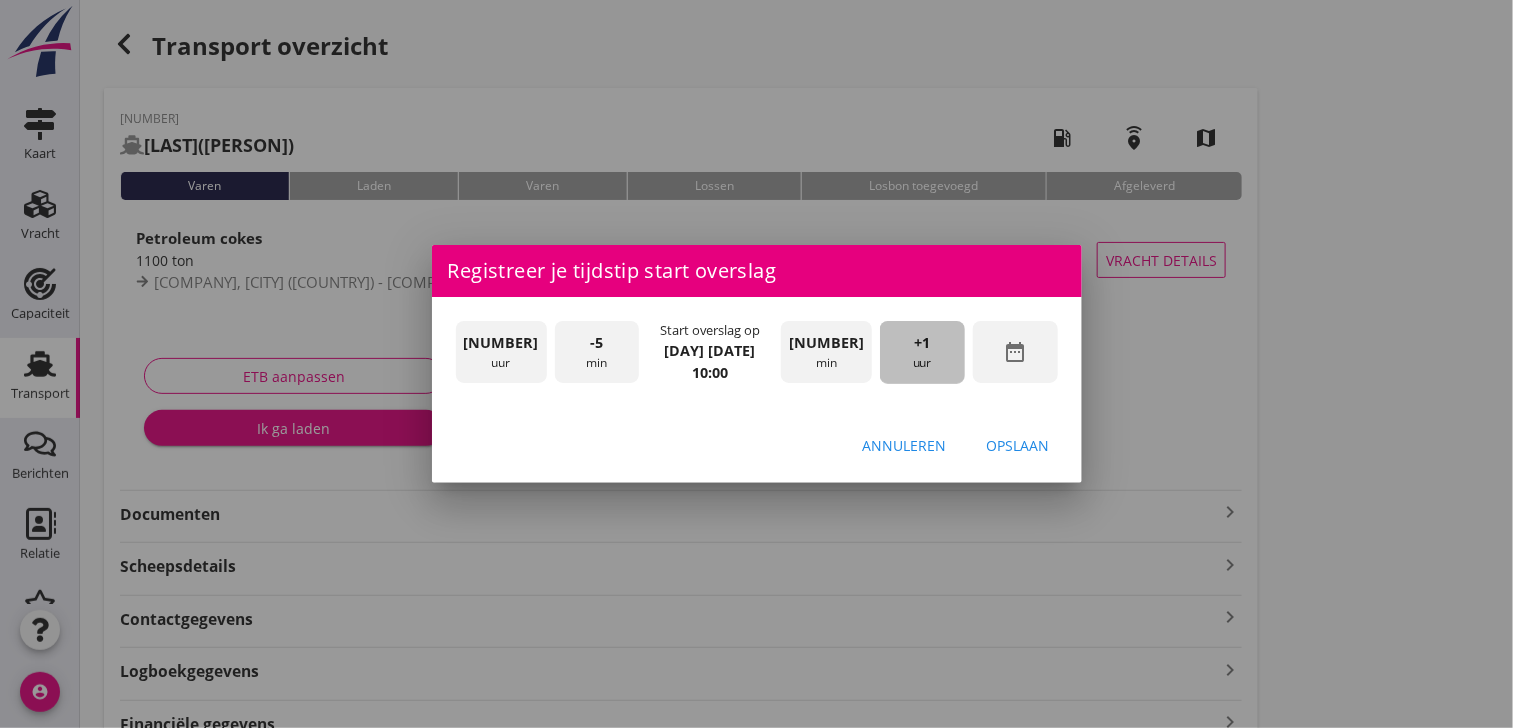 click on "+1" at bounding box center [922, 343] 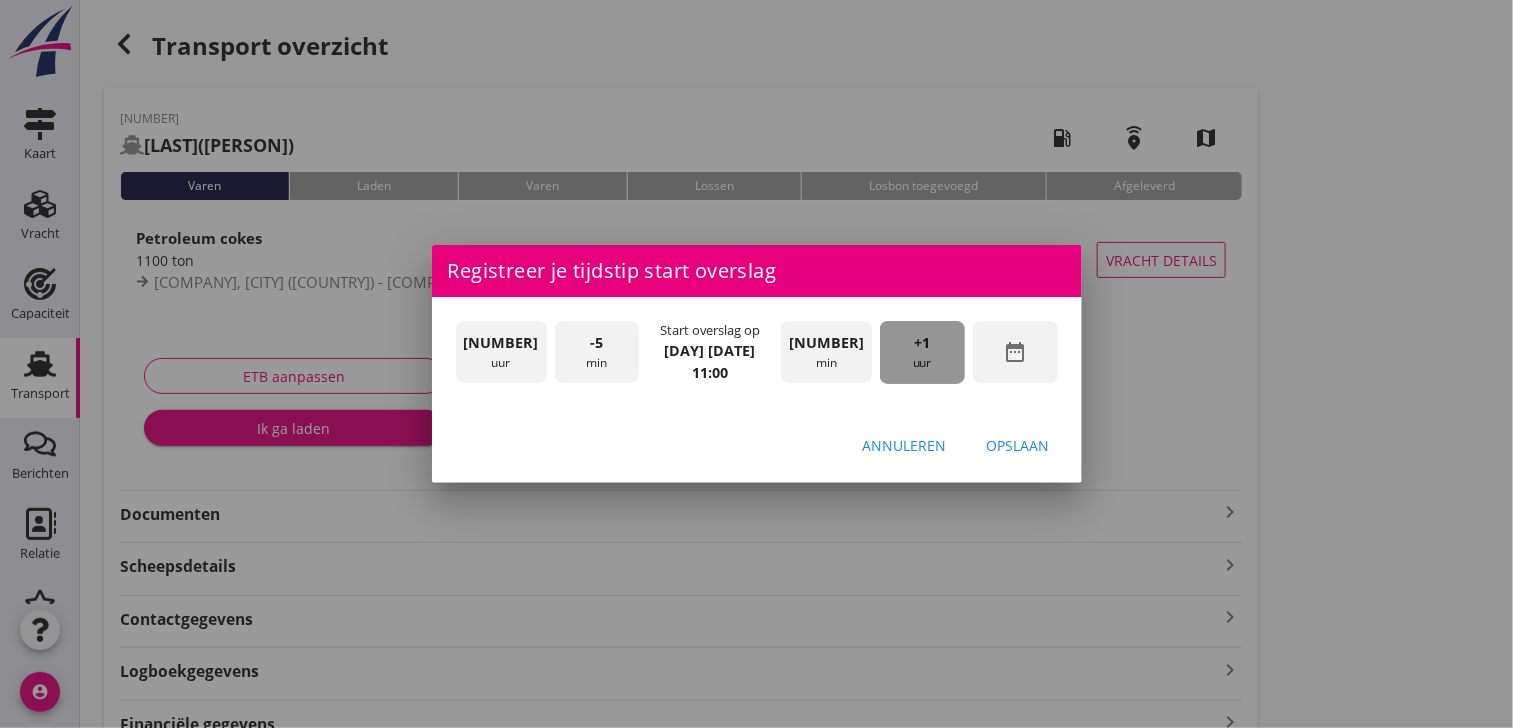 click on "+1" at bounding box center (922, 343) 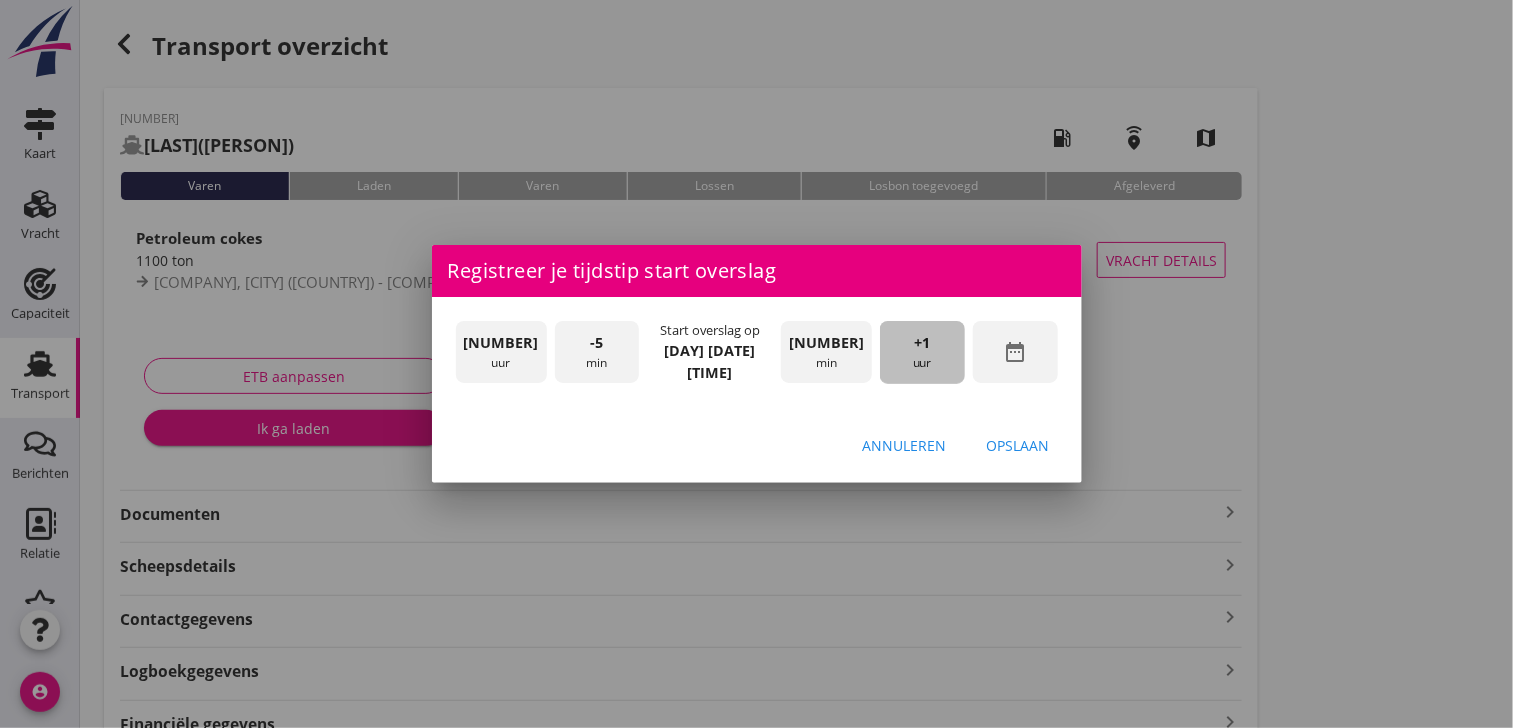 click on "+1" at bounding box center (922, 343) 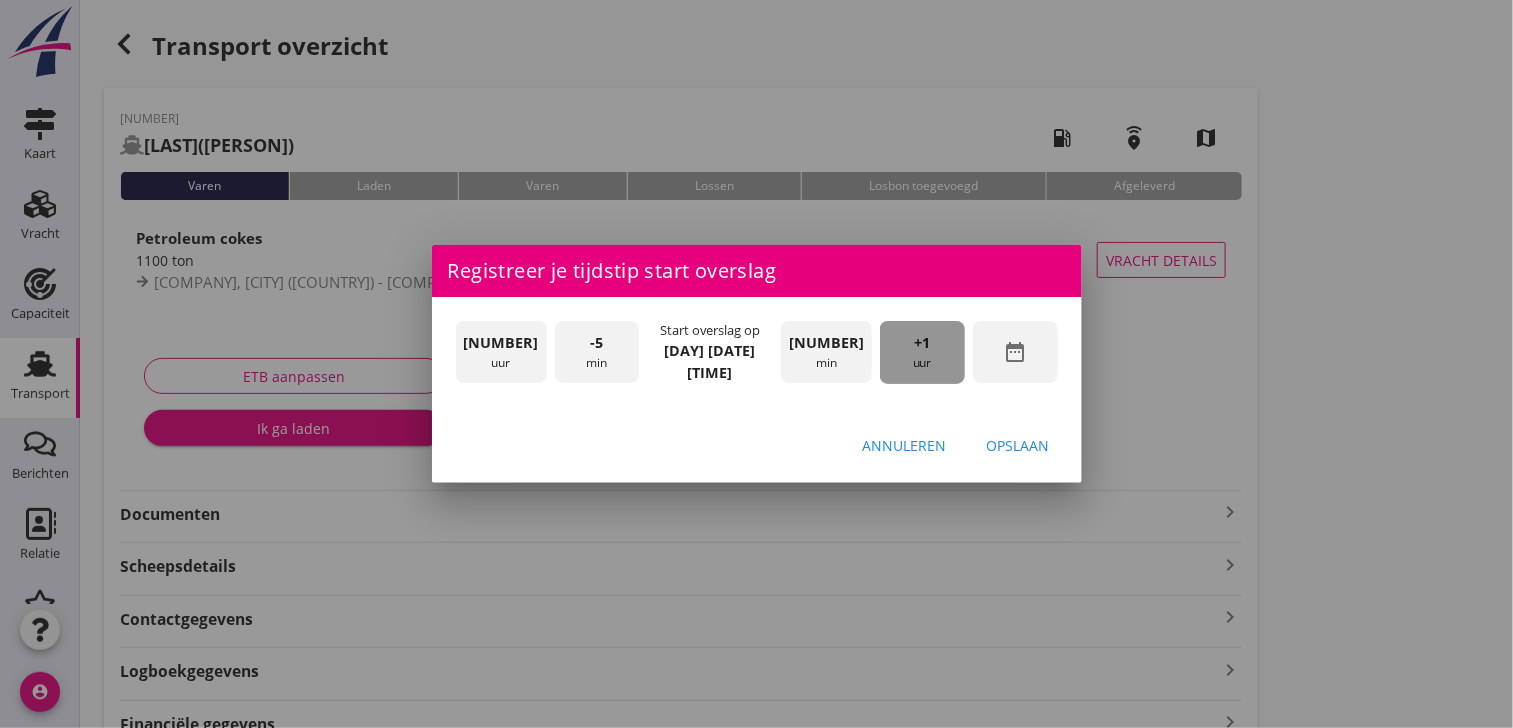 click on "+1" at bounding box center [922, 343] 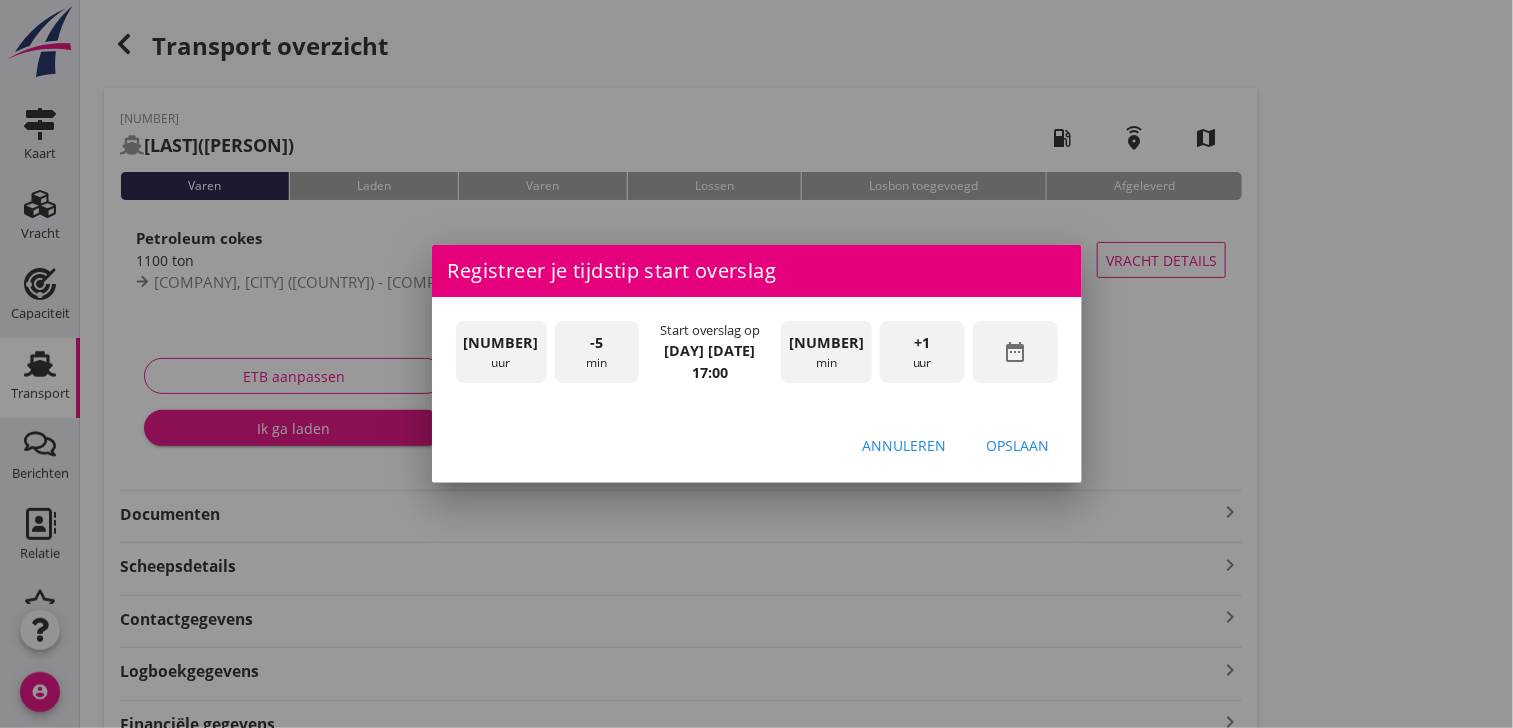 click on "+1" at bounding box center [922, 343] 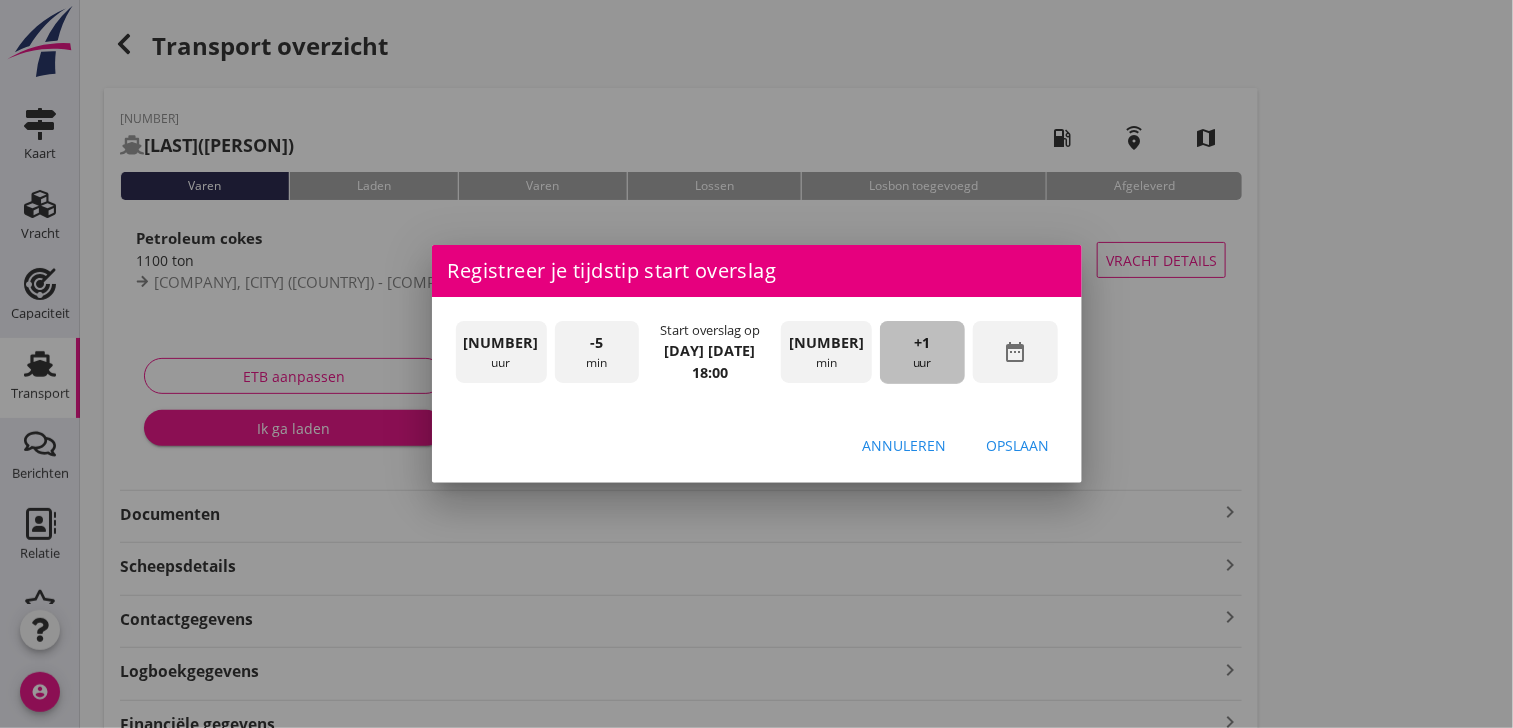 click on "+1" at bounding box center [922, 343] 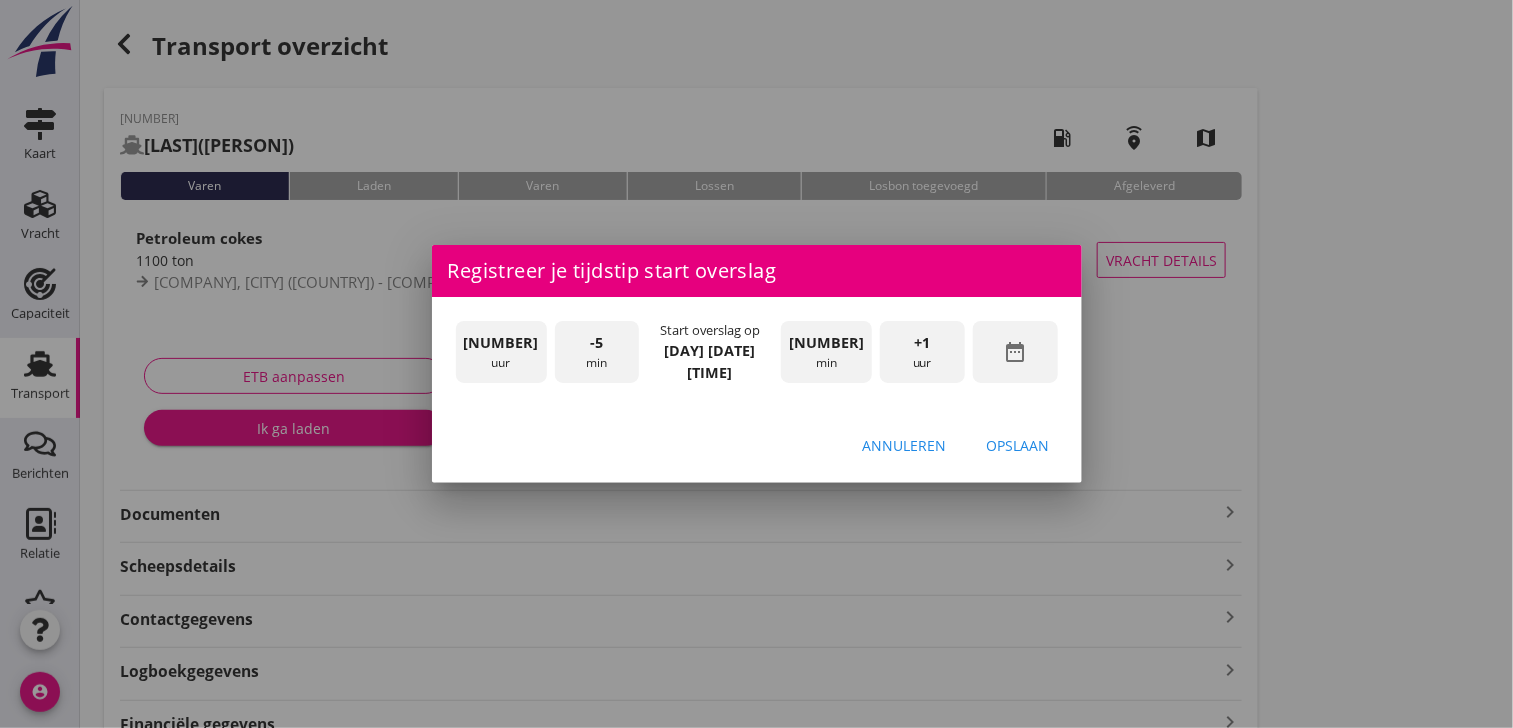 click on "-1 uur" at bounding box center [501, 352] 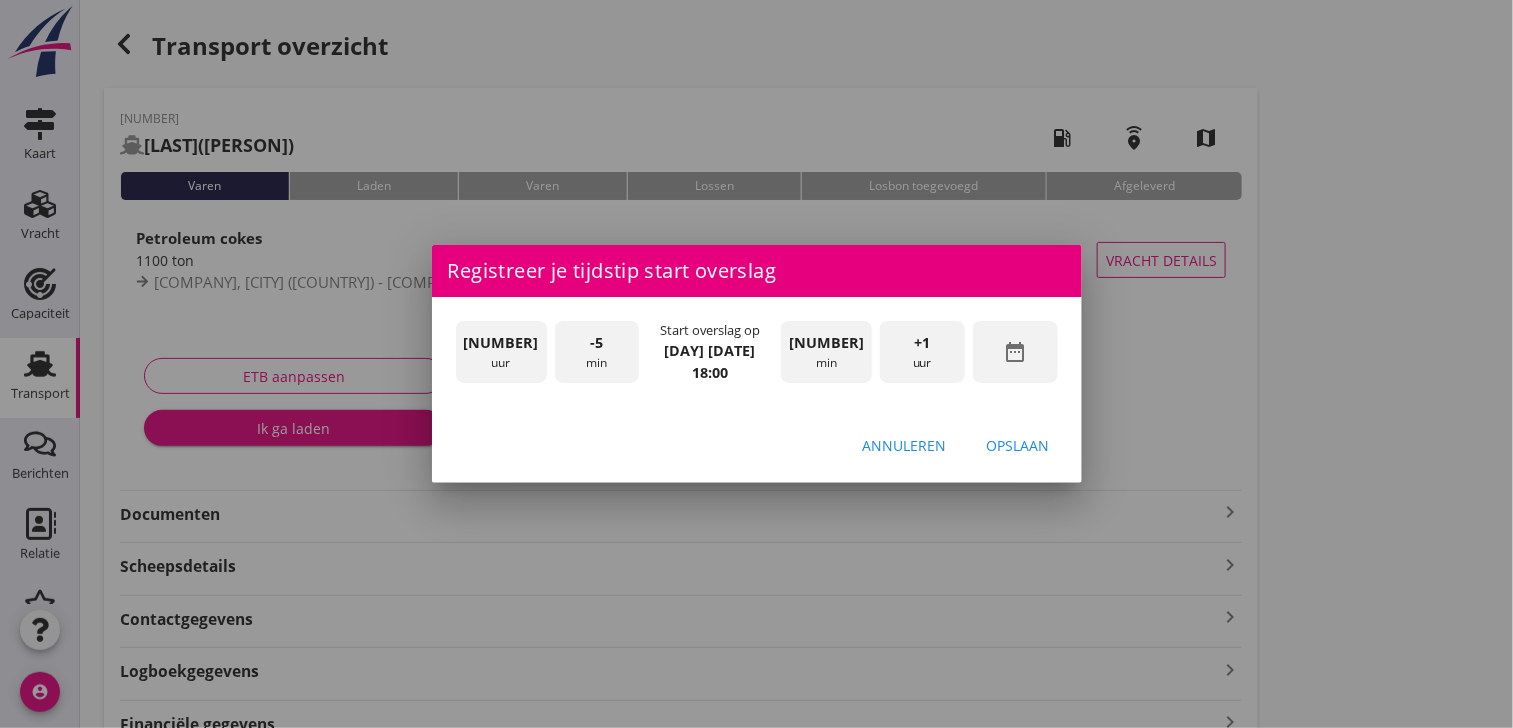 click on "Opslaan" at bounding box center [1018, 445] 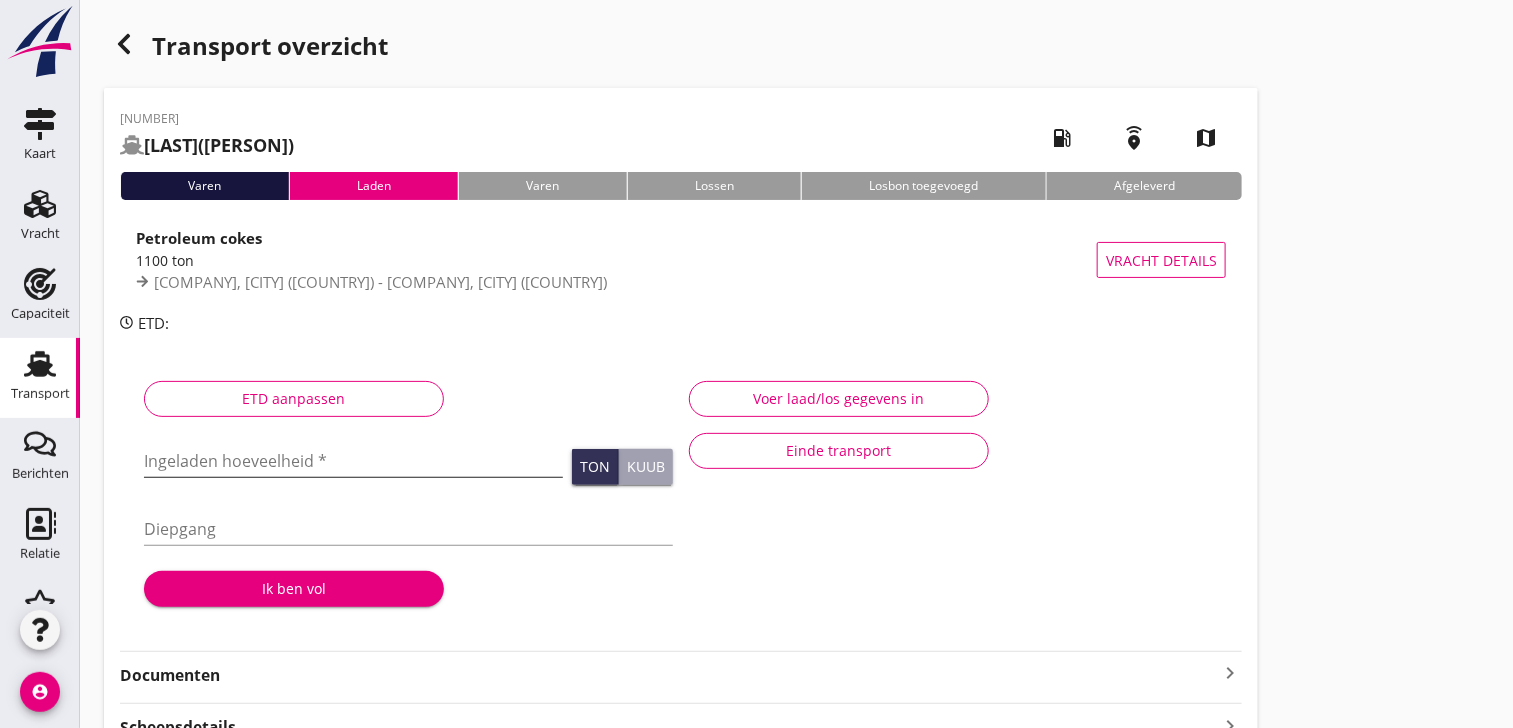 click at bounding box center (353, 461) 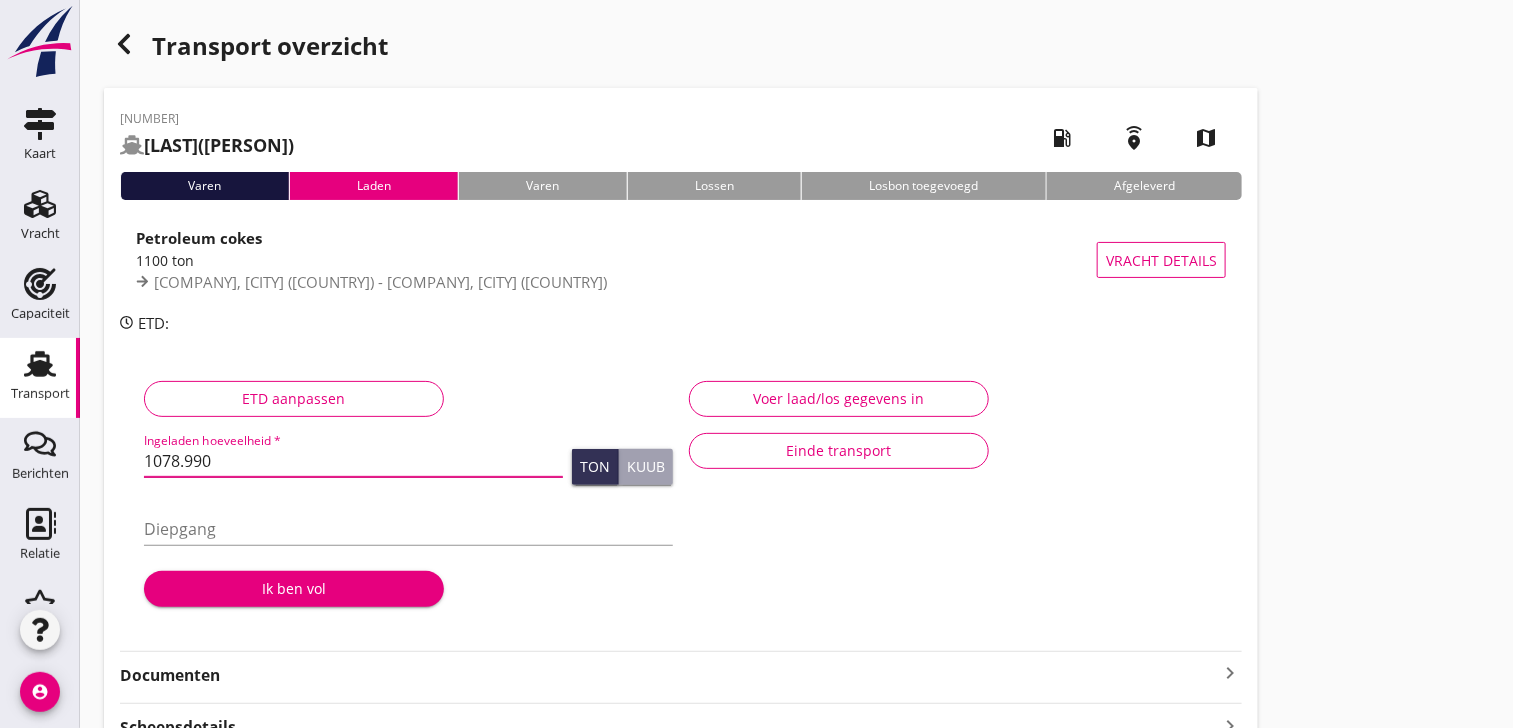 type on "1078.990" 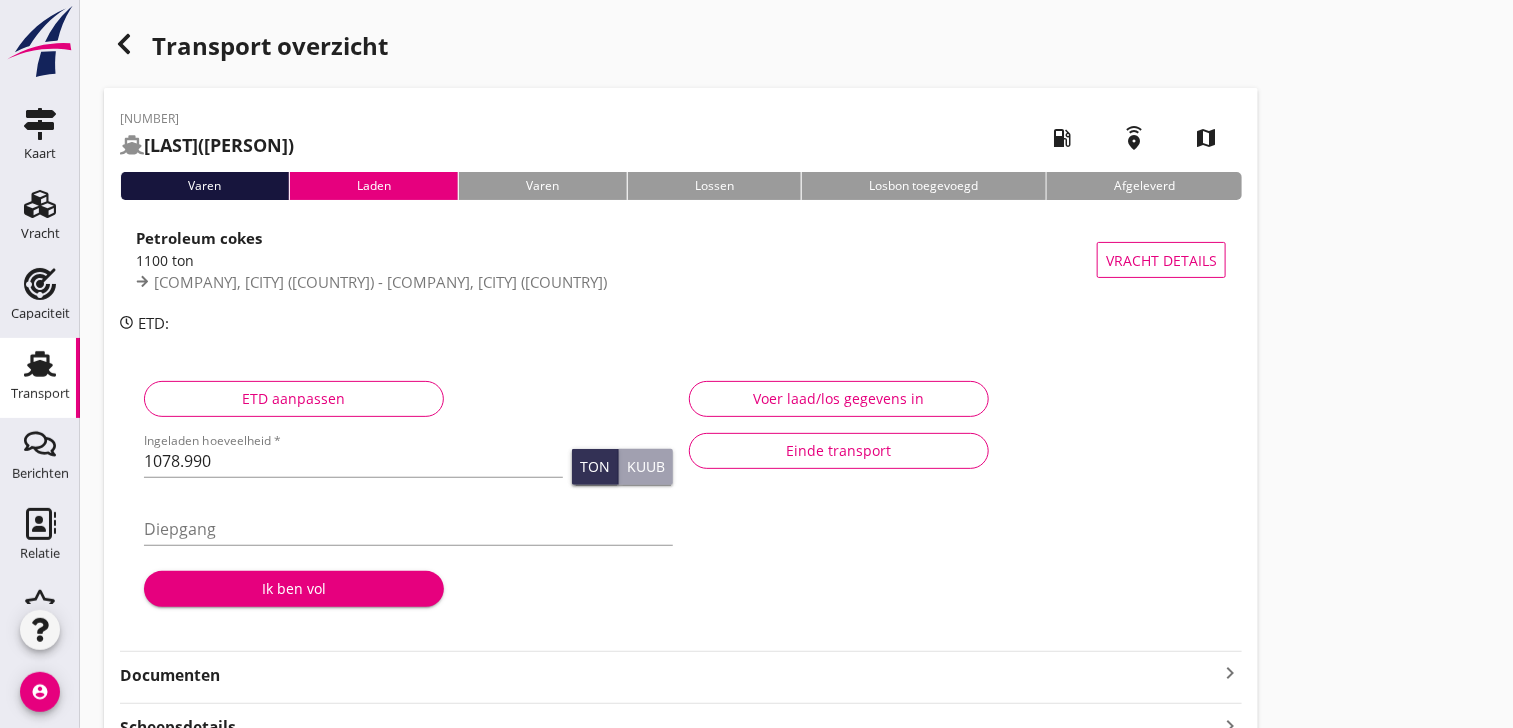 click on "Ik ben vol" at bounding box center [294, 588] 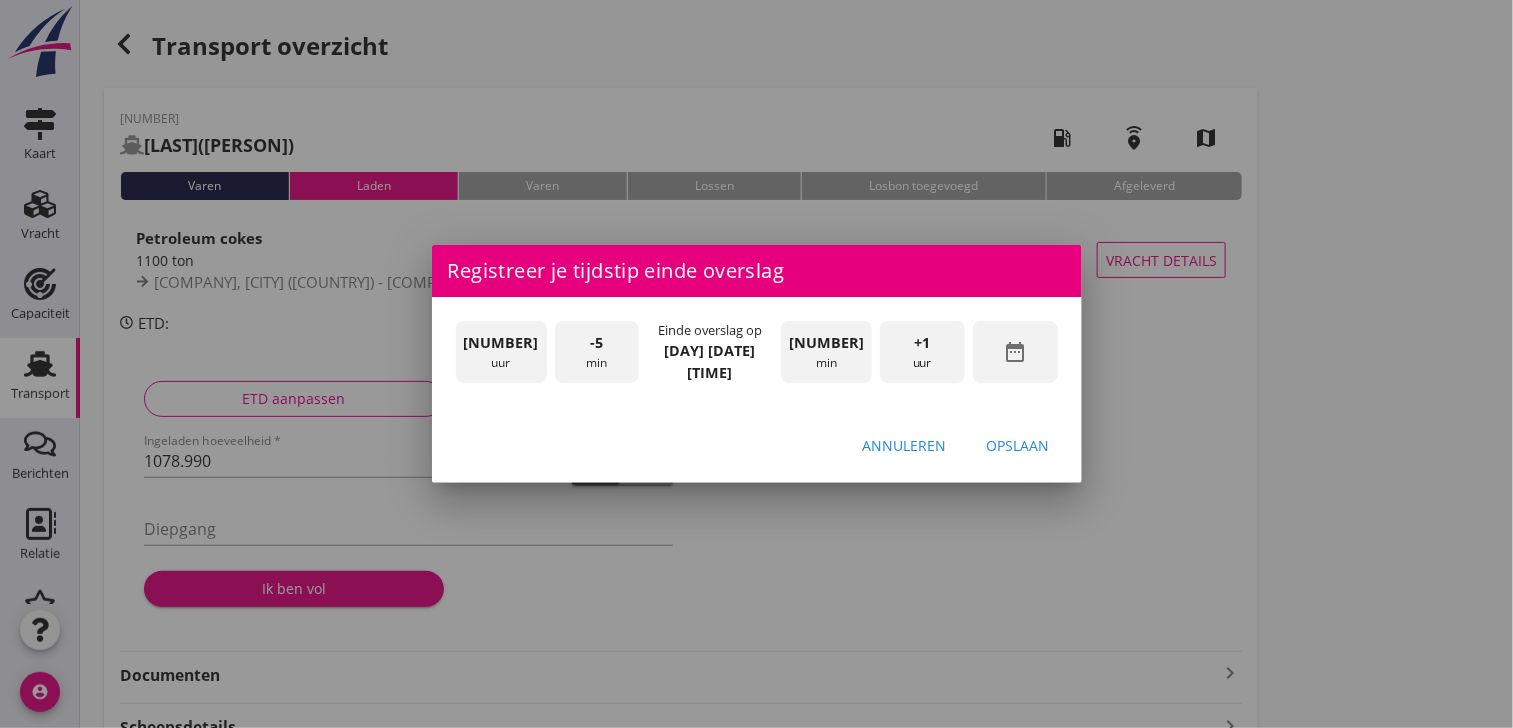 click on "[NUMBER]" at bounding box center (501, 343) 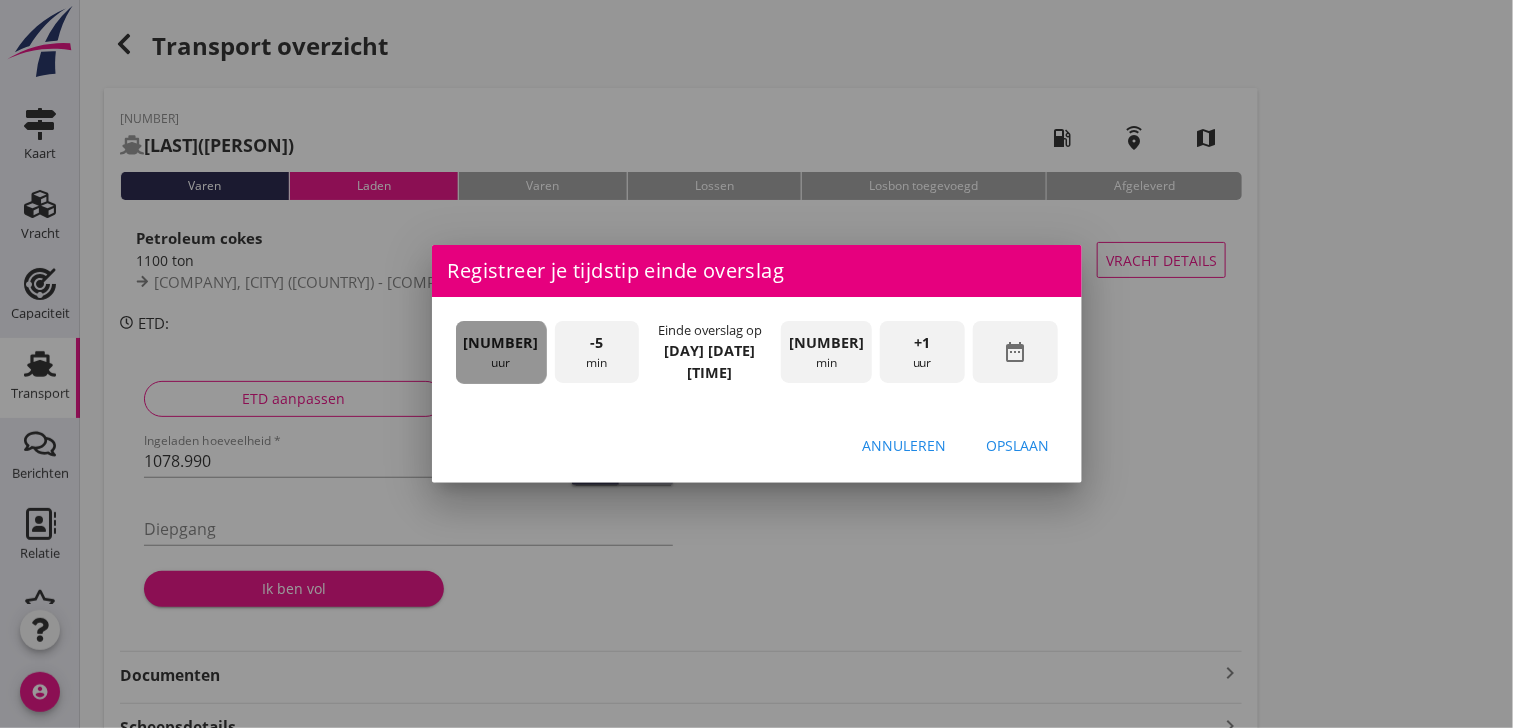 click on "[NUMBER]" at bounding box center [501, 343] 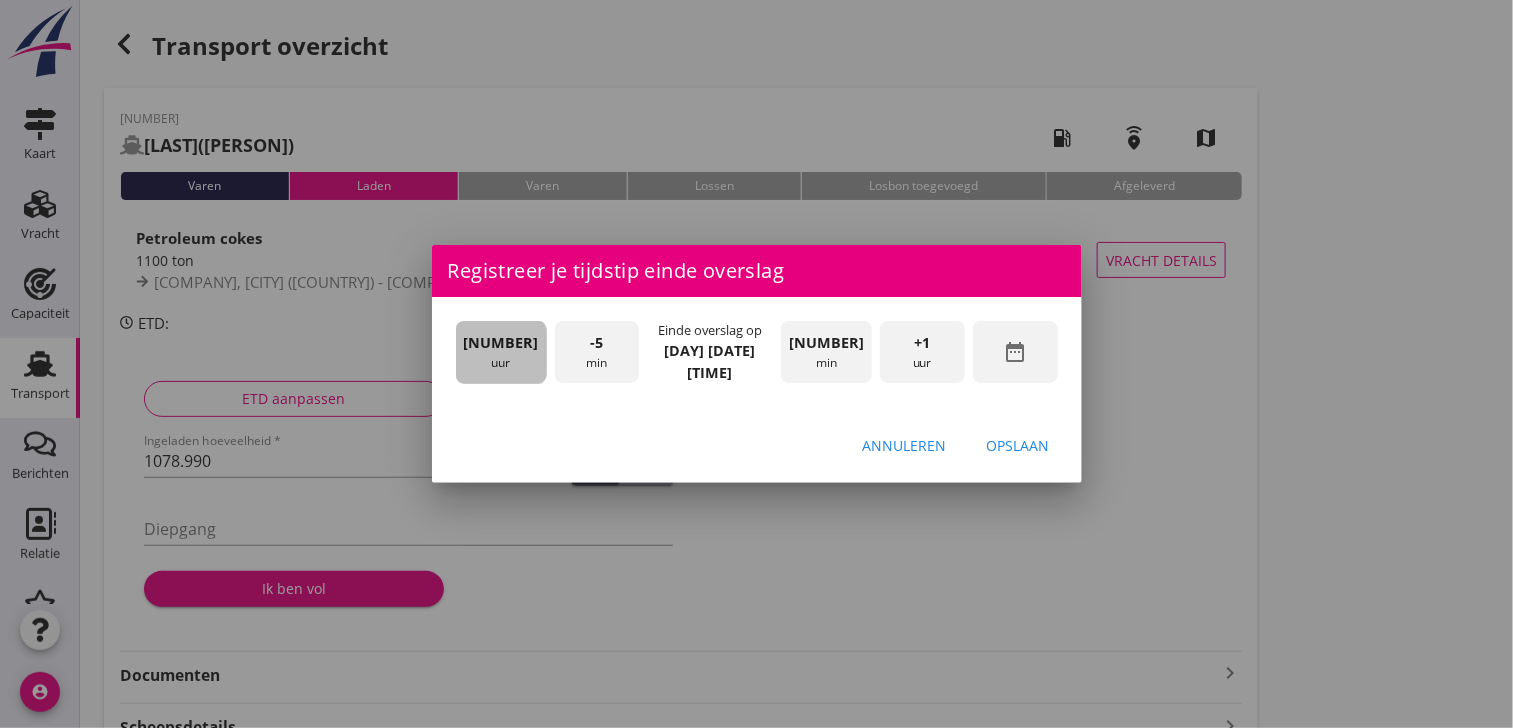 click on "[NUMBER]" at bounding box center [501, 343] 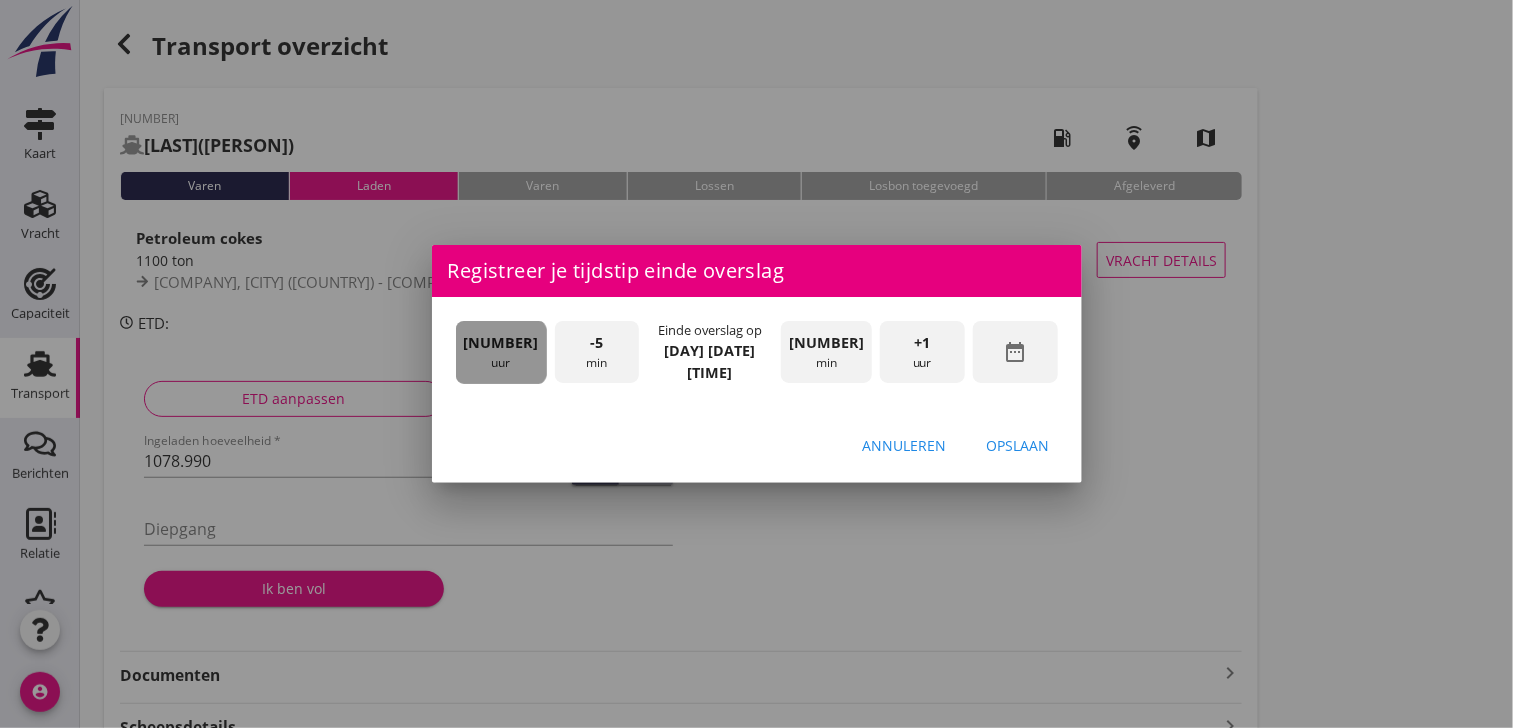 click on "[NUMBER]" at bounding box center (501, 343) 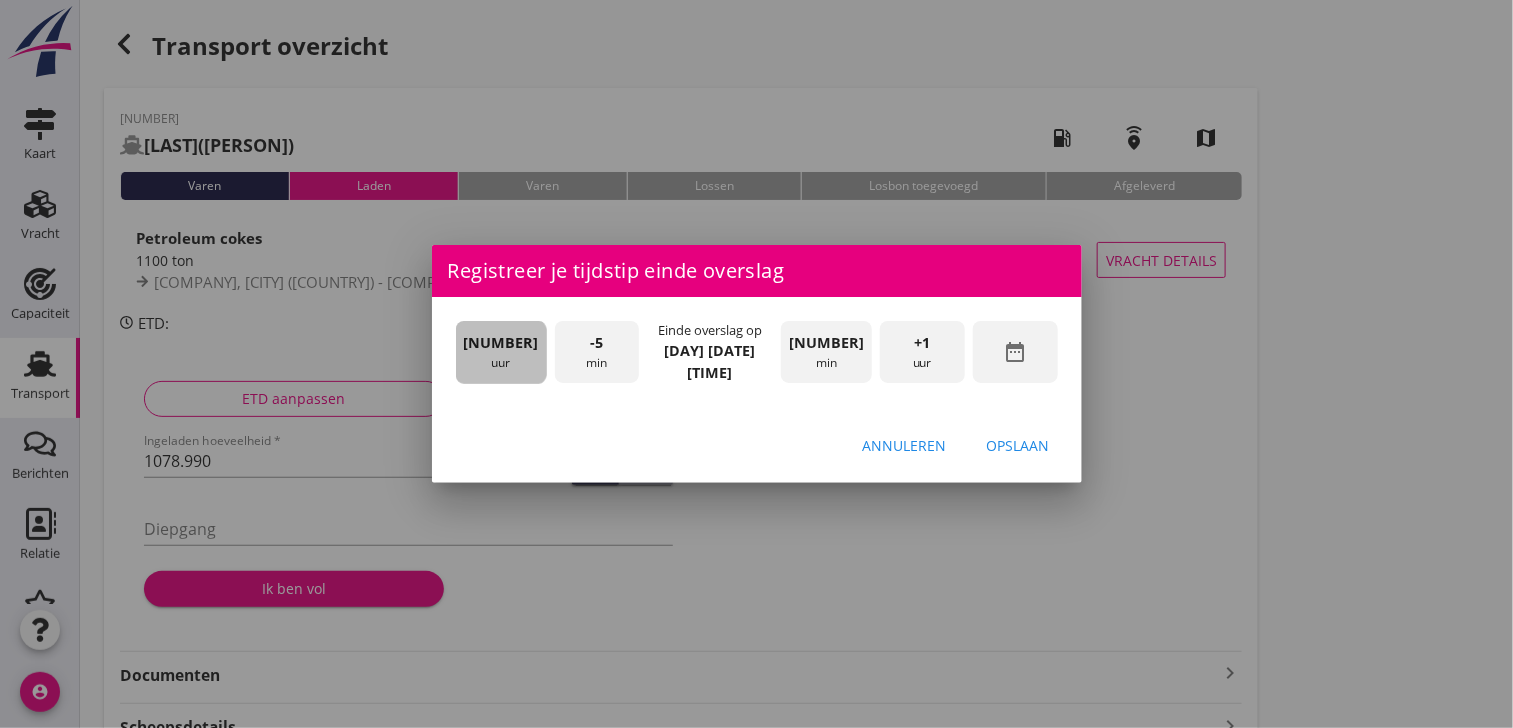 click on "[NUMBER]" at bounding box center [501, 343] 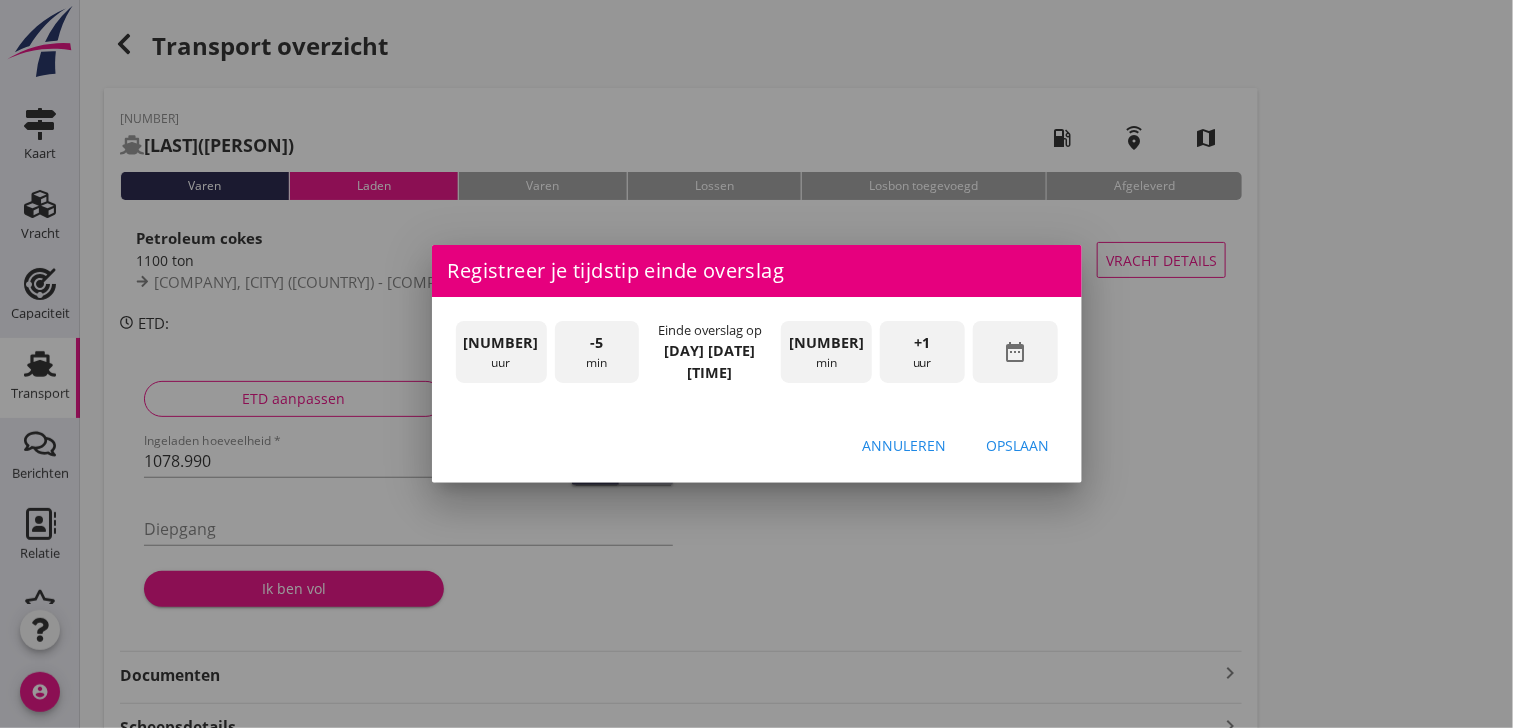 click on "-5  min" at bounding box center (597, 352) 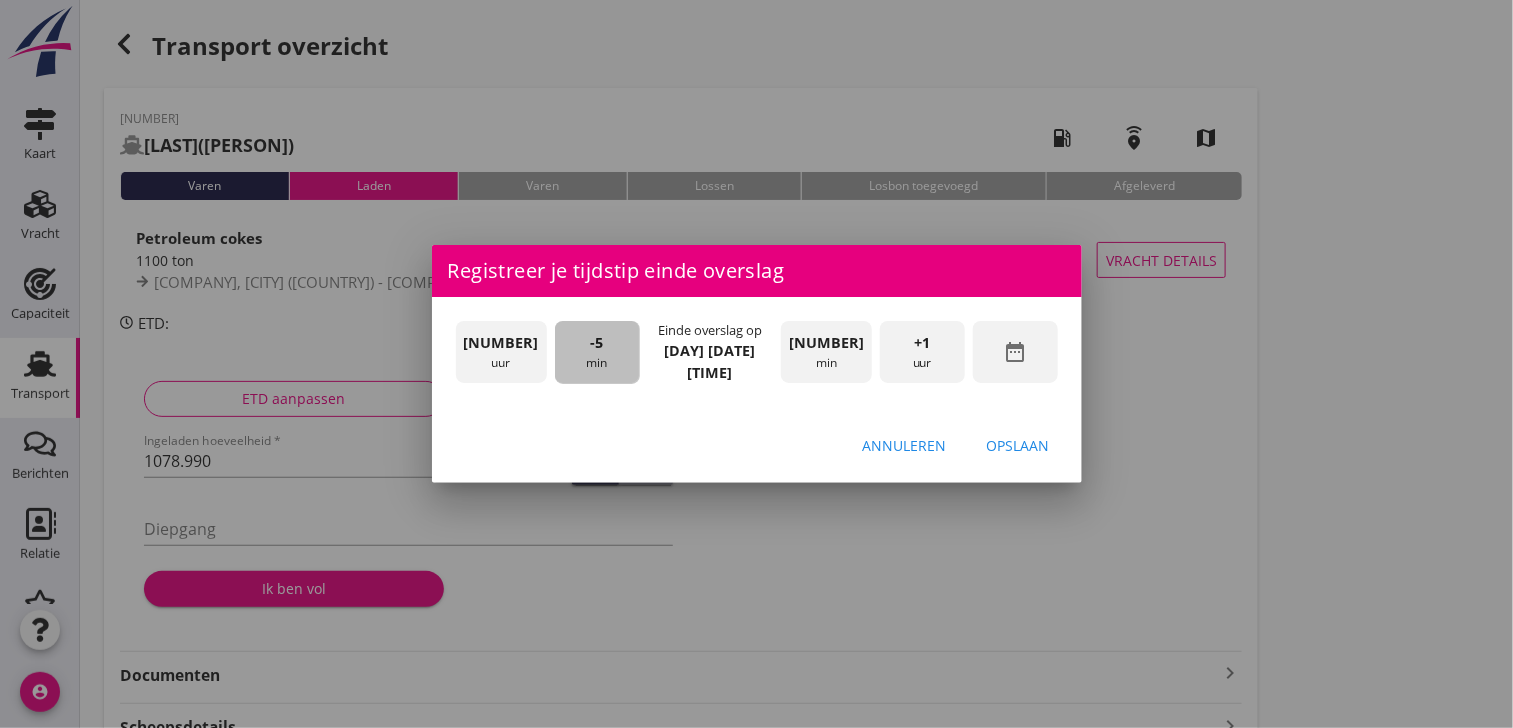 click on "-5  min" at bounding box center (597, 352) 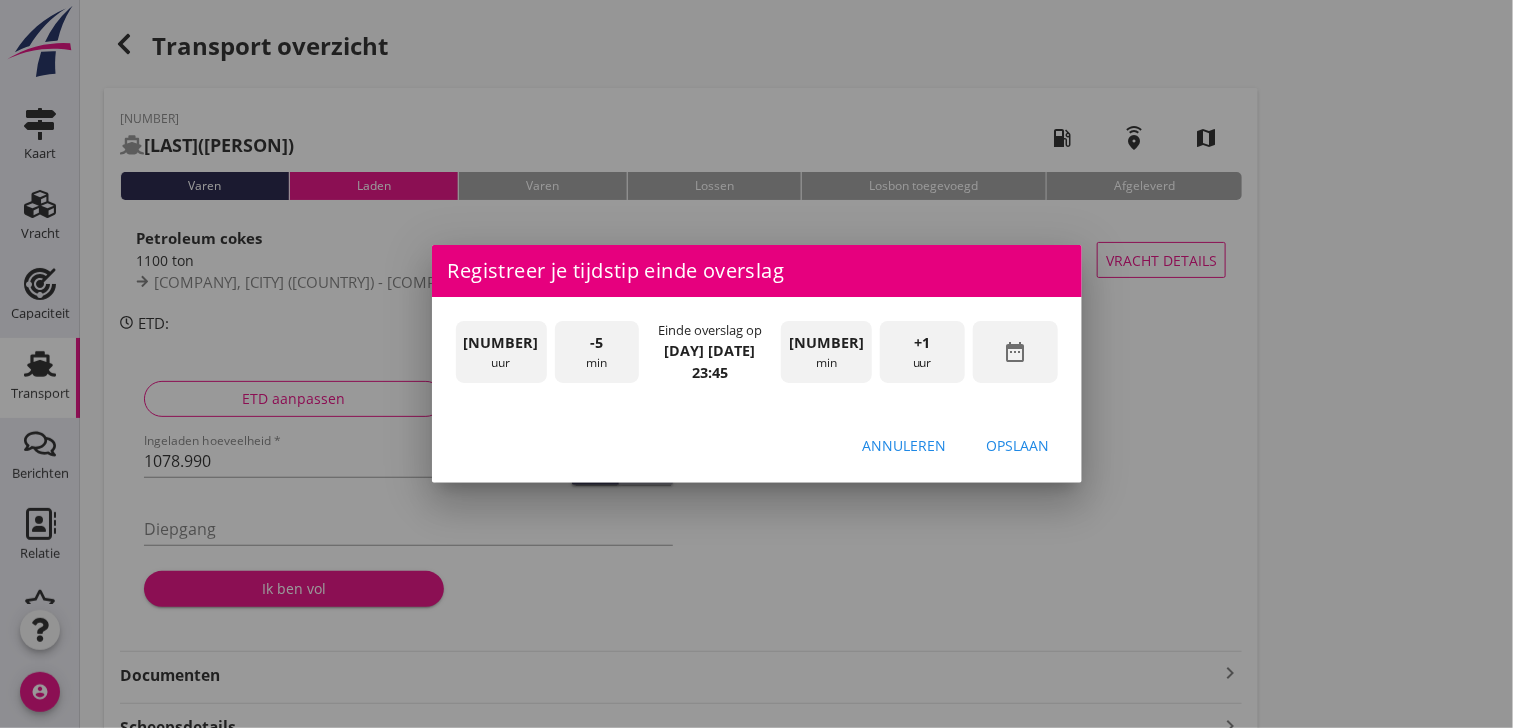 click on "Opslaan" at bounding box center (1018, 445) 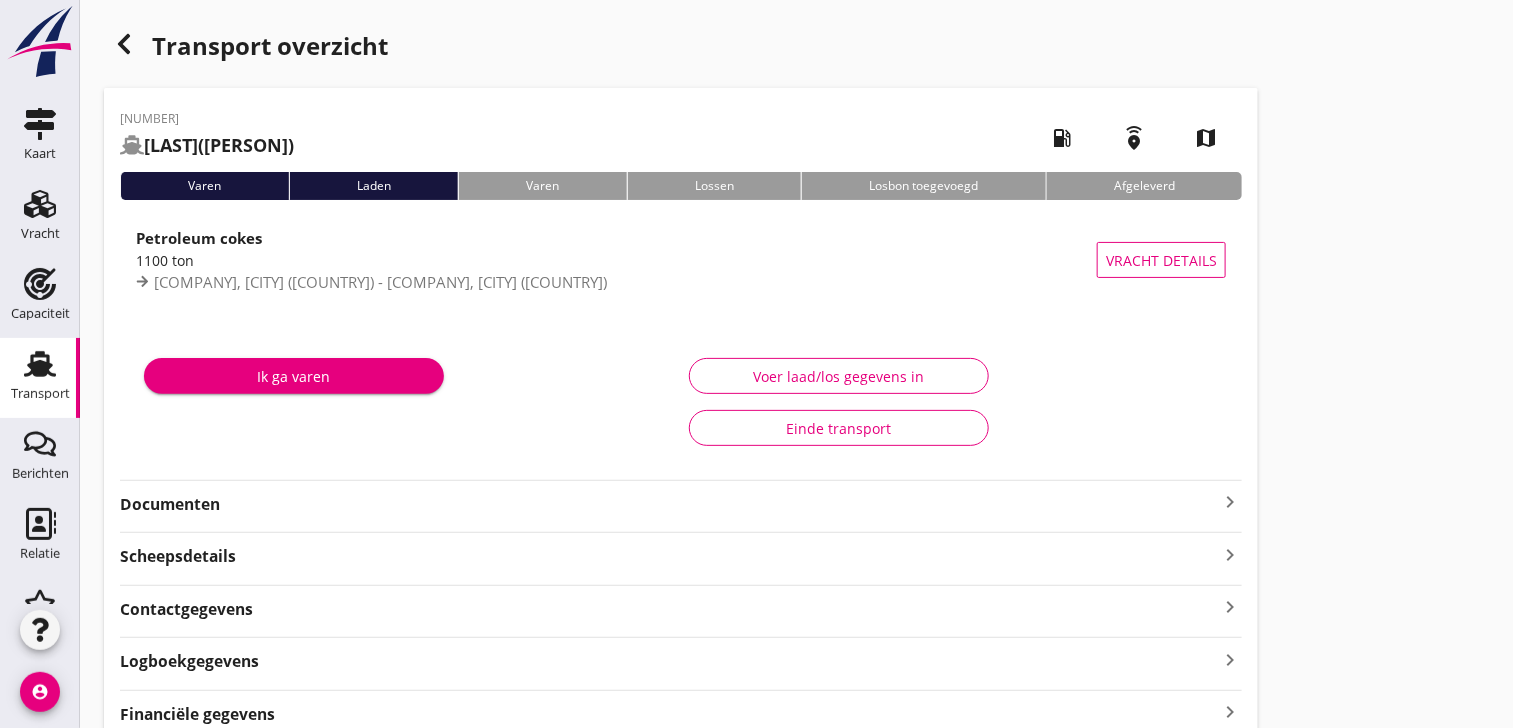 click on "Ik ga varen" at bounding box center (294, 376) 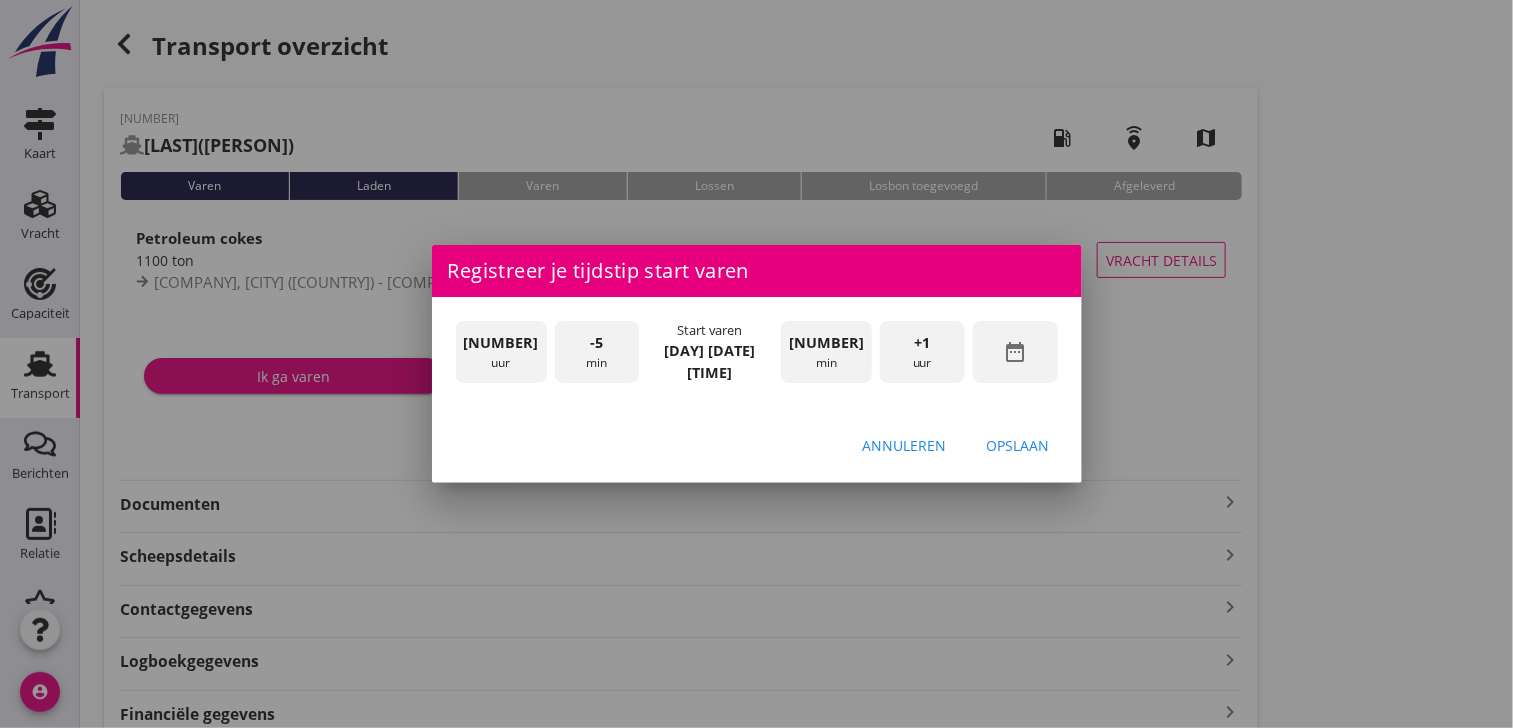 click on "-1 uur" at bounding box center (501, 352) 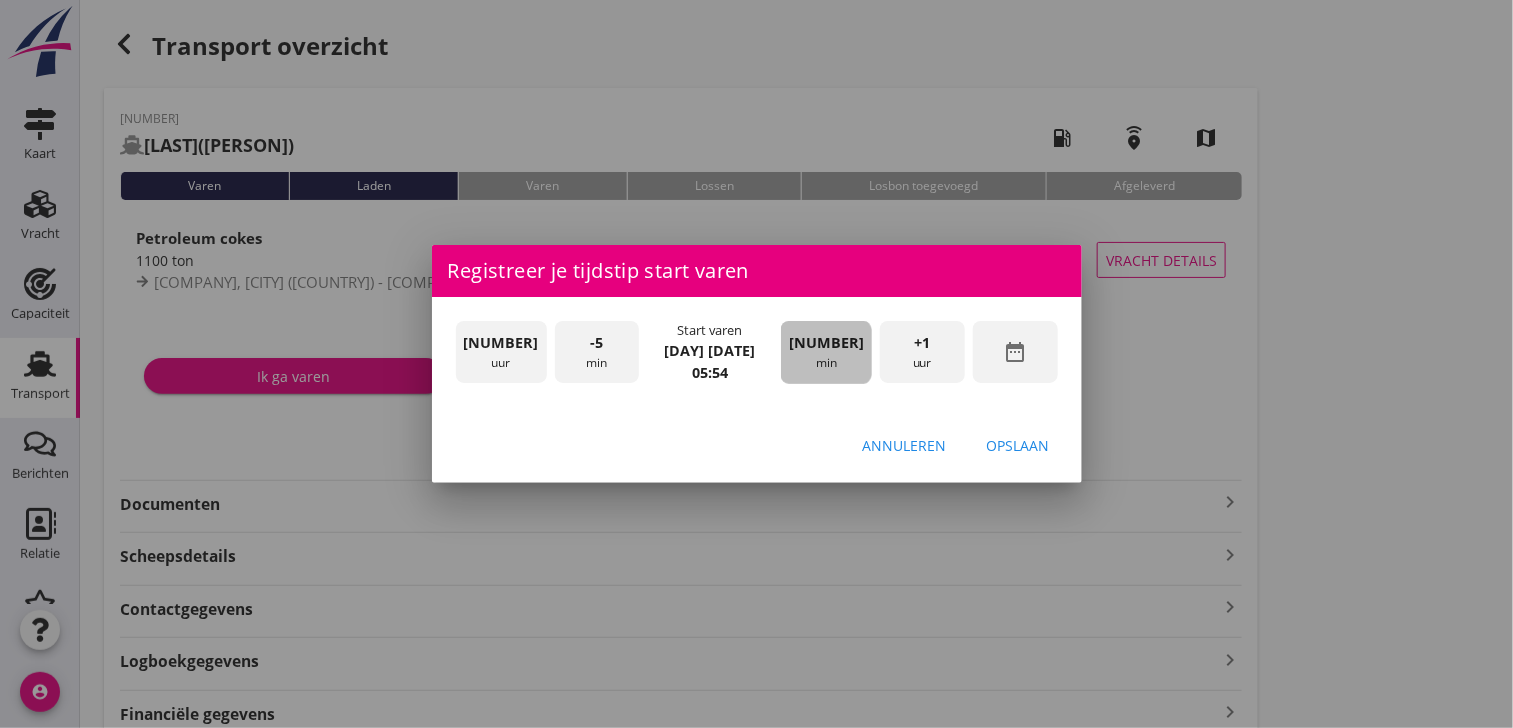 click on "[NUMBER]" at bounding box center [826, 343] 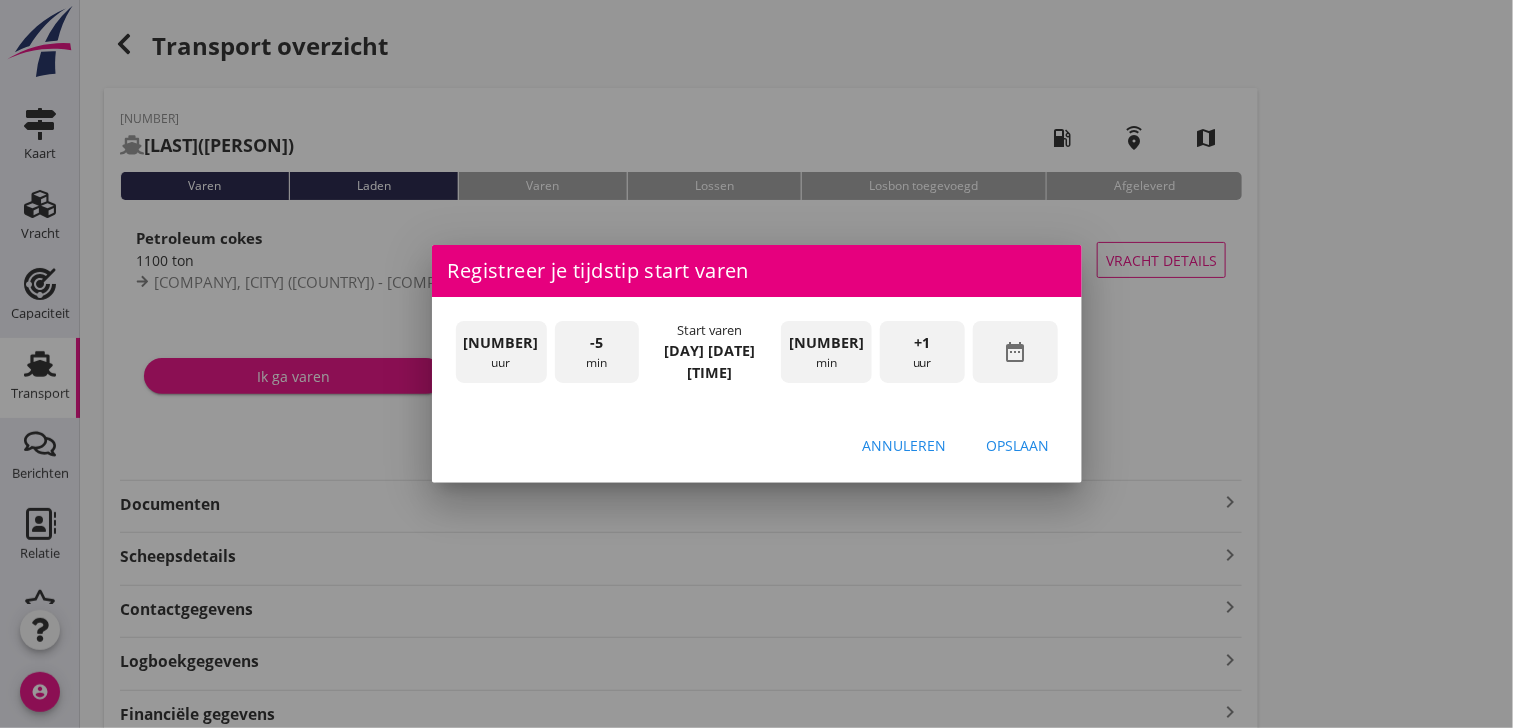 click on "[NUMBER]" at bounding box center (826, 343) 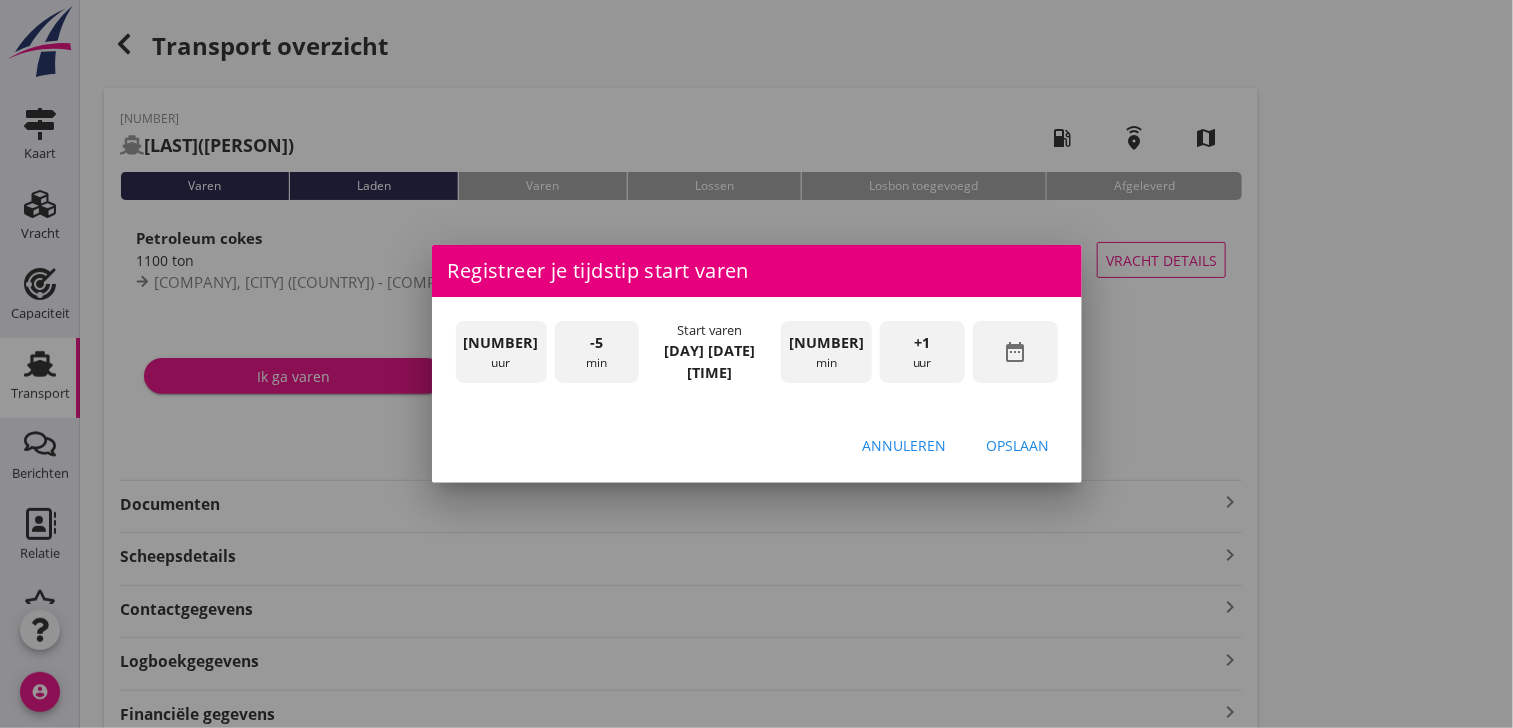 click on "Opslaan" at bounding box center (1018, 445) 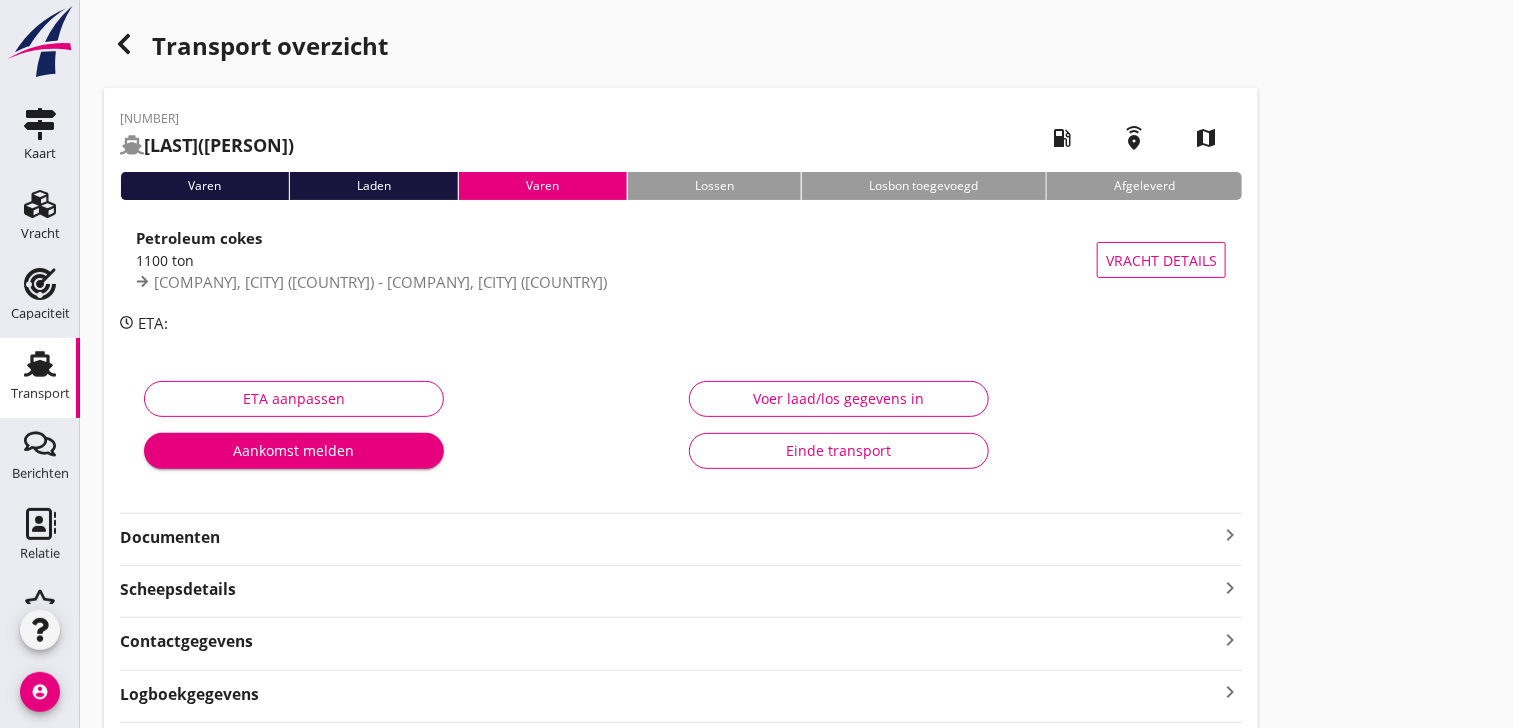 click on "Documenten" at bounding box center [669, 537] 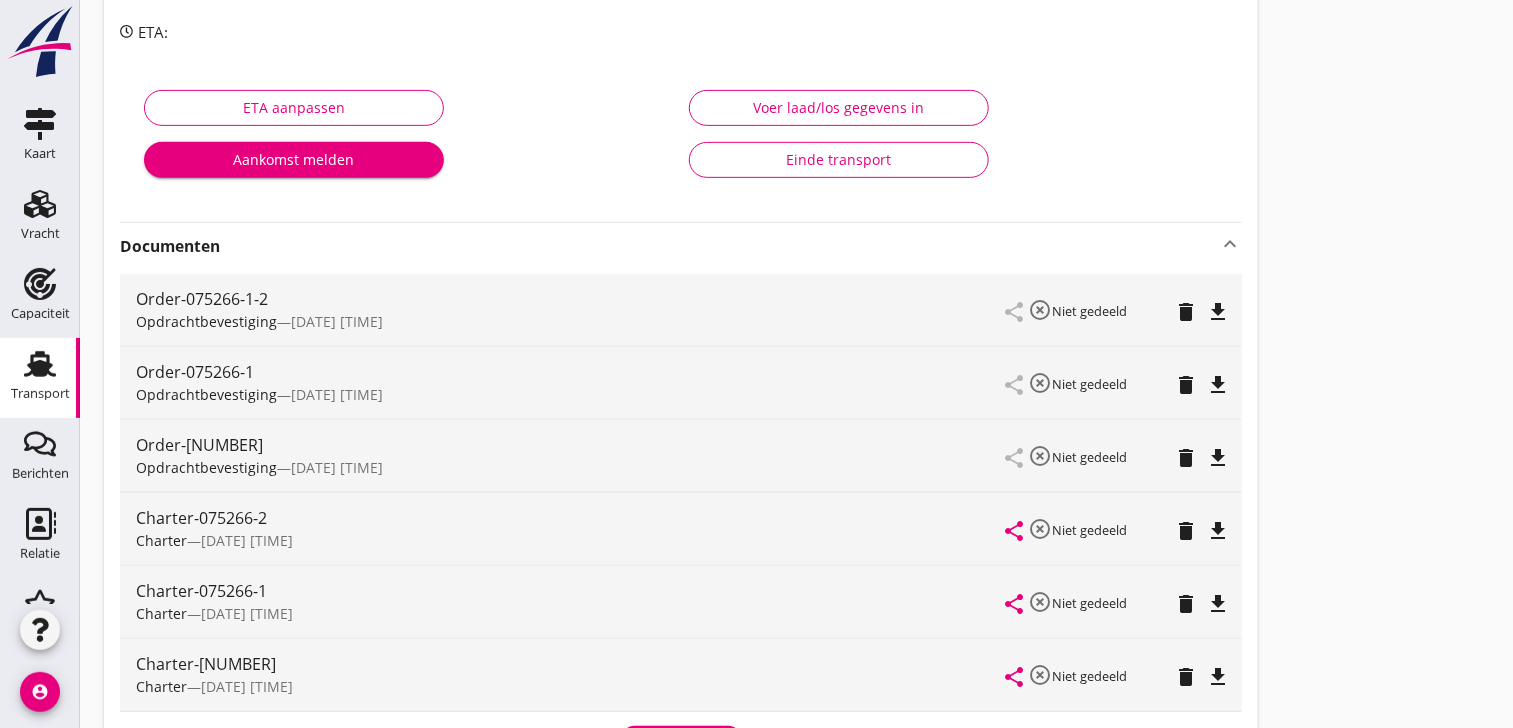 scroll, scrollTop: 444, scrollLeft: 0, axis: vertical 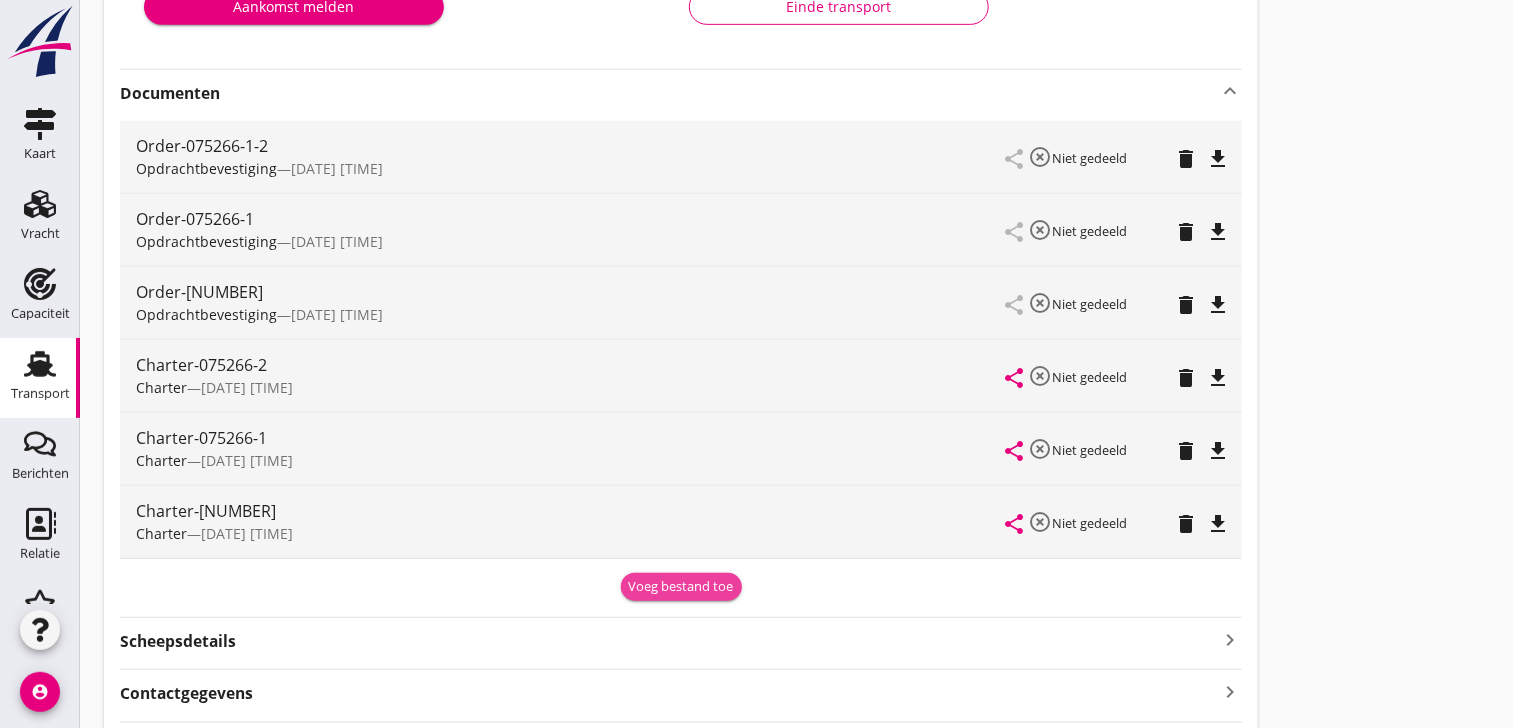 click on "Voeg bestand toe" at bounding box center [681, 587] 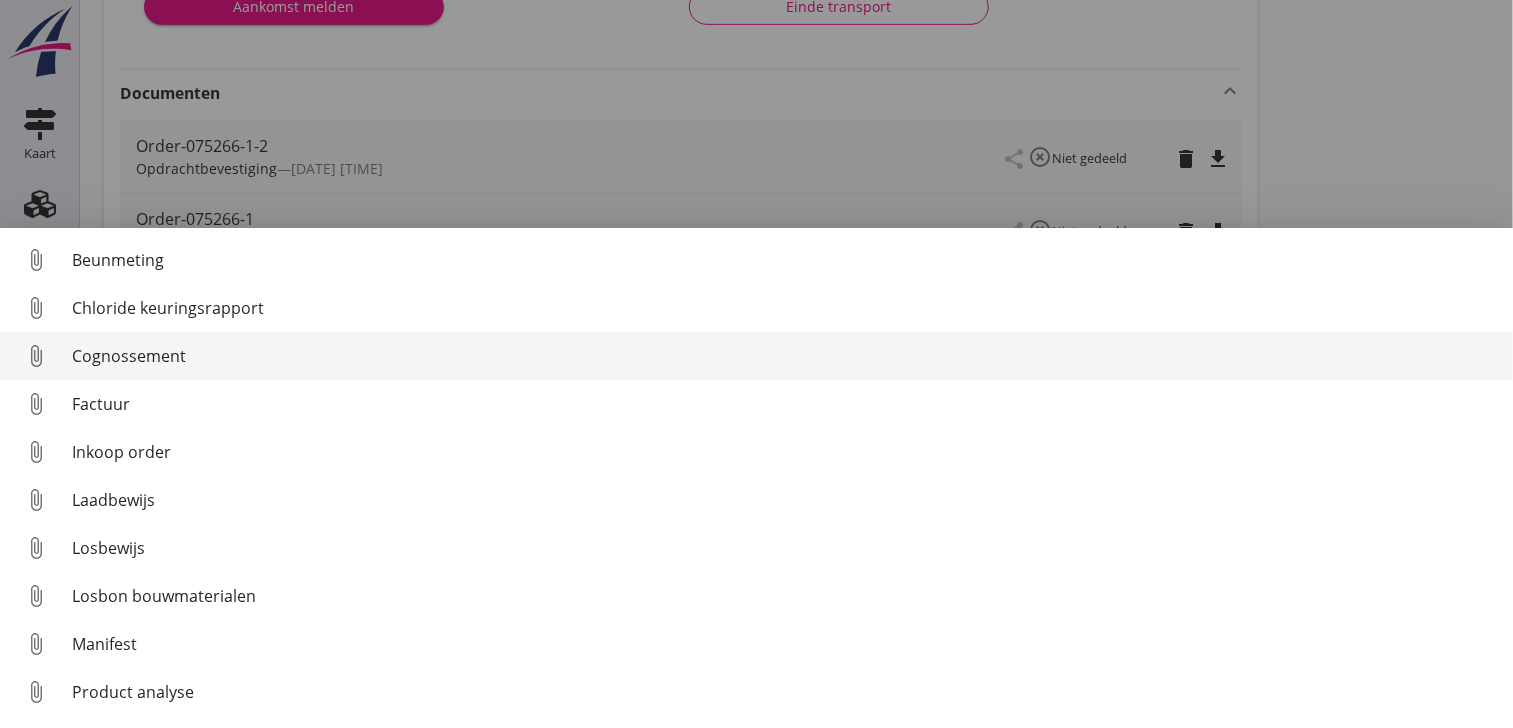 click on "Cognossement" at bounding box center [784, 356] 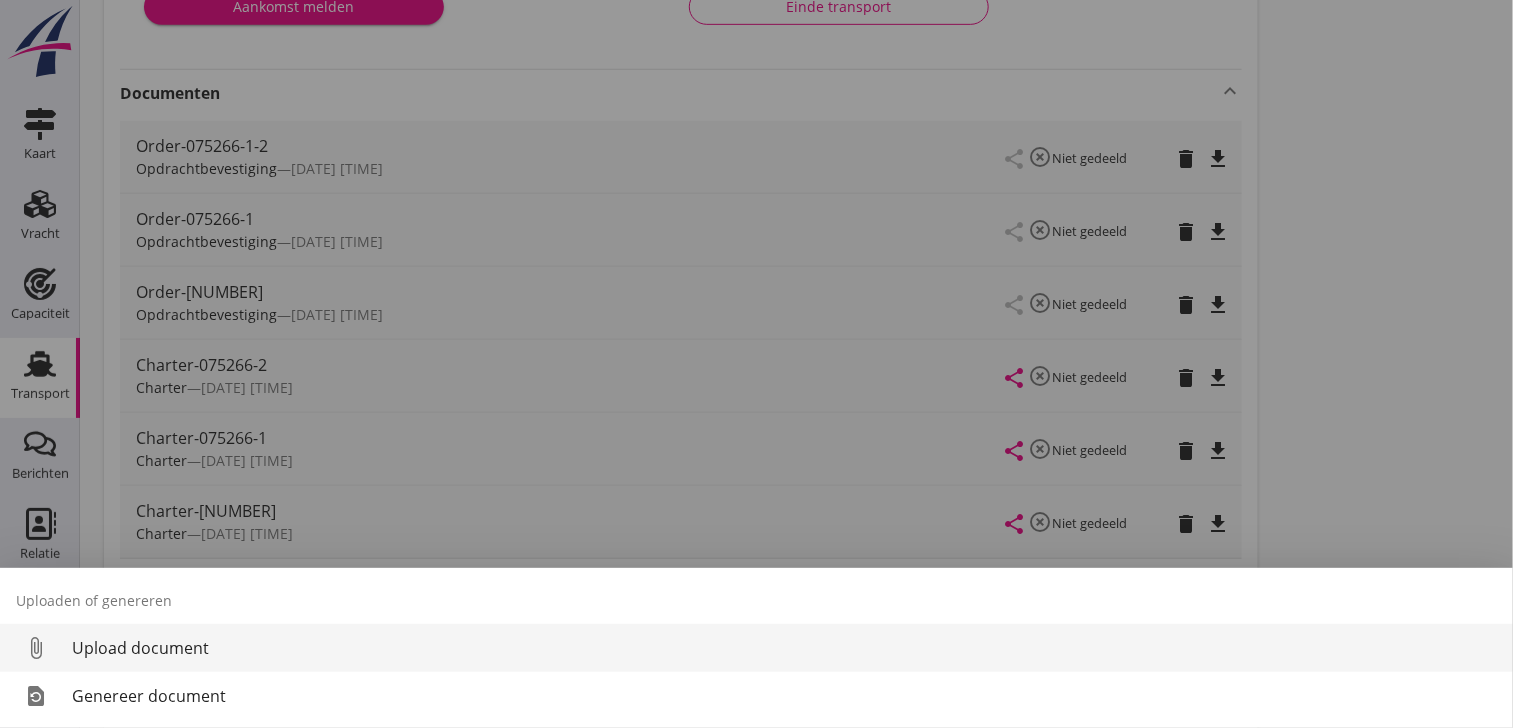click on "Upload document" at bounding box center (784, 648) 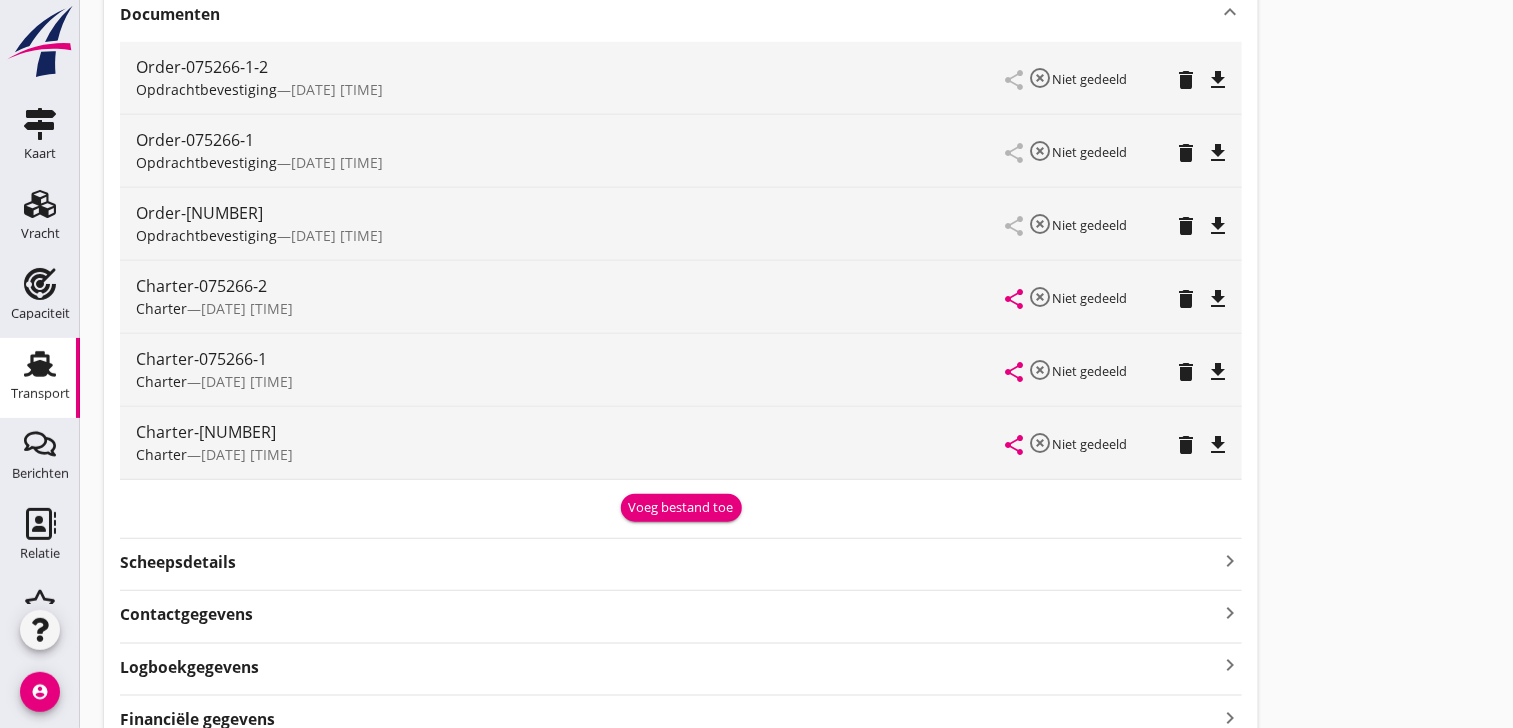 scroll, scrollTop: 555, scrollLeft: 0, axis: vertical 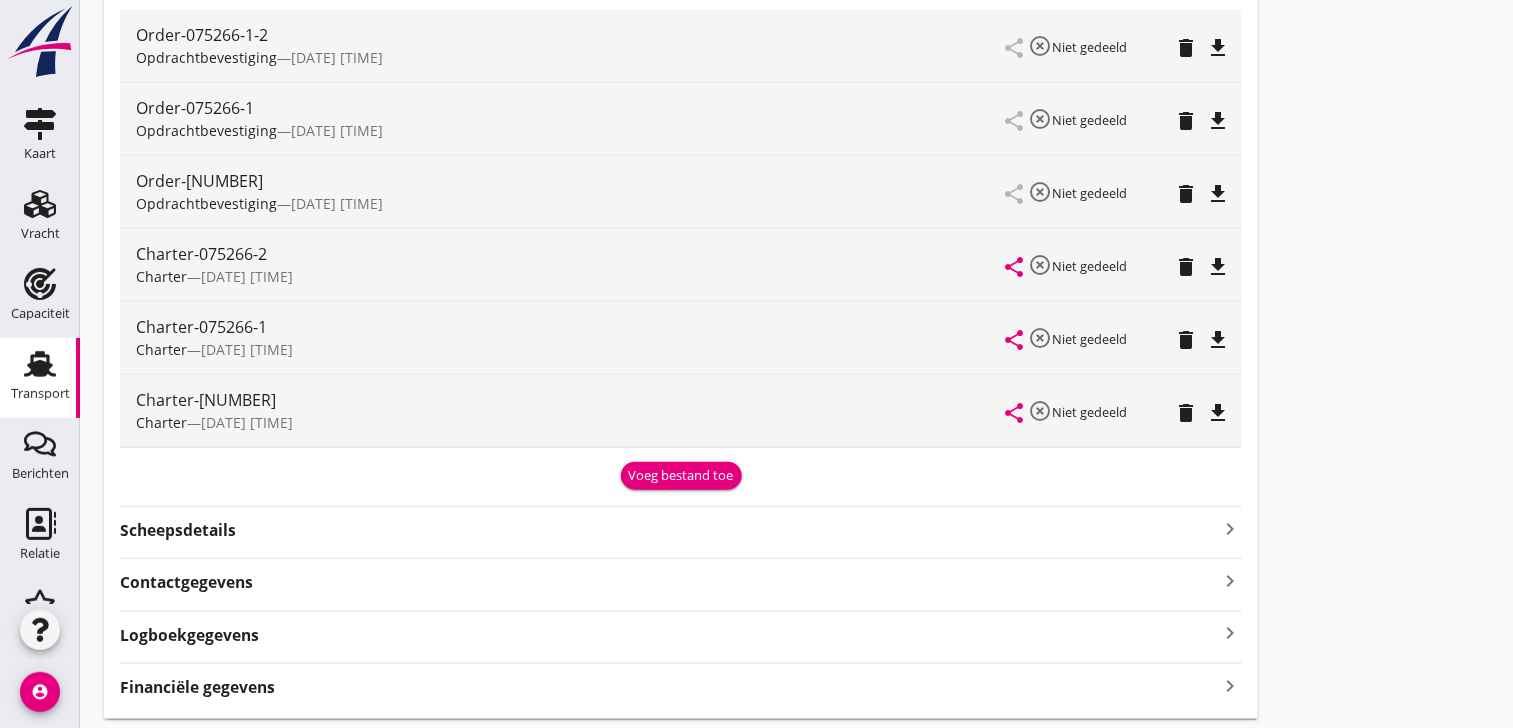 click on "Voeg bestand toe" at bounding box center (681, 476) 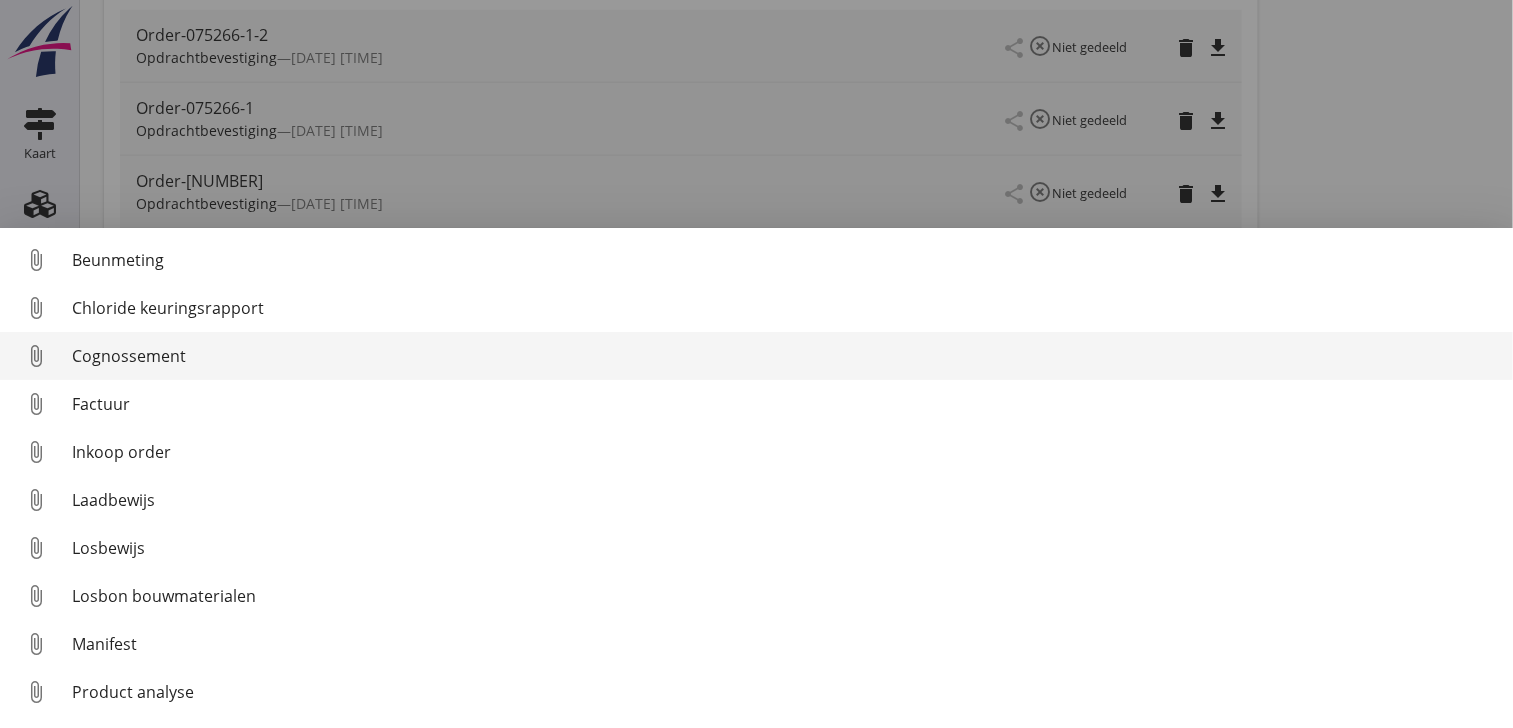 click on "Cognossement" at bounding box center [784, 356] 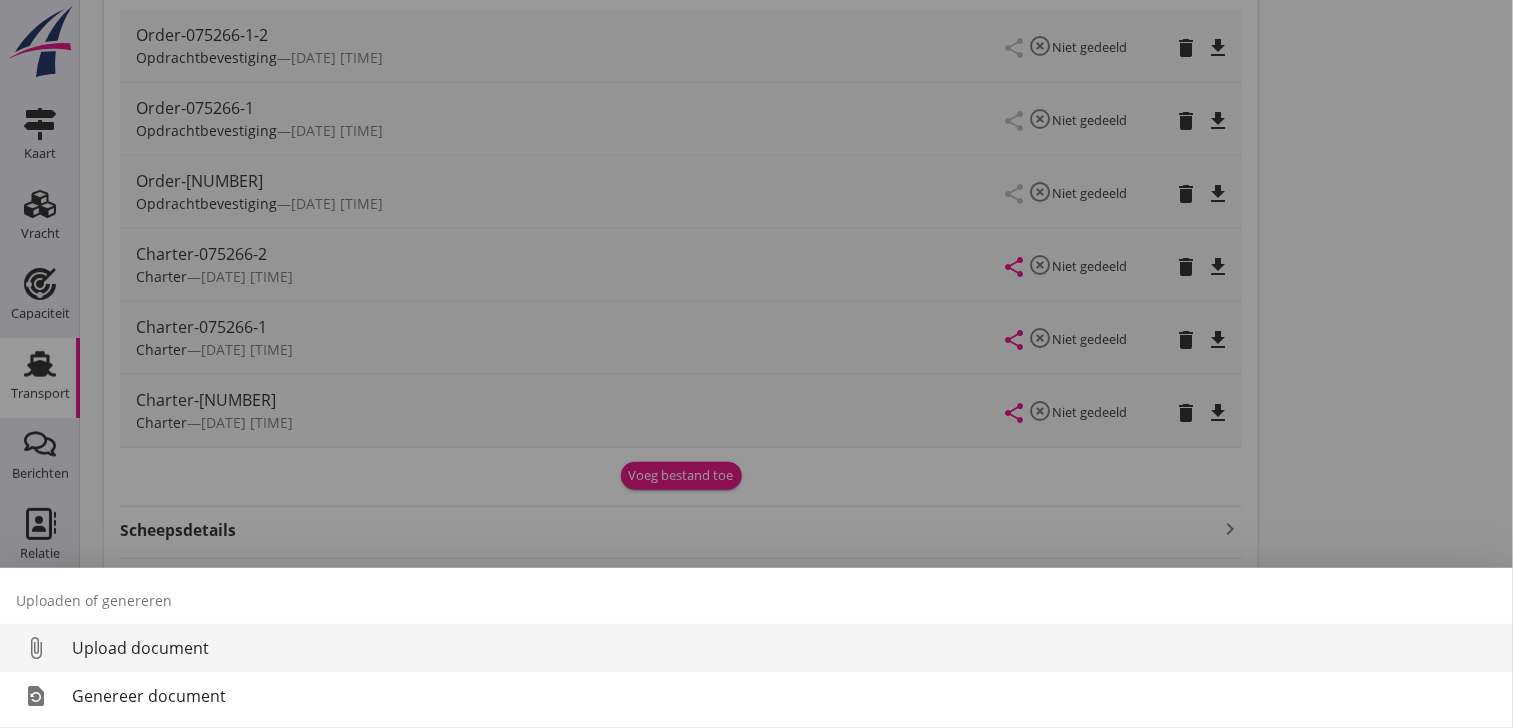 click on "Upload document" at bounding box center [784, 648] 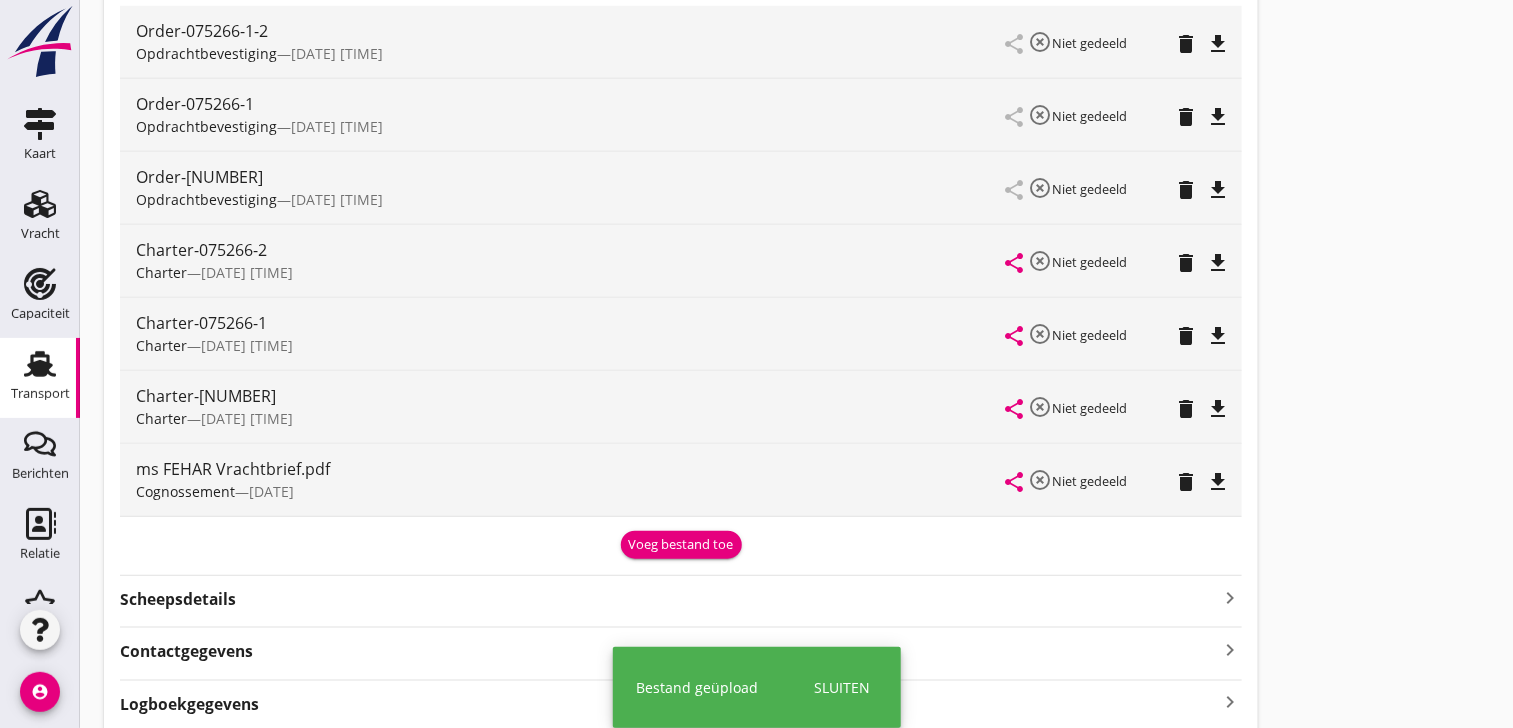 scroll, scrollTop: 555, scrollLeft: 0, axis: vertical 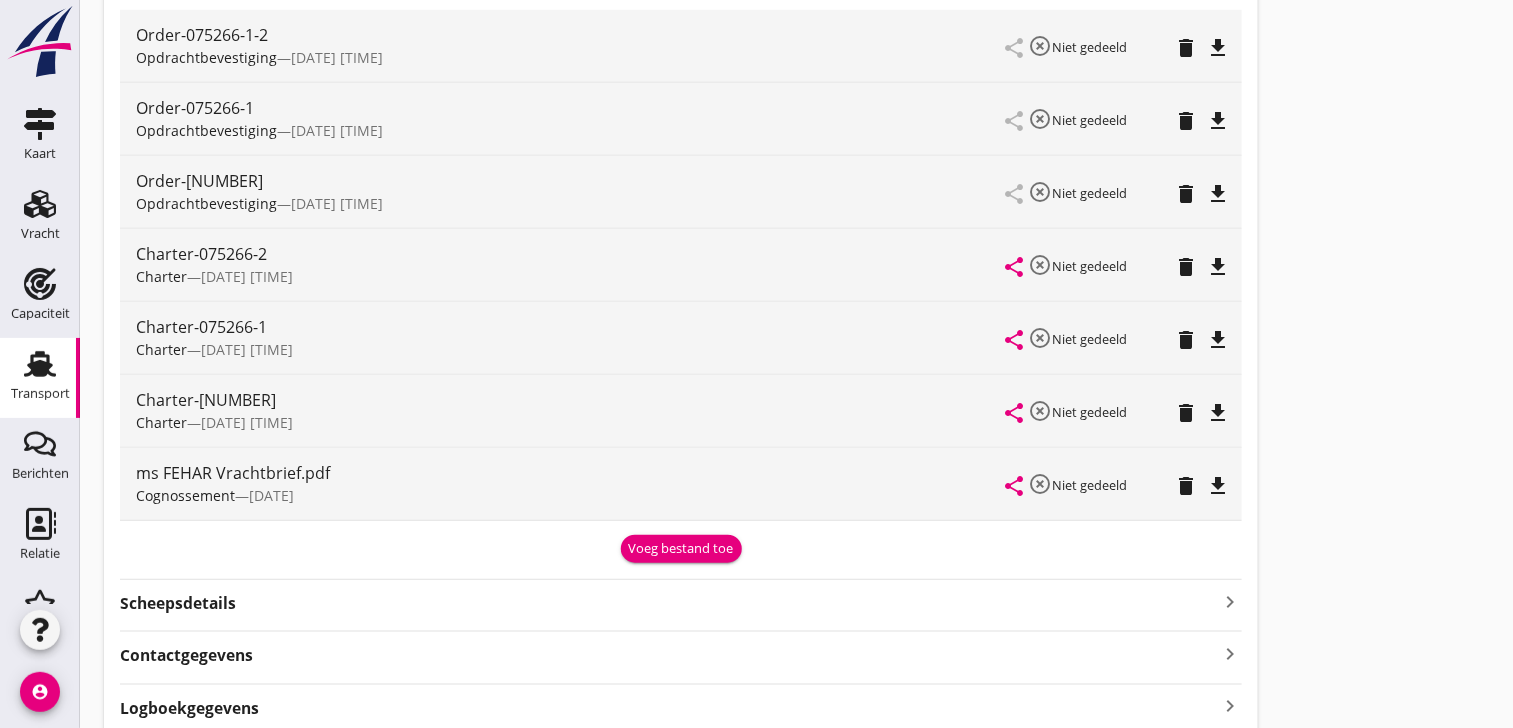 click on "Transport" at bounding box center [40, 394] 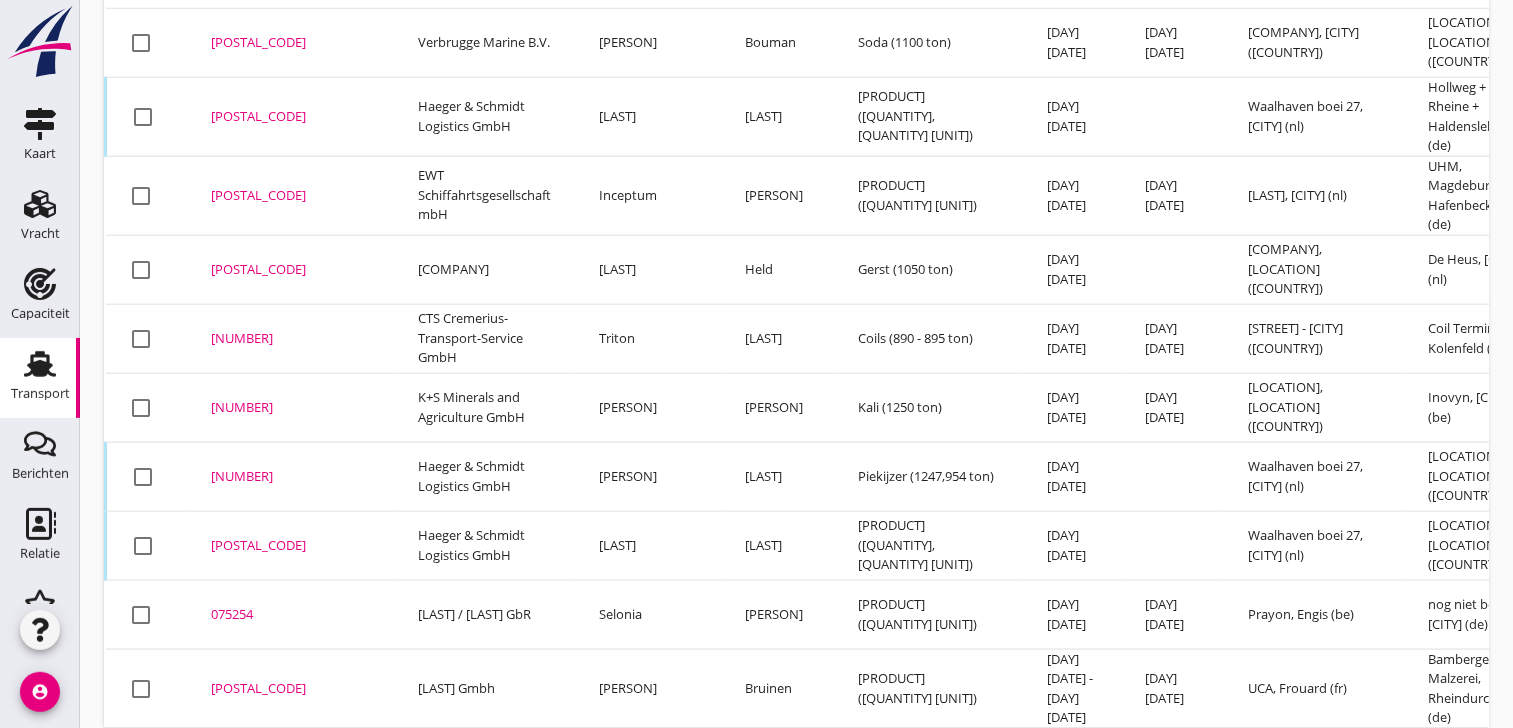 scroll, scrollTop: 901, scrollLeft: 0, axis: vertical 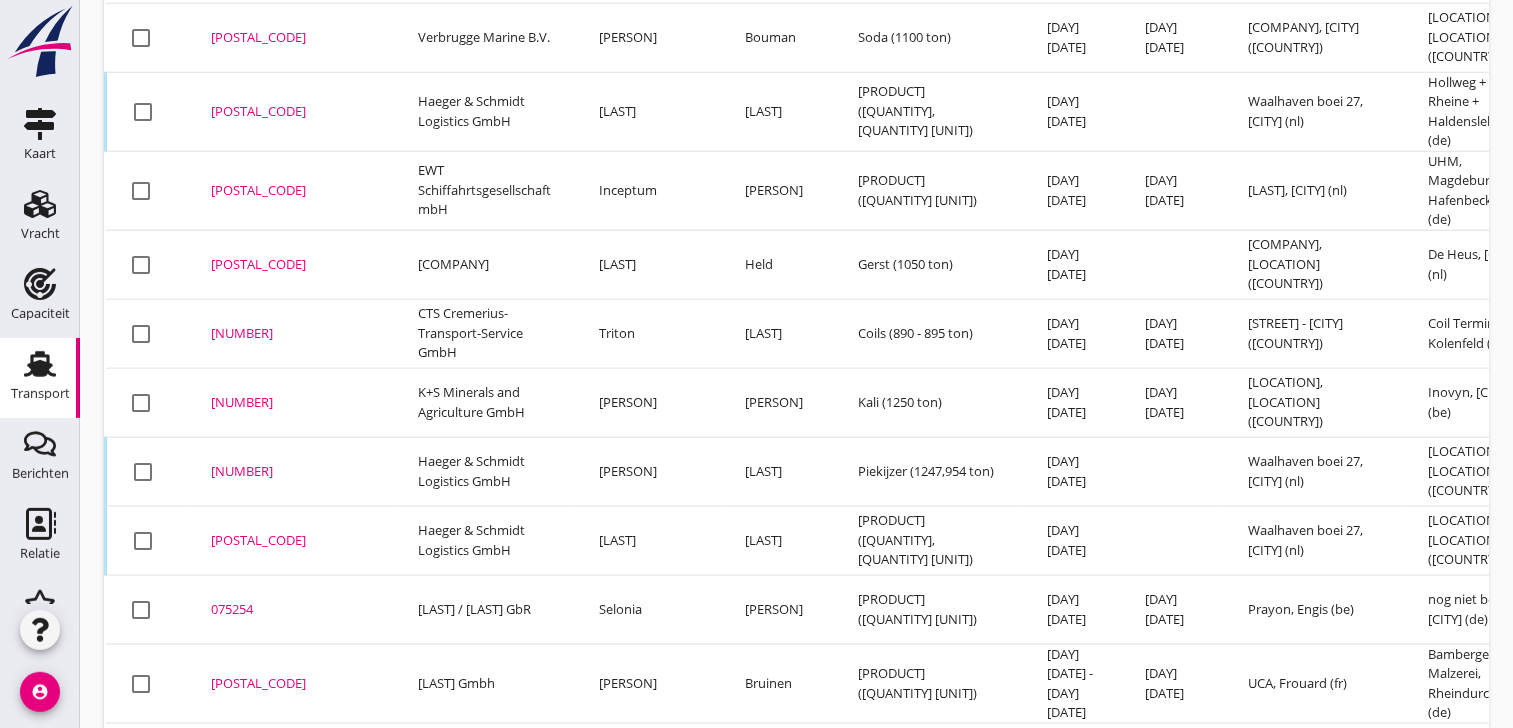 click on "[NUMBER]" at bounding box center [290, 334] 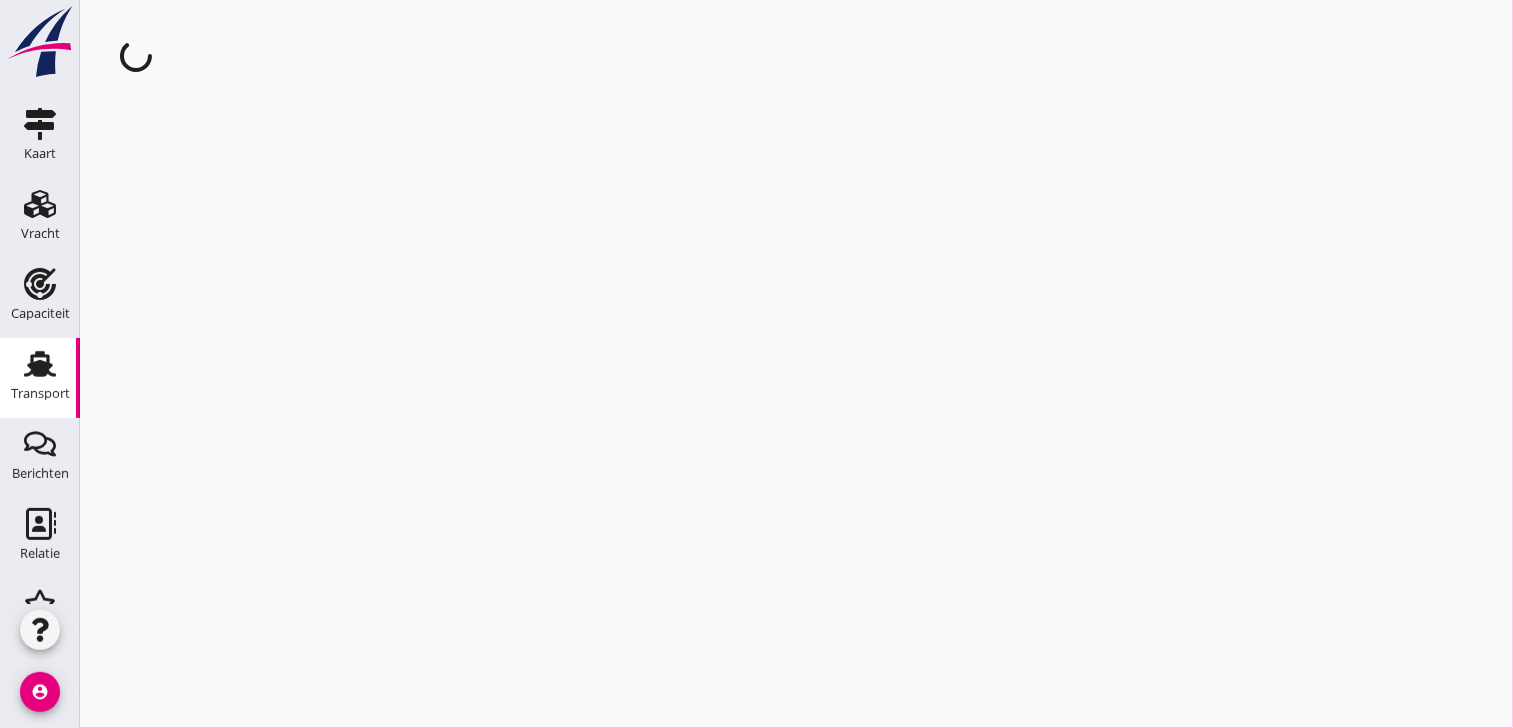 scroll, scrollTop: 0, scrollLeft: 0, axis: both 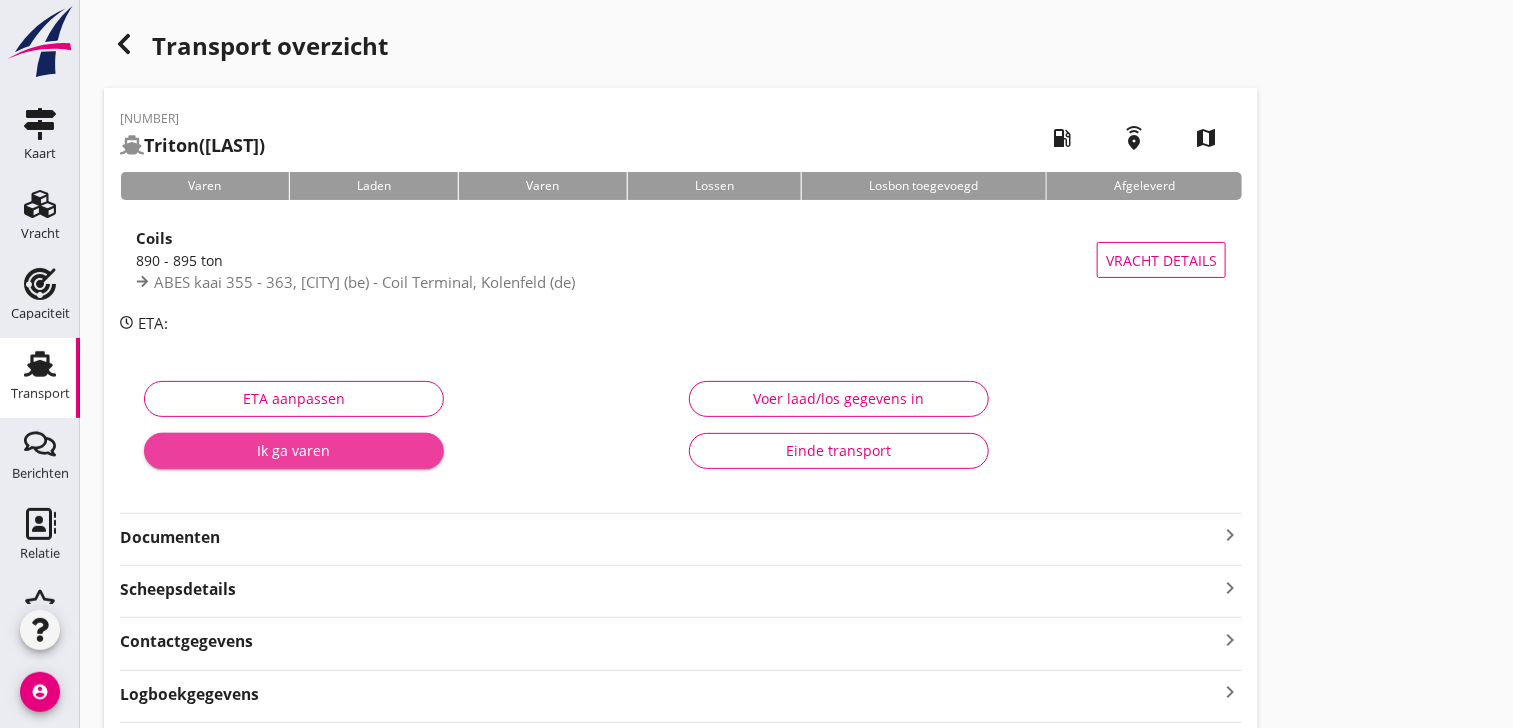 click on "Ik ga varen" at bounding box center [294, 450] 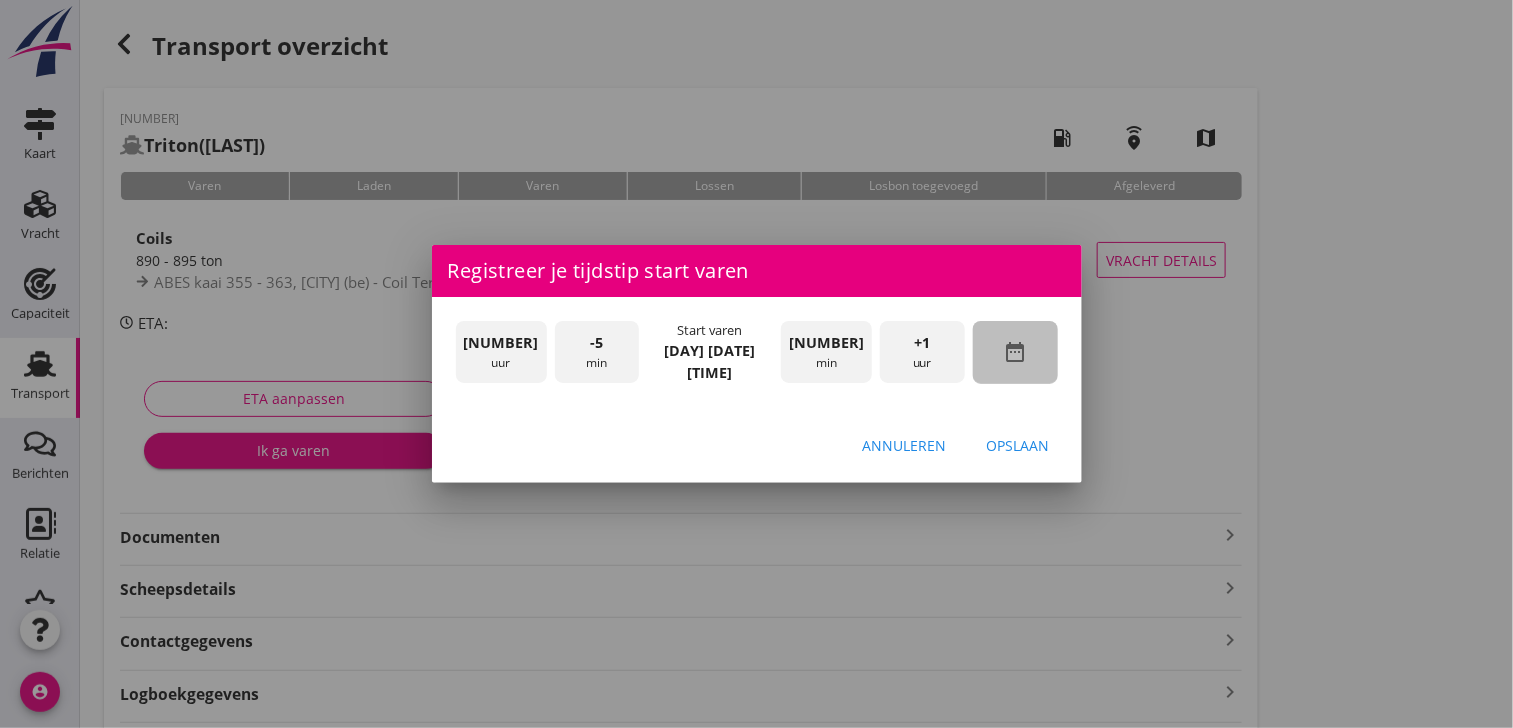 click on "date_range" at bounding box center [1015, 352] 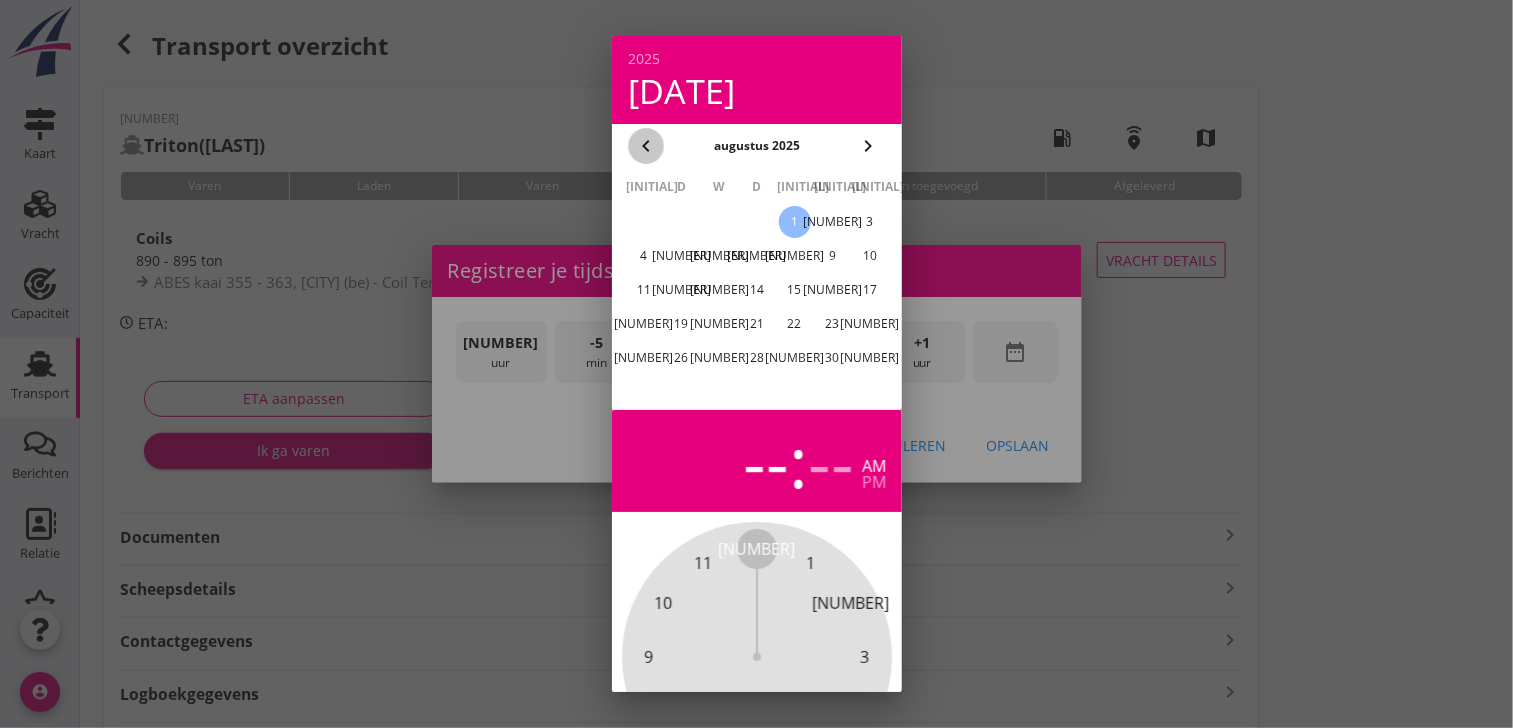 click on "chevron_left" at bounding box center [646, 146] 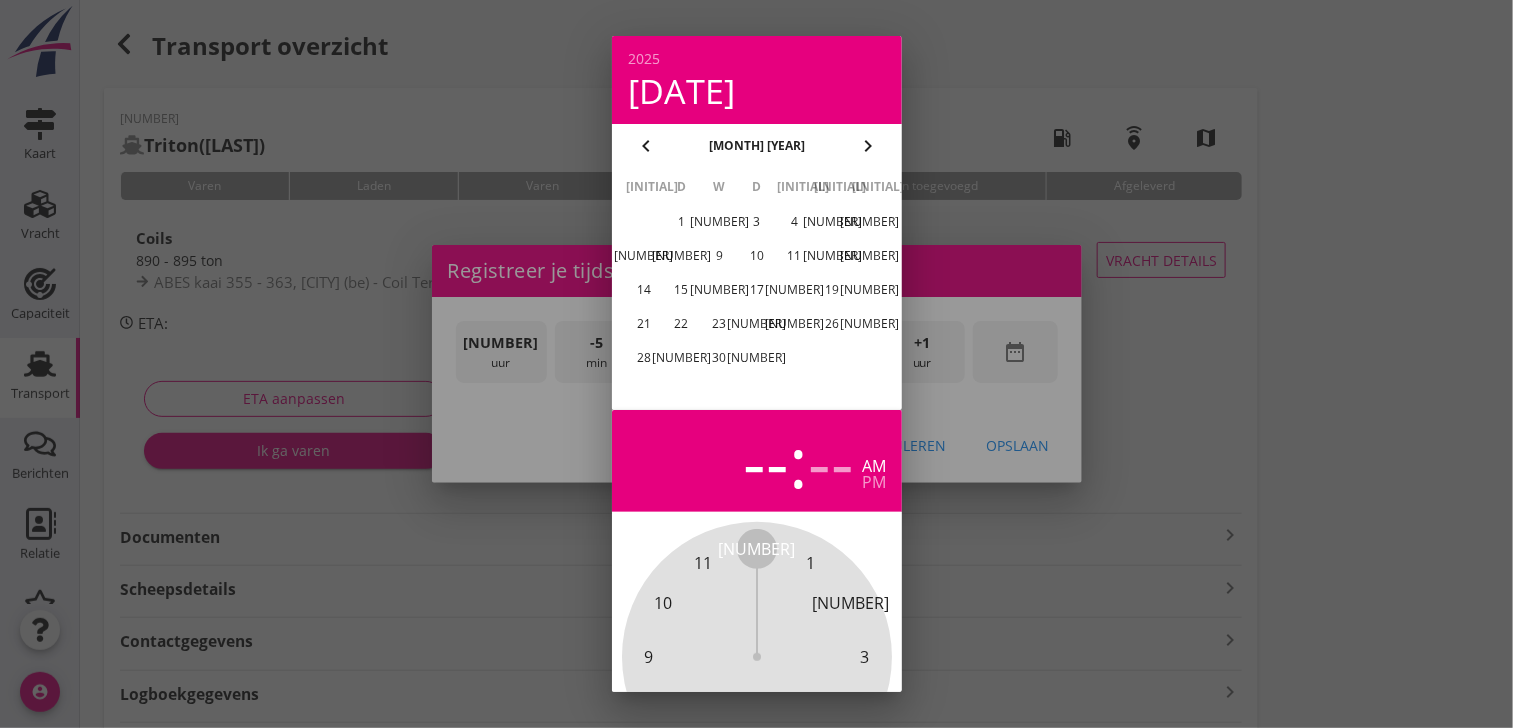 click on "[NUMBER]" at bounding box center (681, 358) 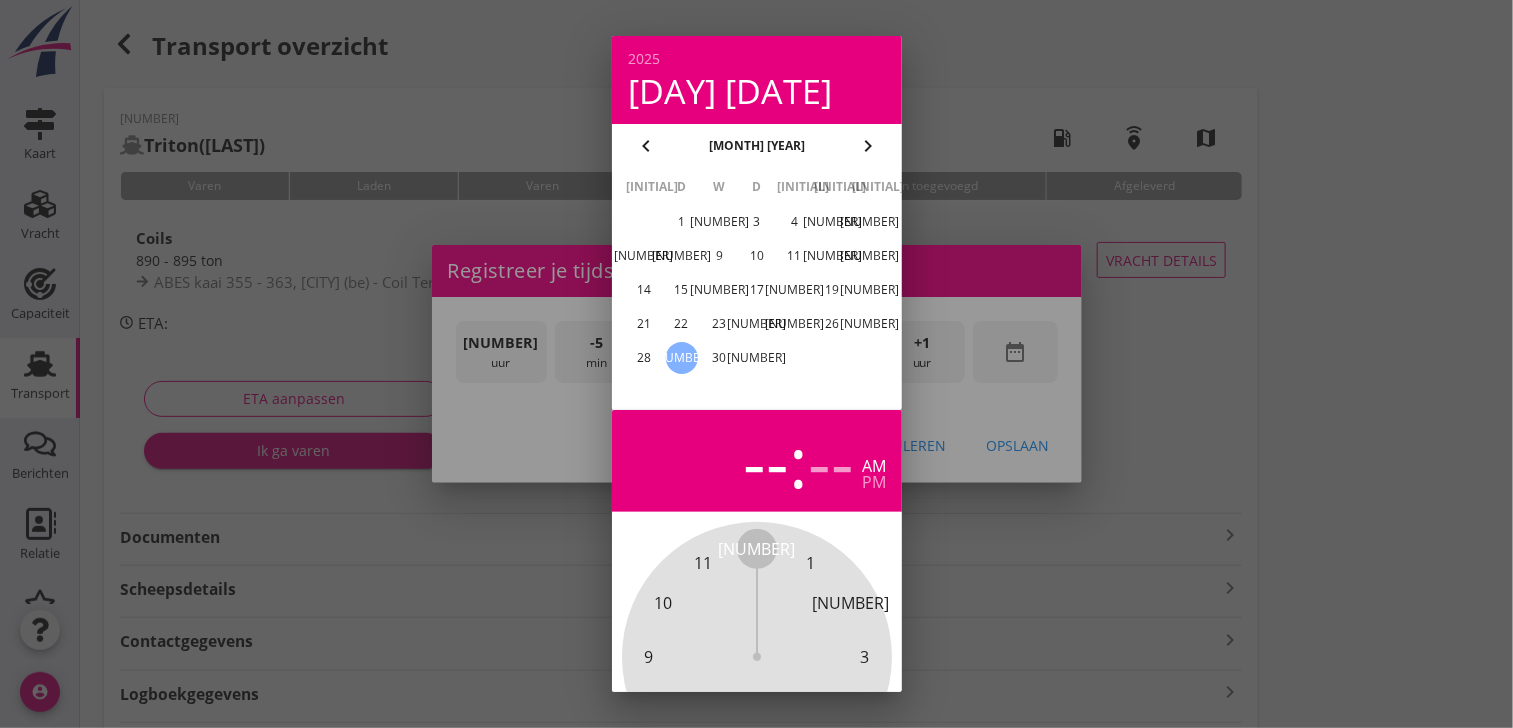 scroll, scrollTop: 196, scrollLeft: 0, axis: vertical 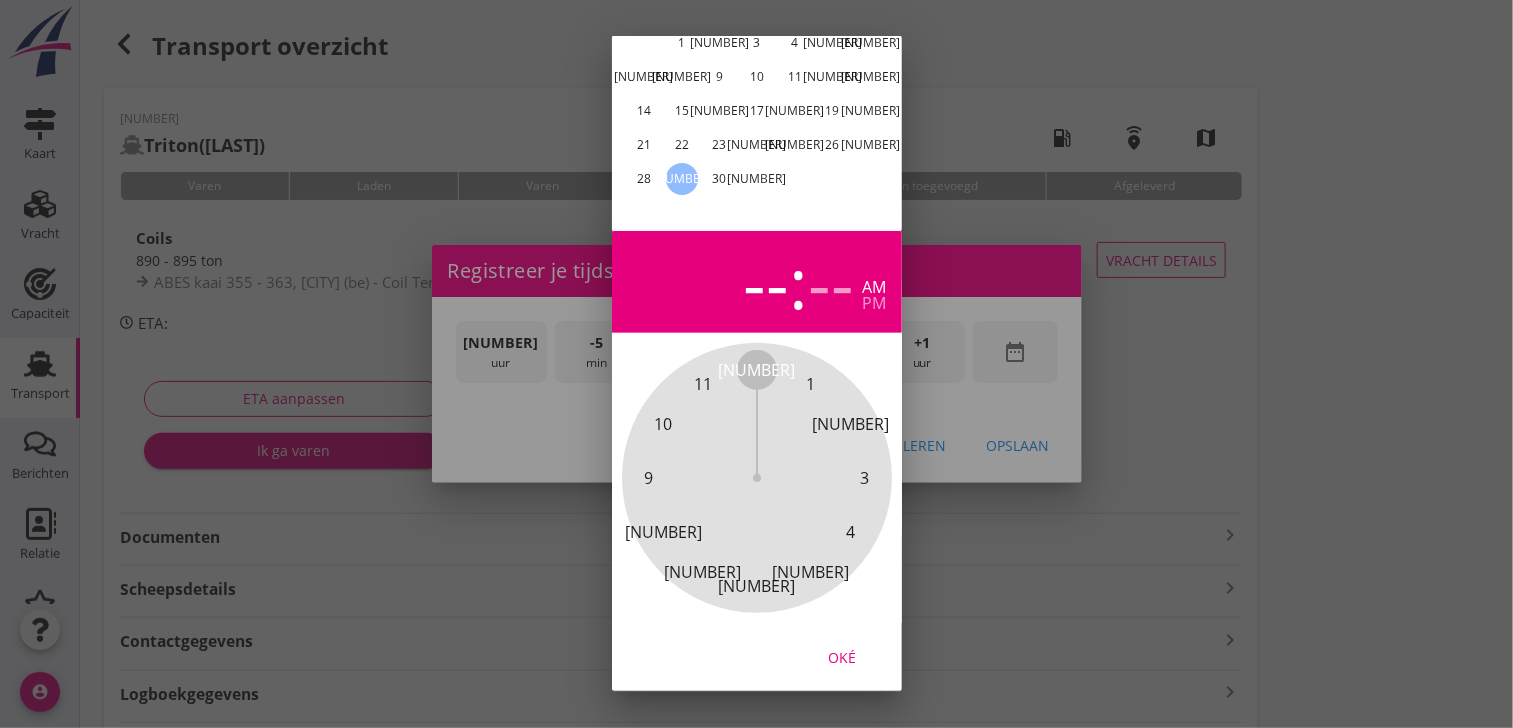 drag, startPoint x: 840, startPoint y: 641, endPoint x: 915, endPoint y: 381, distance: 270.6012 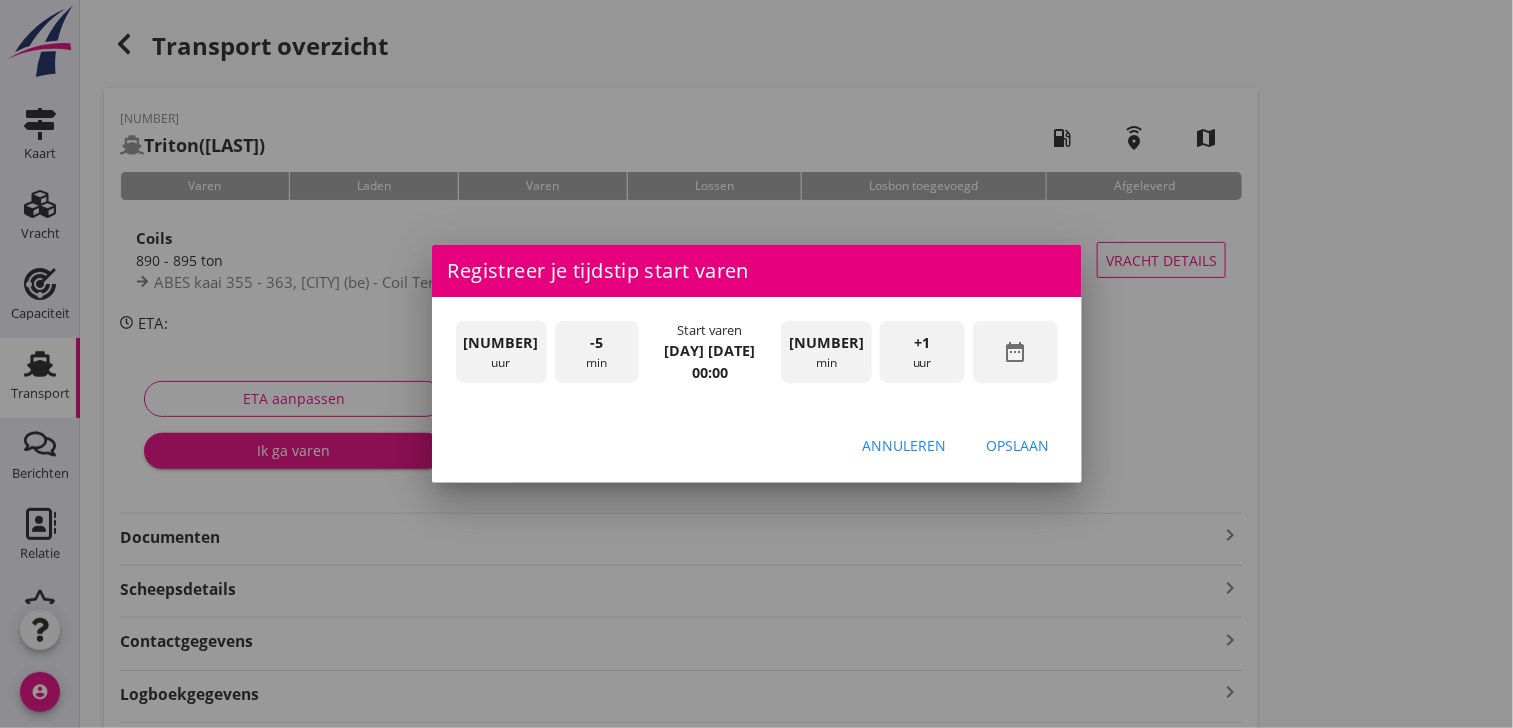 click on "+1" at bounding box center (922, 343) 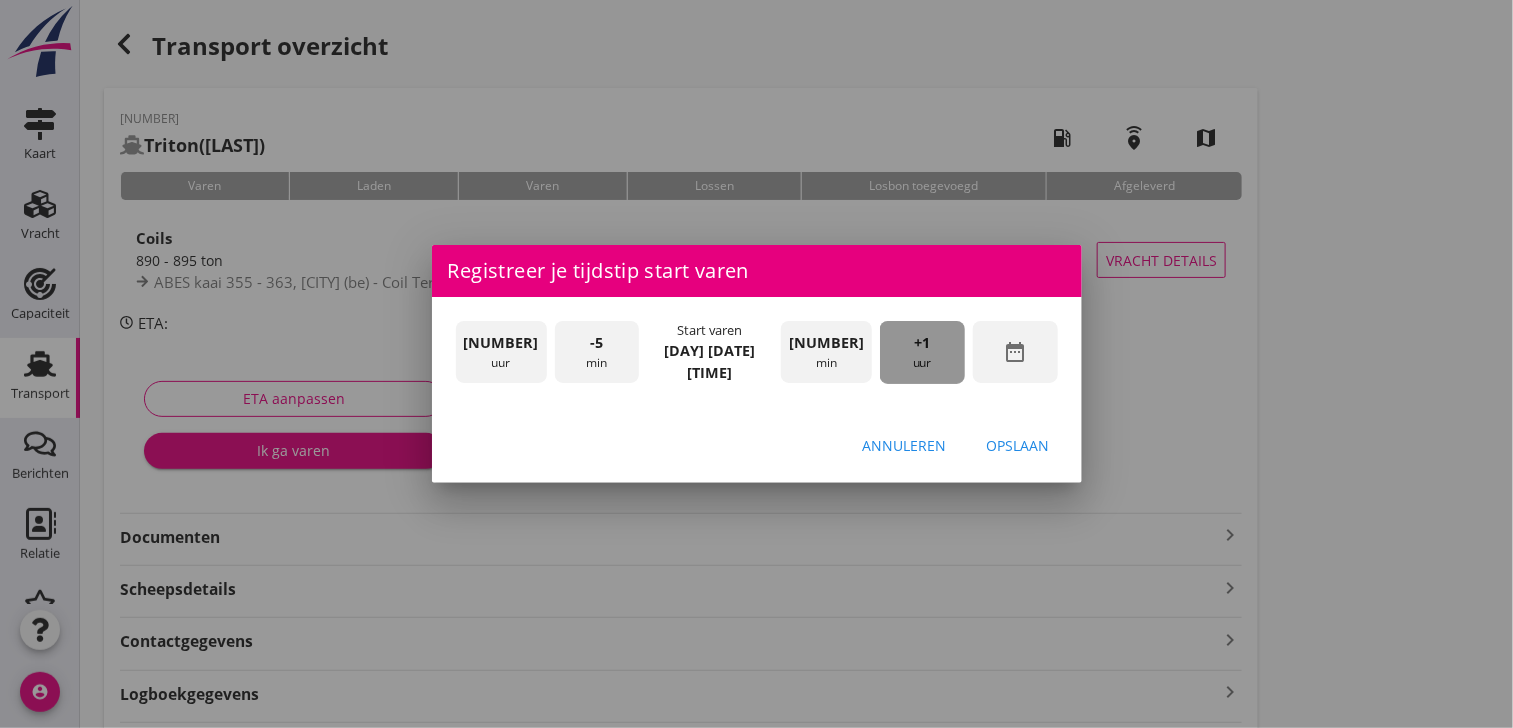 click on "+1" at bounding box center (922, 343) 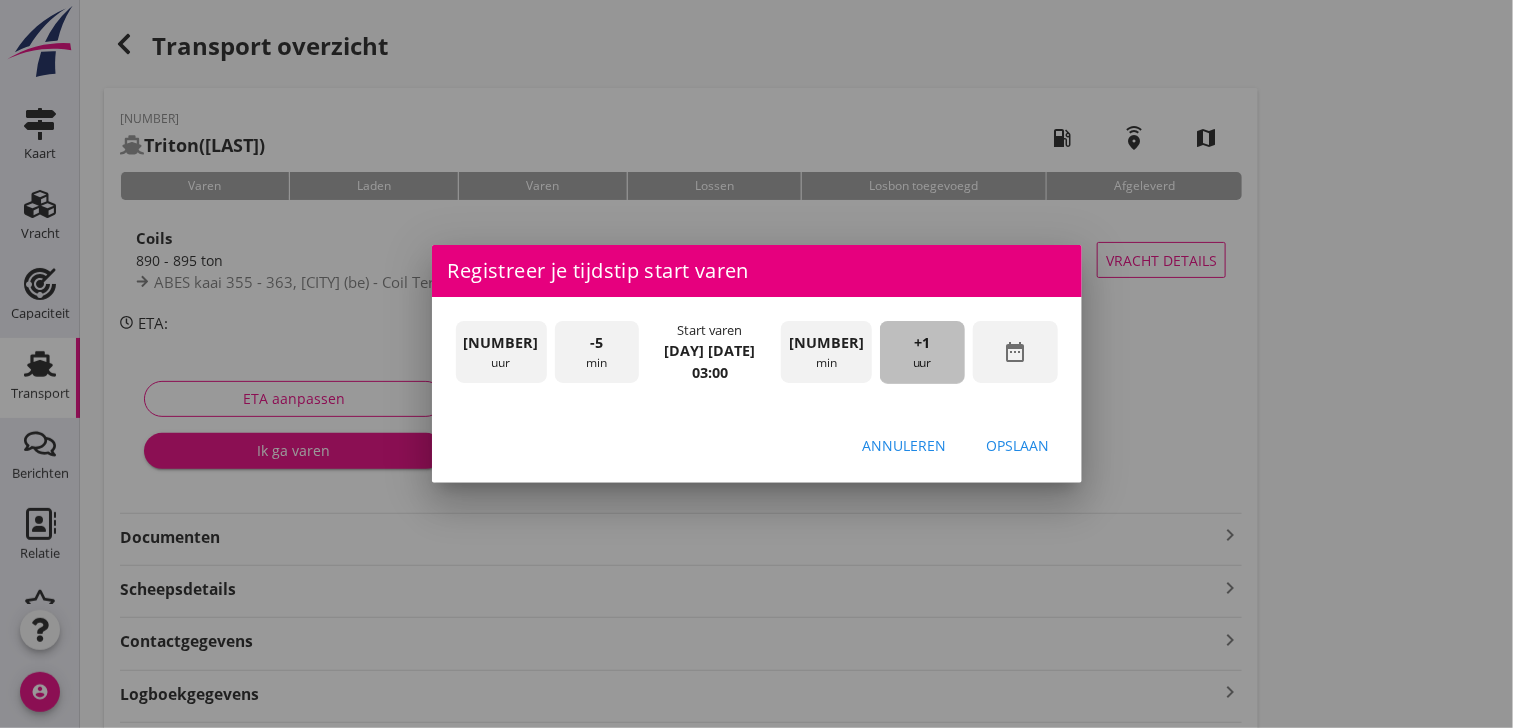 click on "+1" at bounding box center [922, 343] 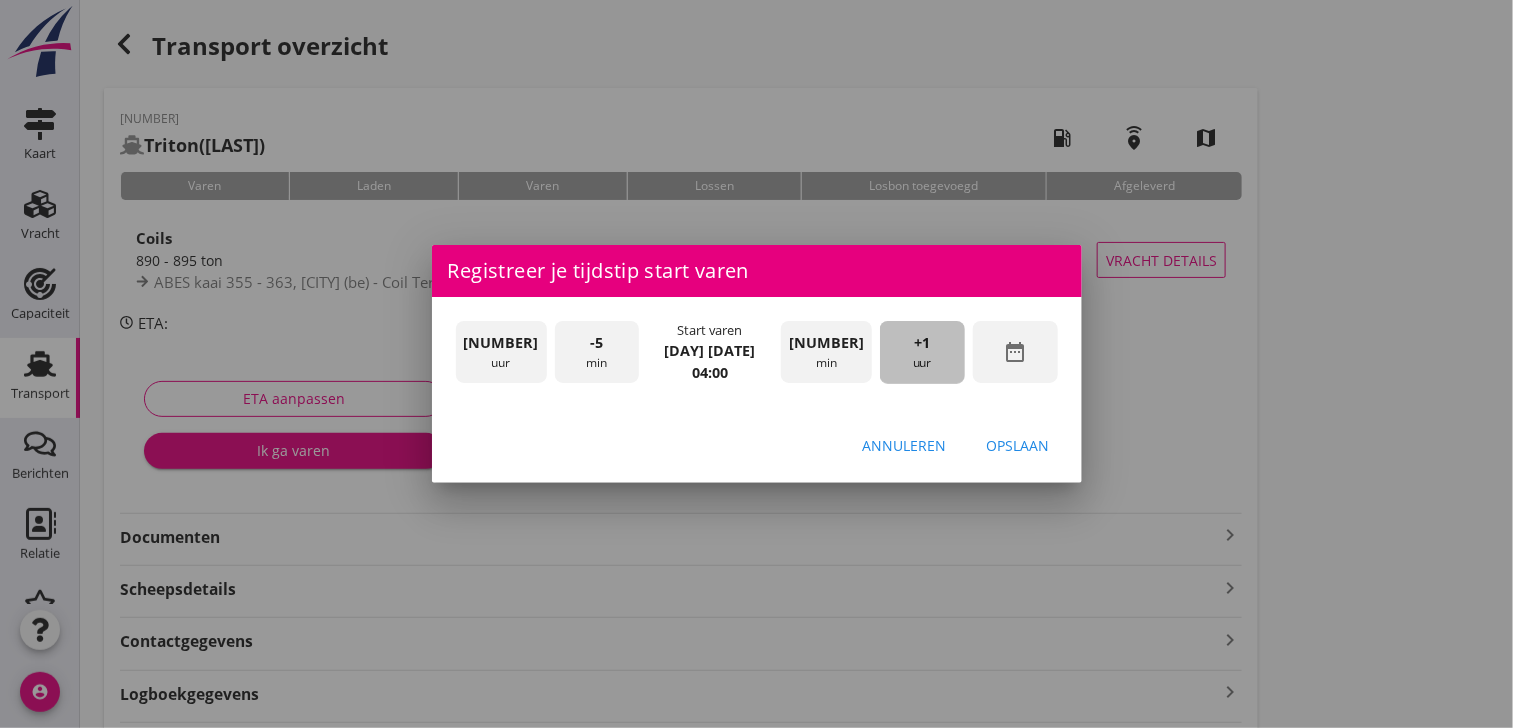 click on "+1" at bounding box center [922, 343] 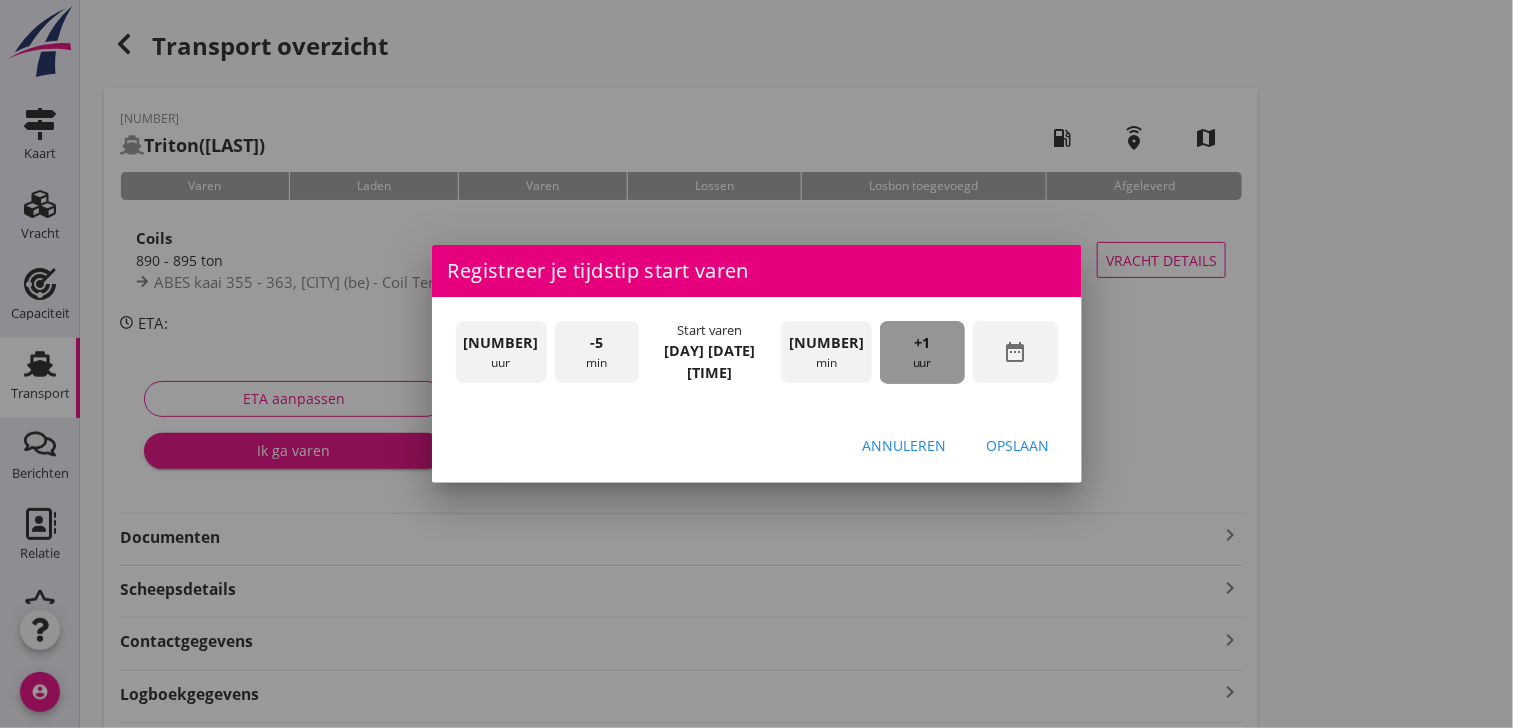 click on "+1" at bounding box center [922, 343] 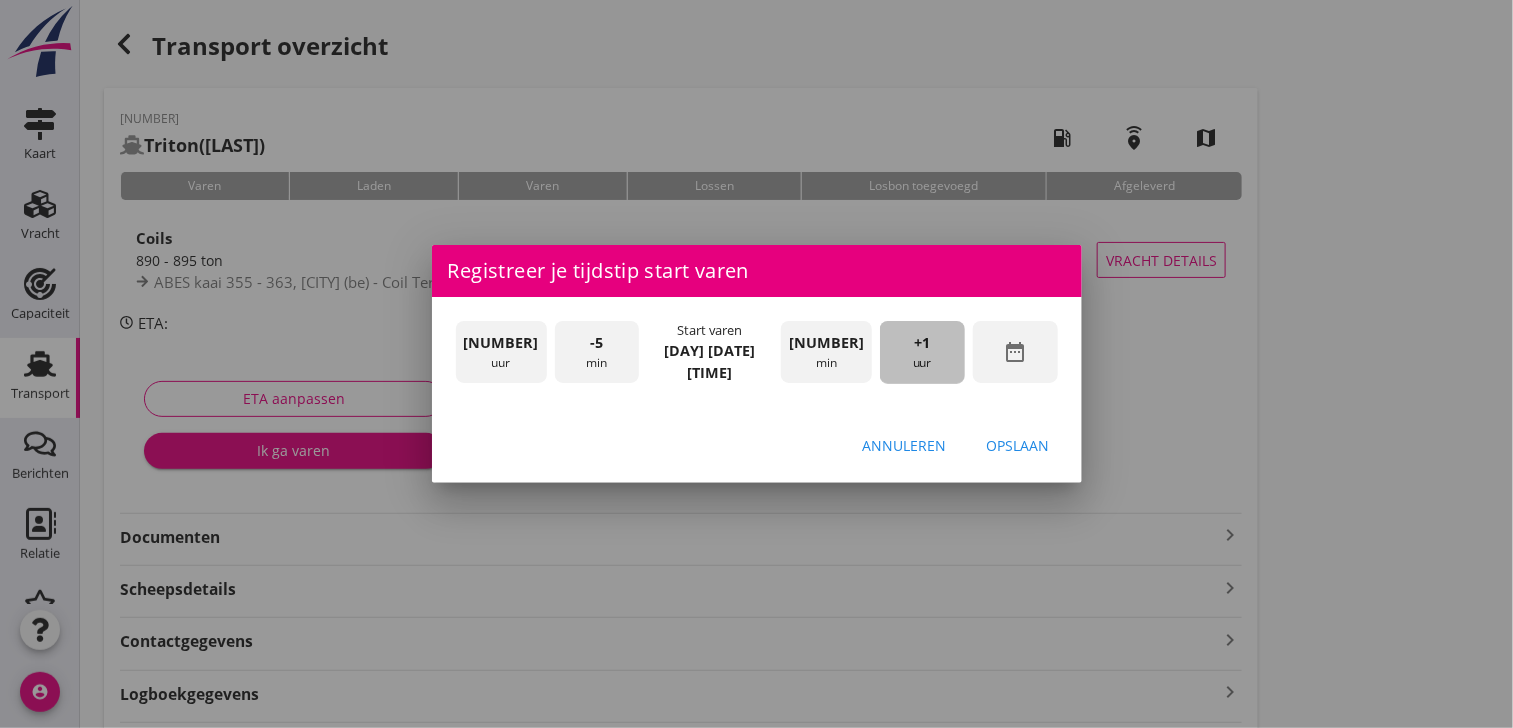 click on "+1" at bounding box center (922, 343) 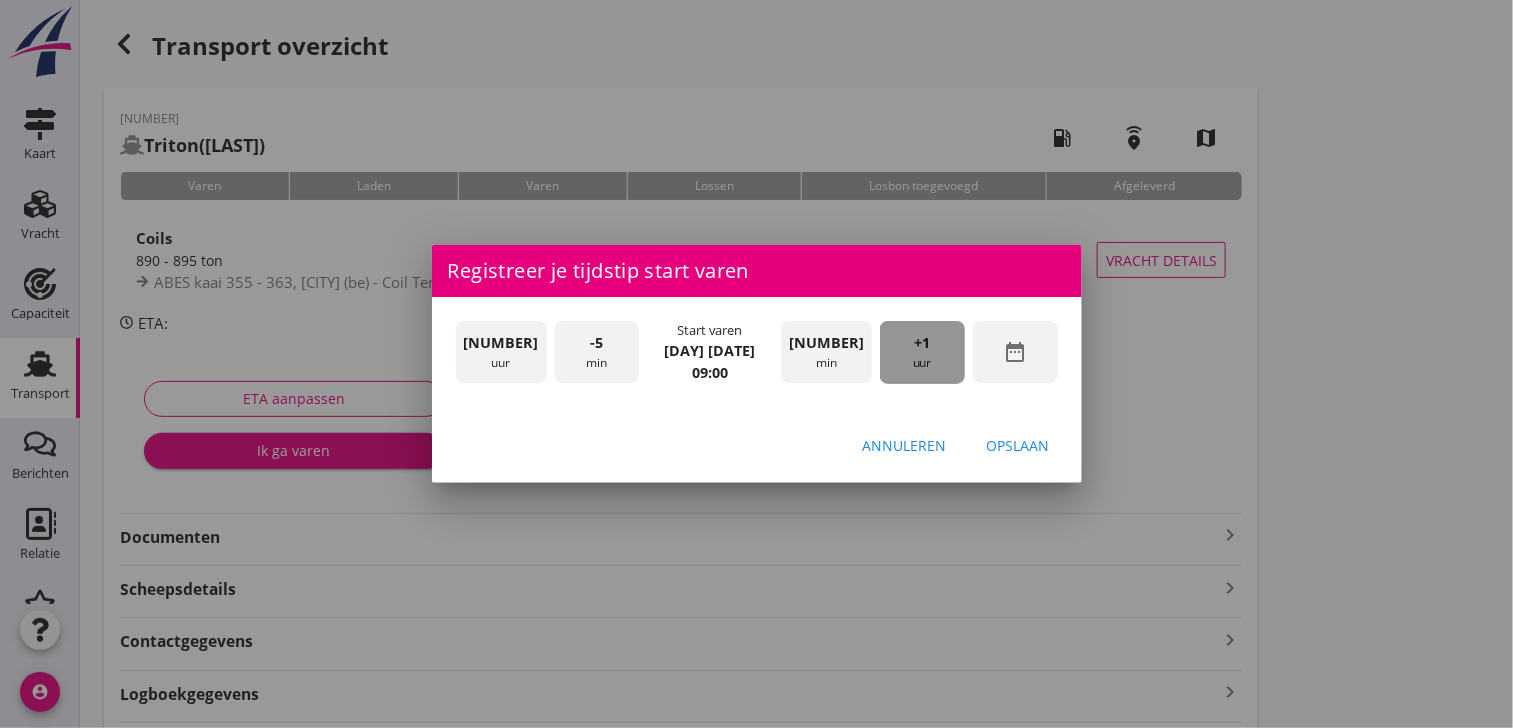 click on "+1" at bounding box center (922, 343) 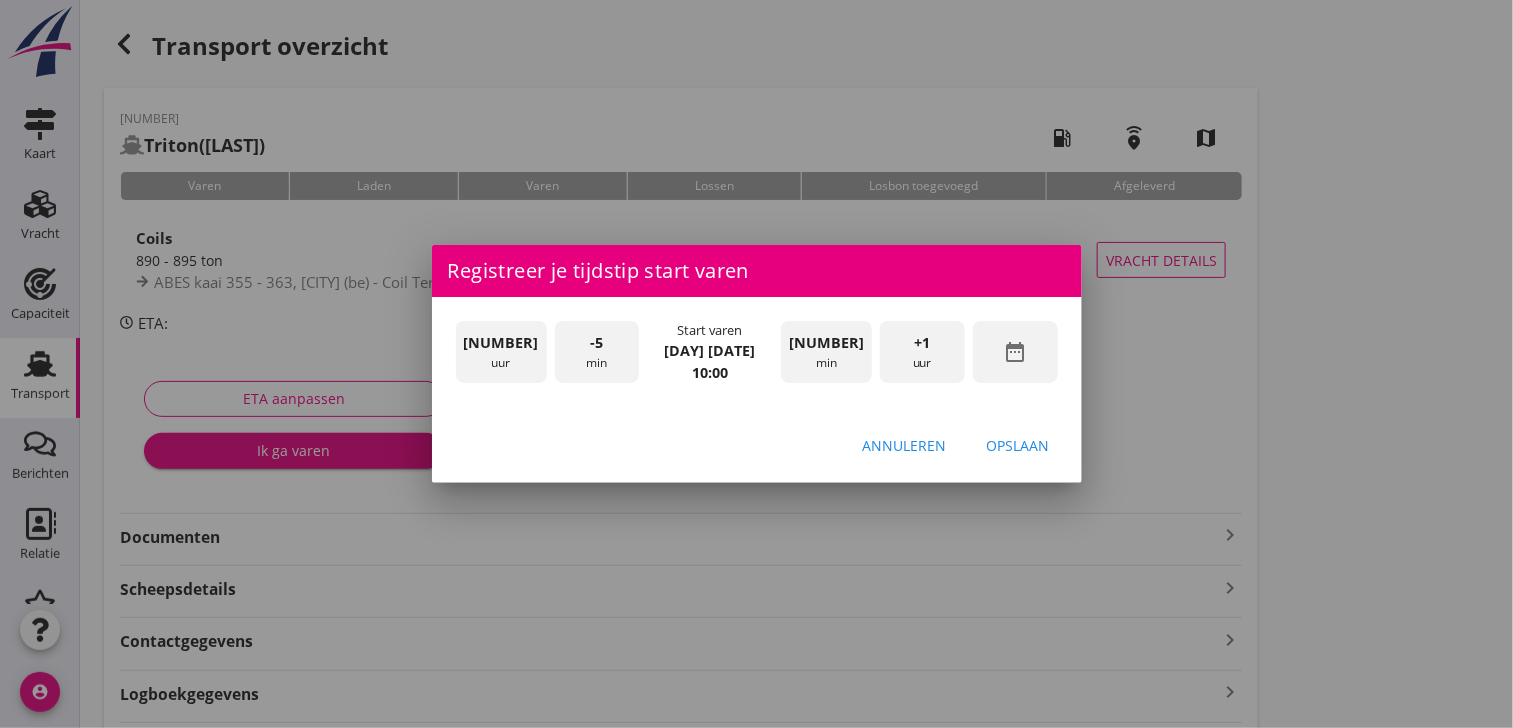 click on "+1" at bounding box center [922, 343] 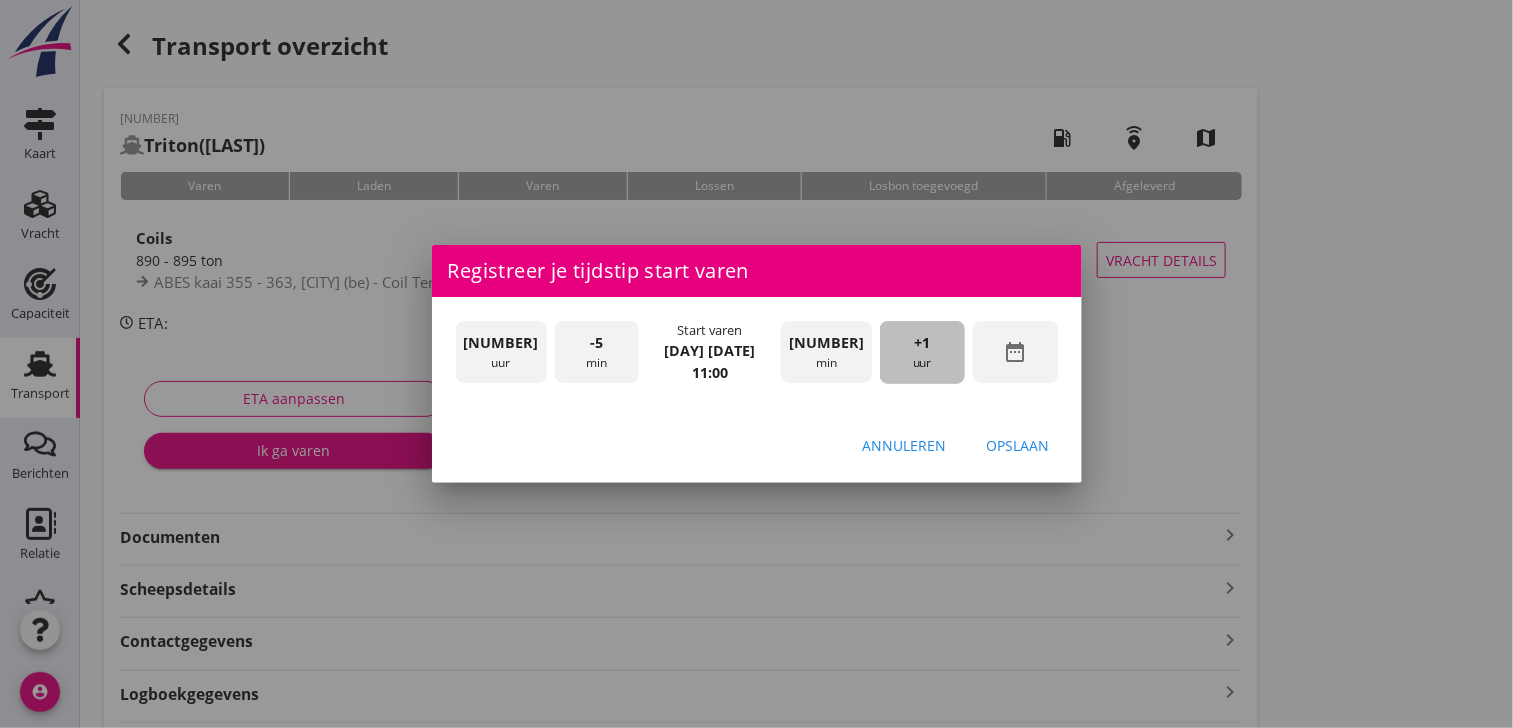 click on "+1" at bounding box center [922, 343] 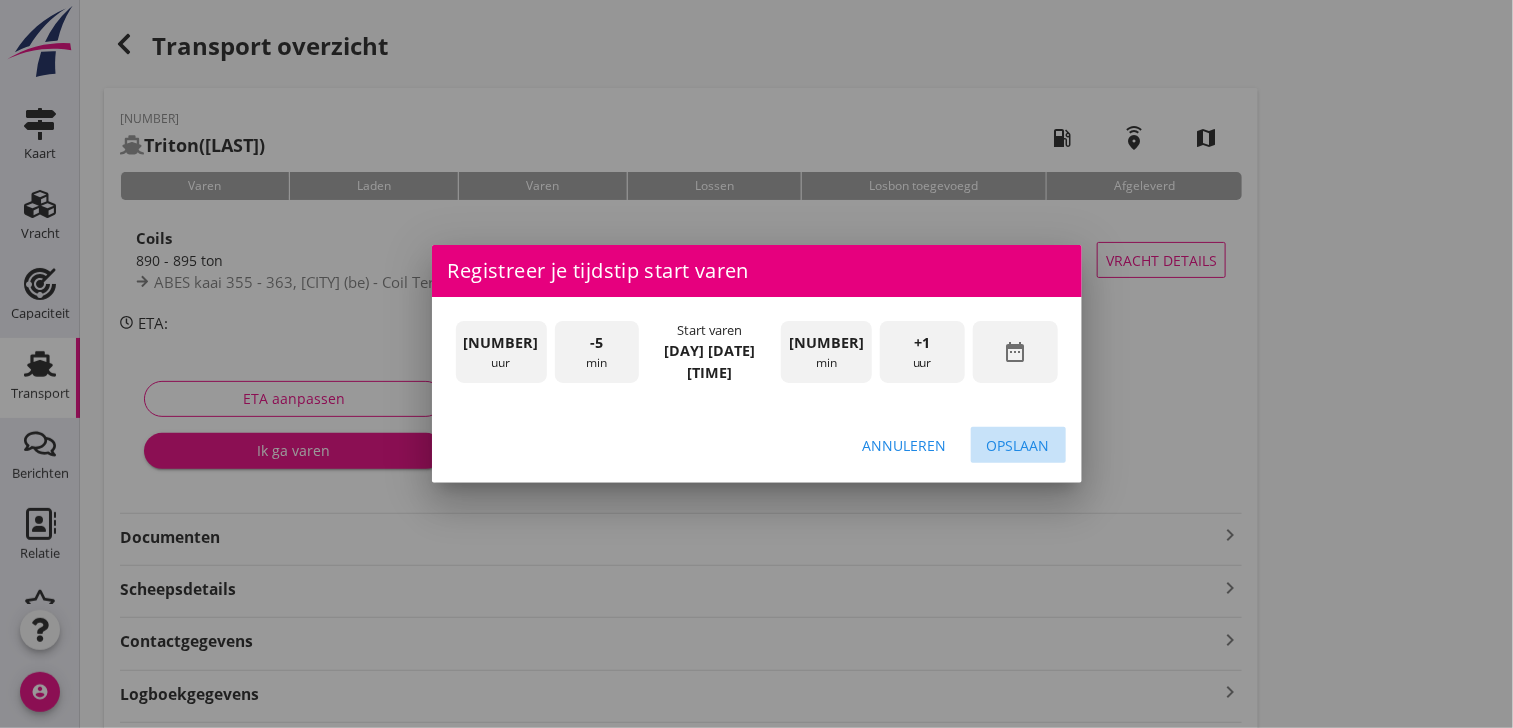 click on "Opslaan" at bounding box center [1018, 445] 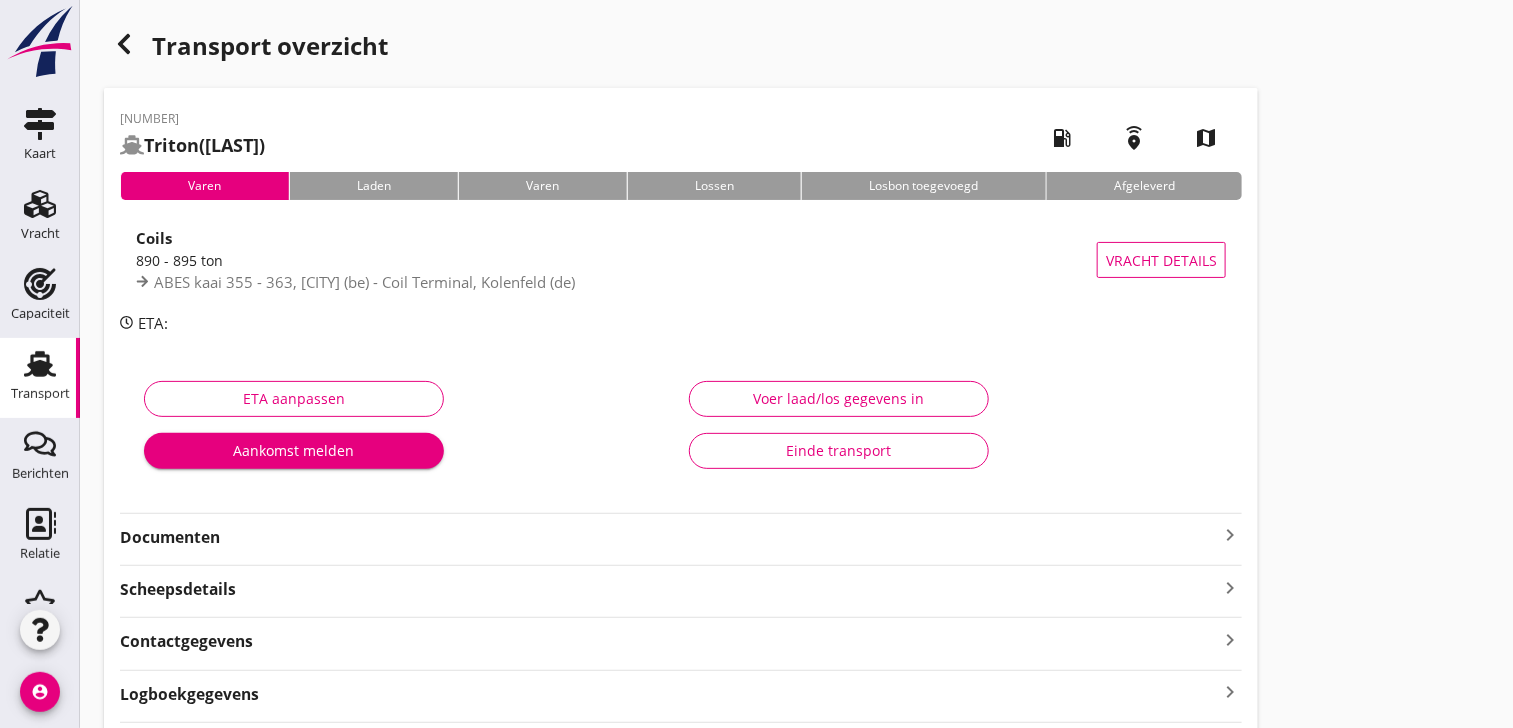 click on "Aankomst melden" at bounding box center [294, 450] 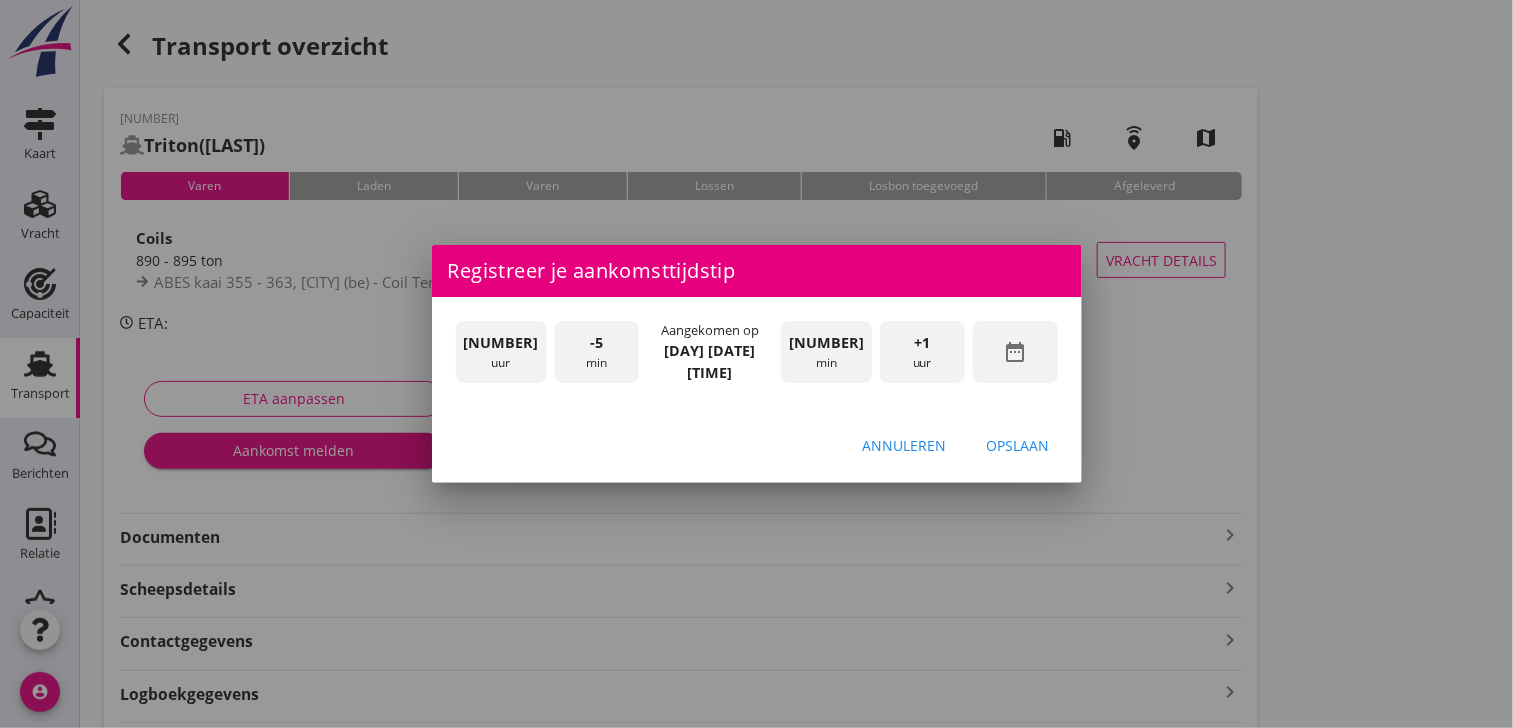 click on "date_range" at bounding box center [1015, 352] 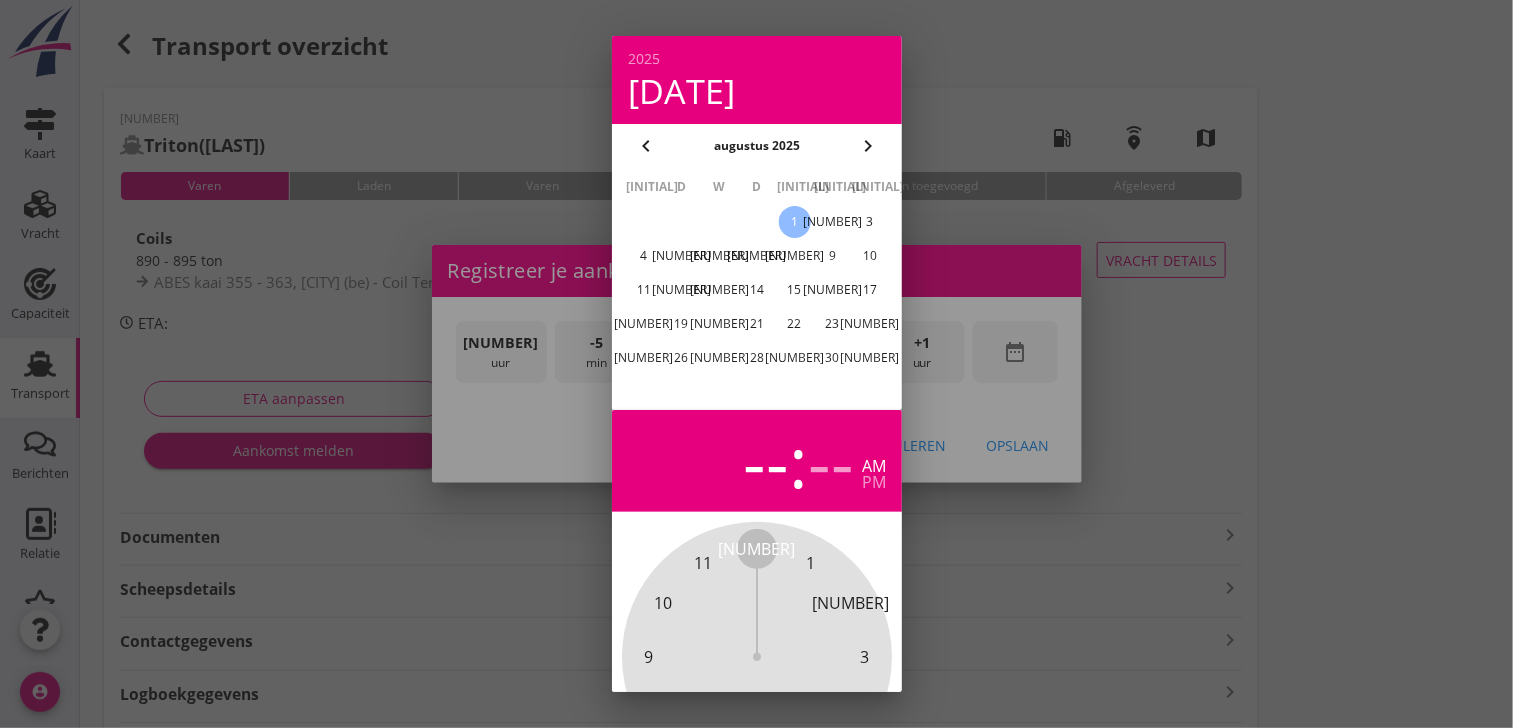click on "chevron_left" at bounding box center (646, 146) 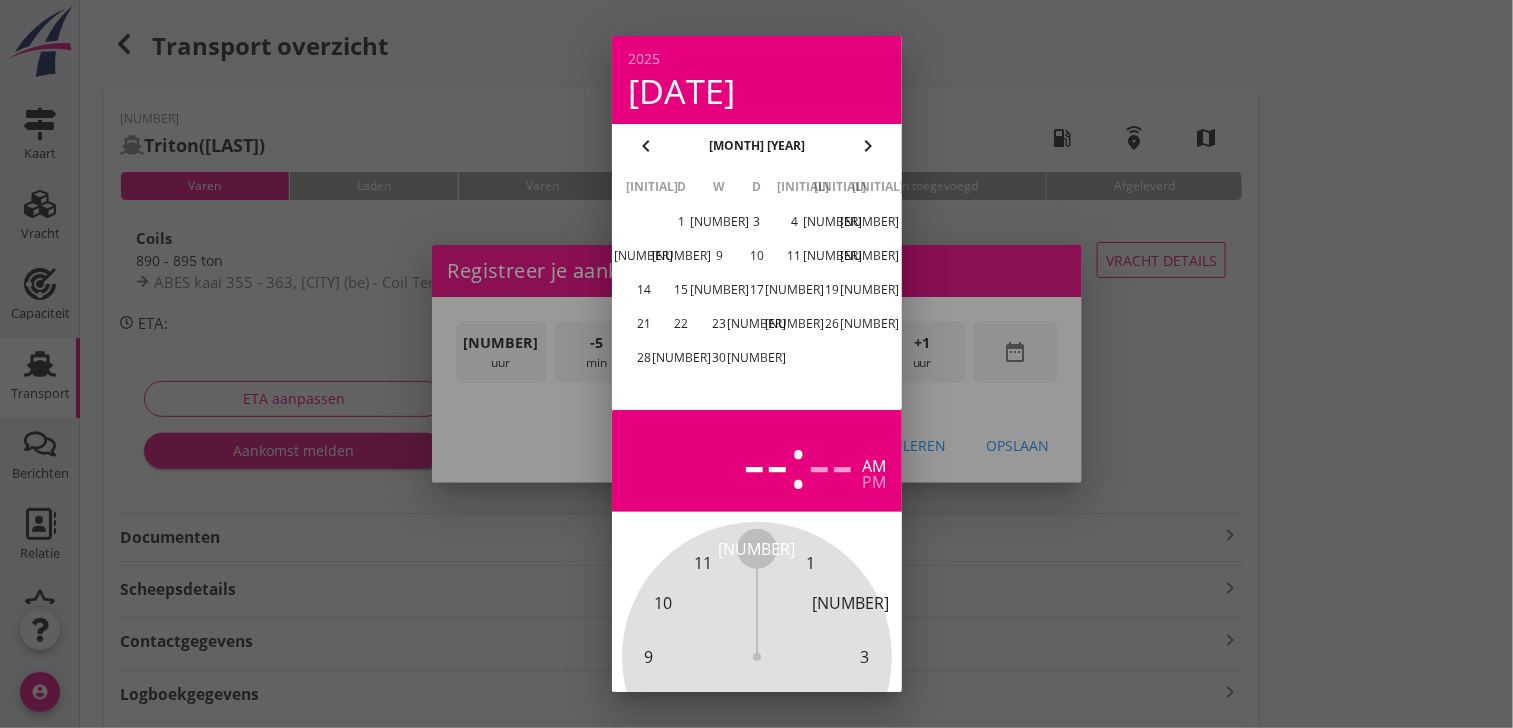 click on "[NUMBER]" at bounding box center [681, 358] 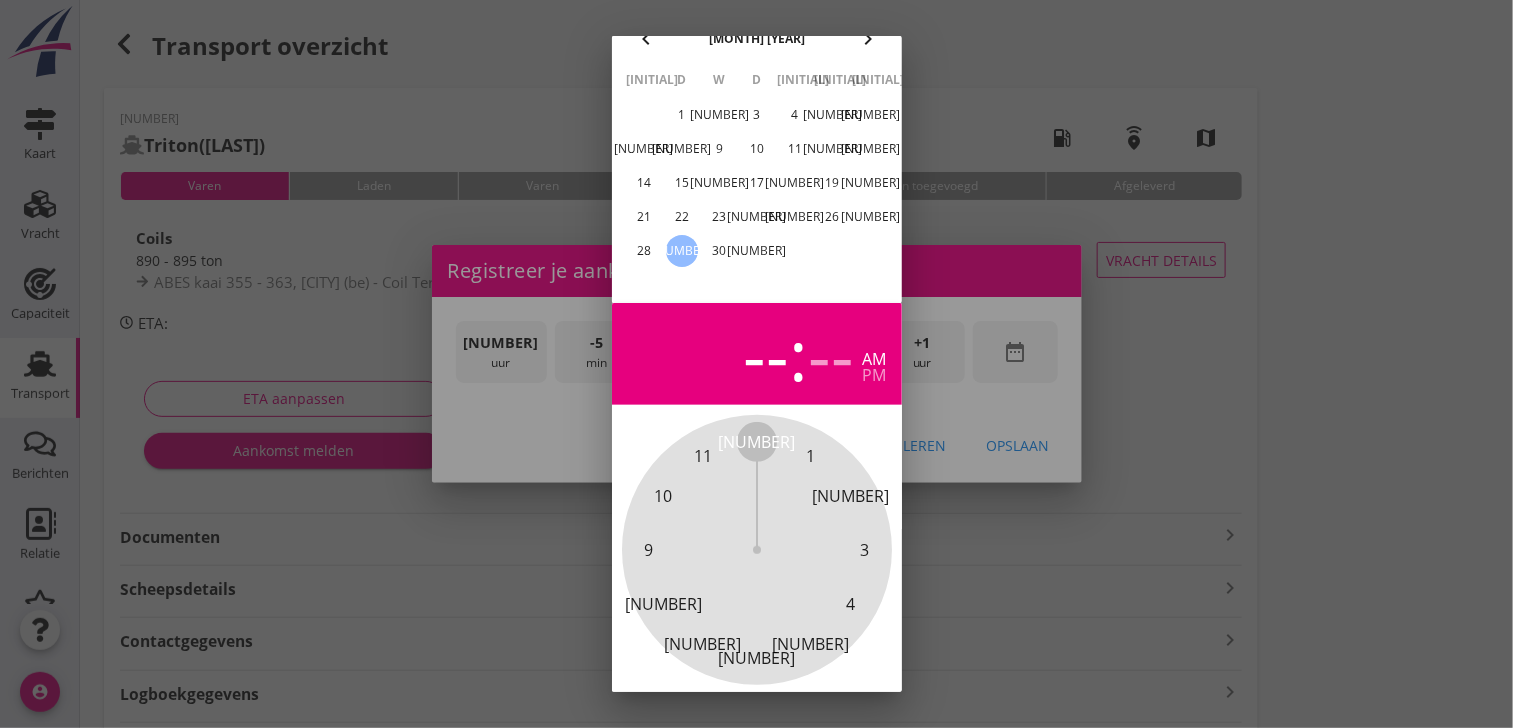 scroll, scrollTop: 196, scrollLeft: 0, axis: vertical 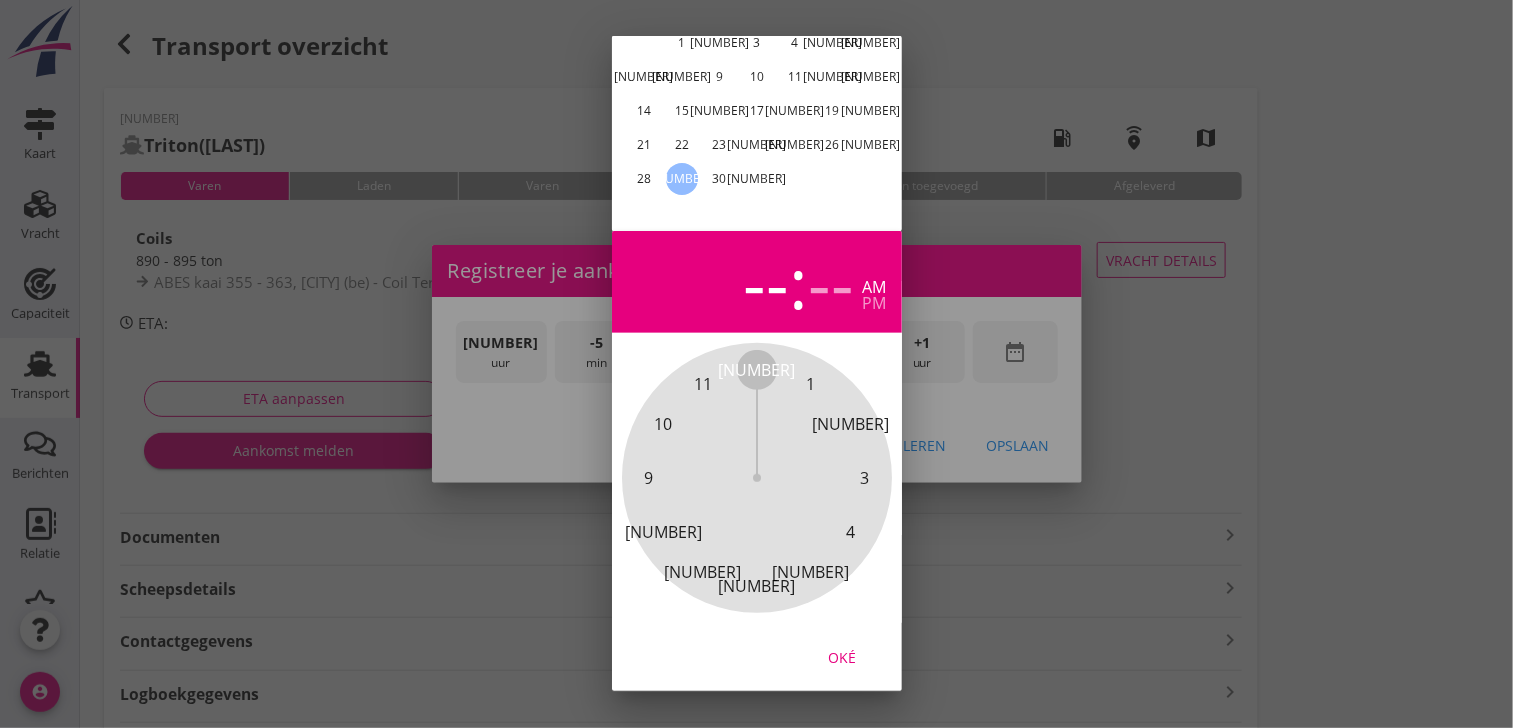 click on "Oké" at bounding box center (842, 657) 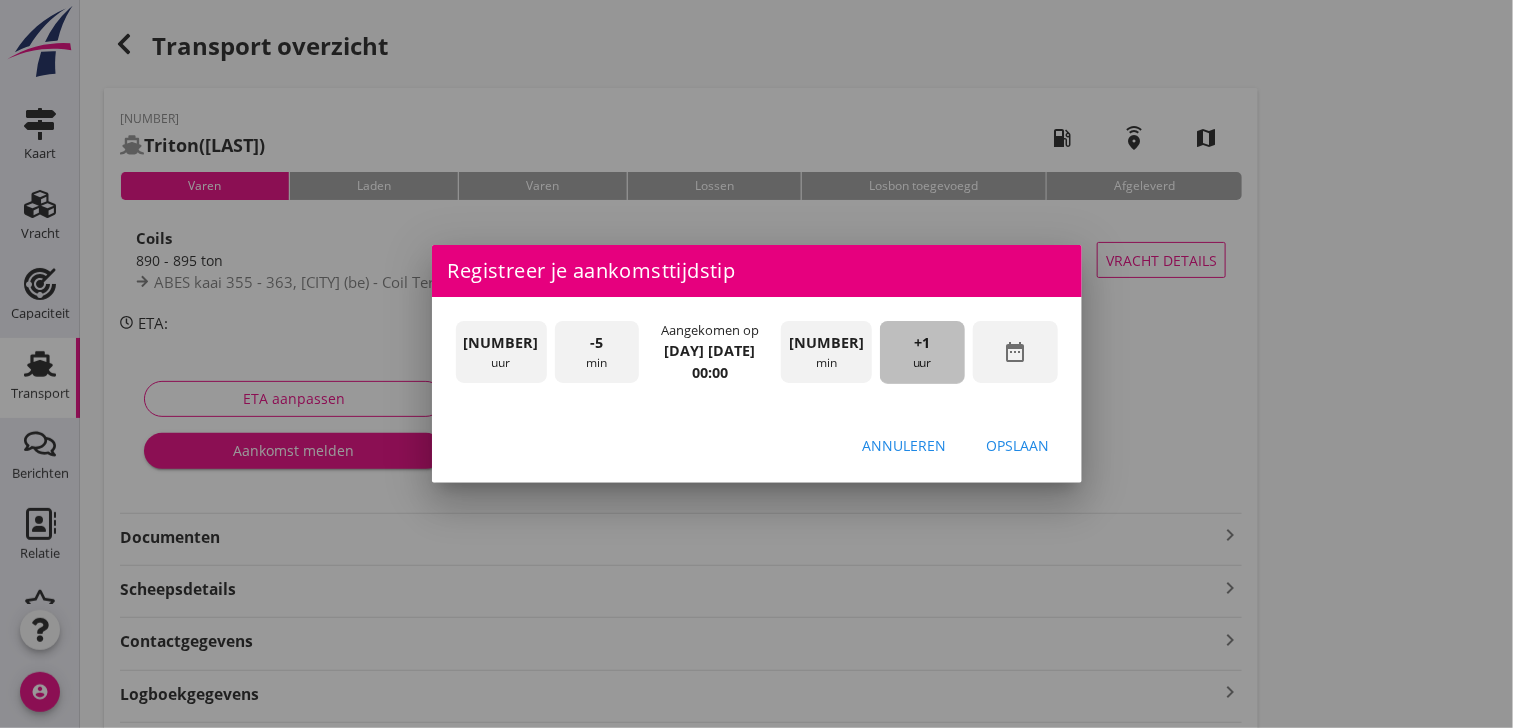 click on "+1" at bounding box center (922, 343) 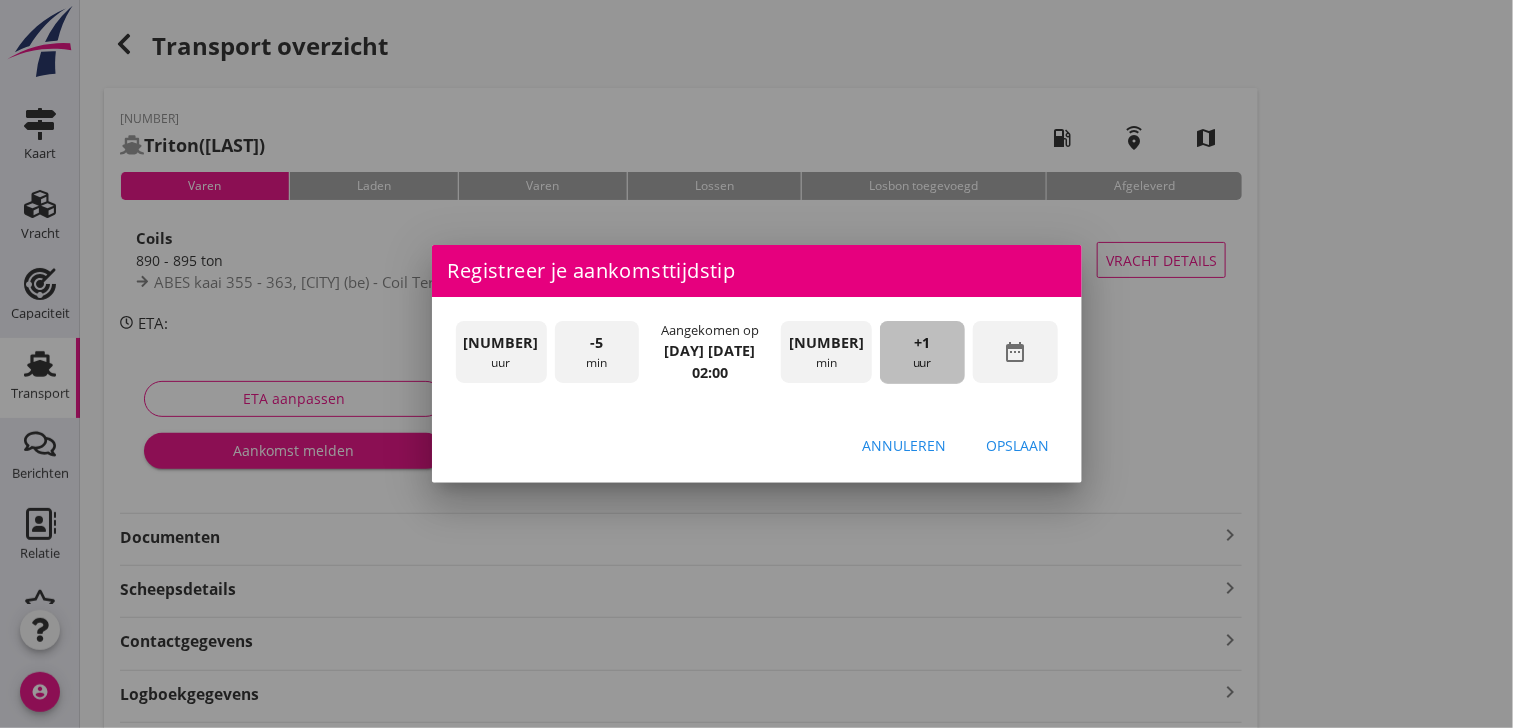 click on "+1" at bounding box center [922, 343] 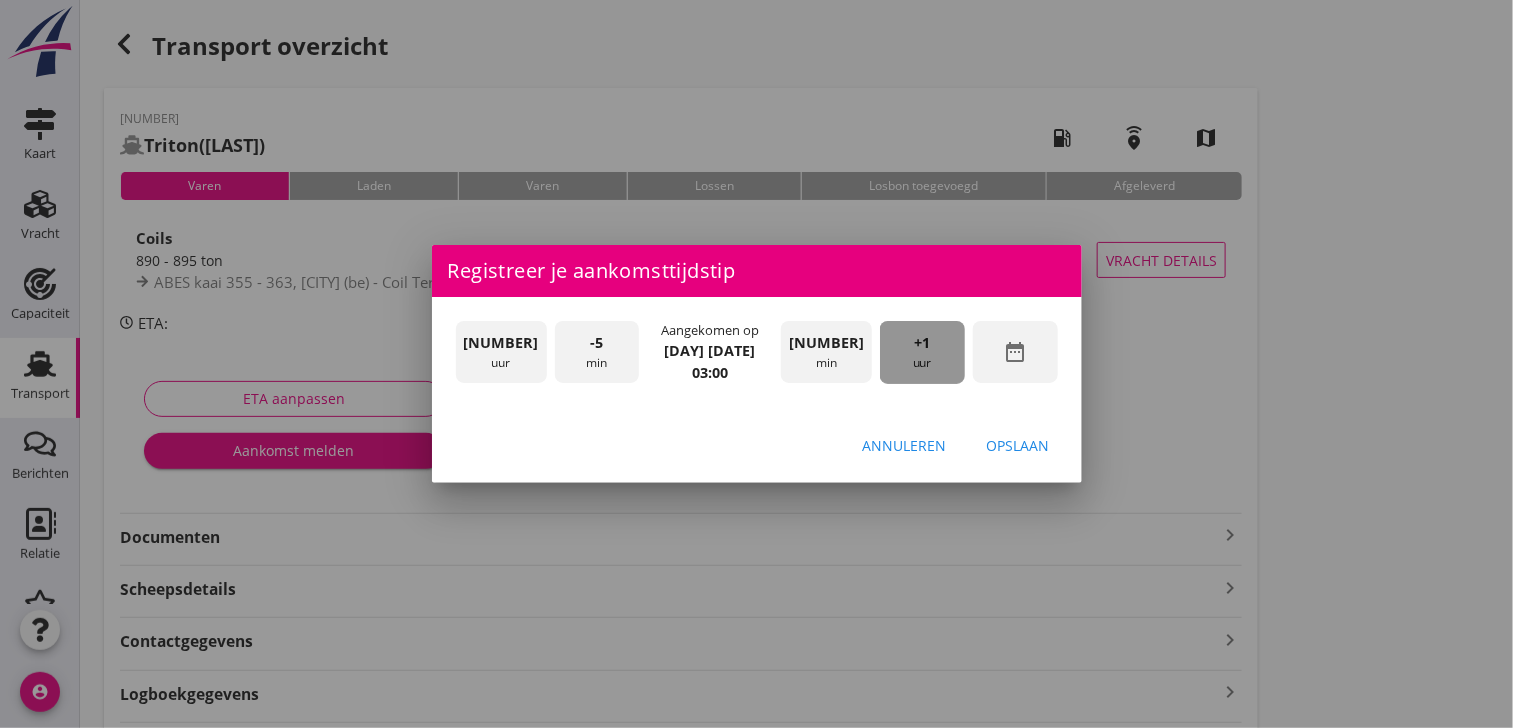 click on "+1" at bounding box center [922, 343] 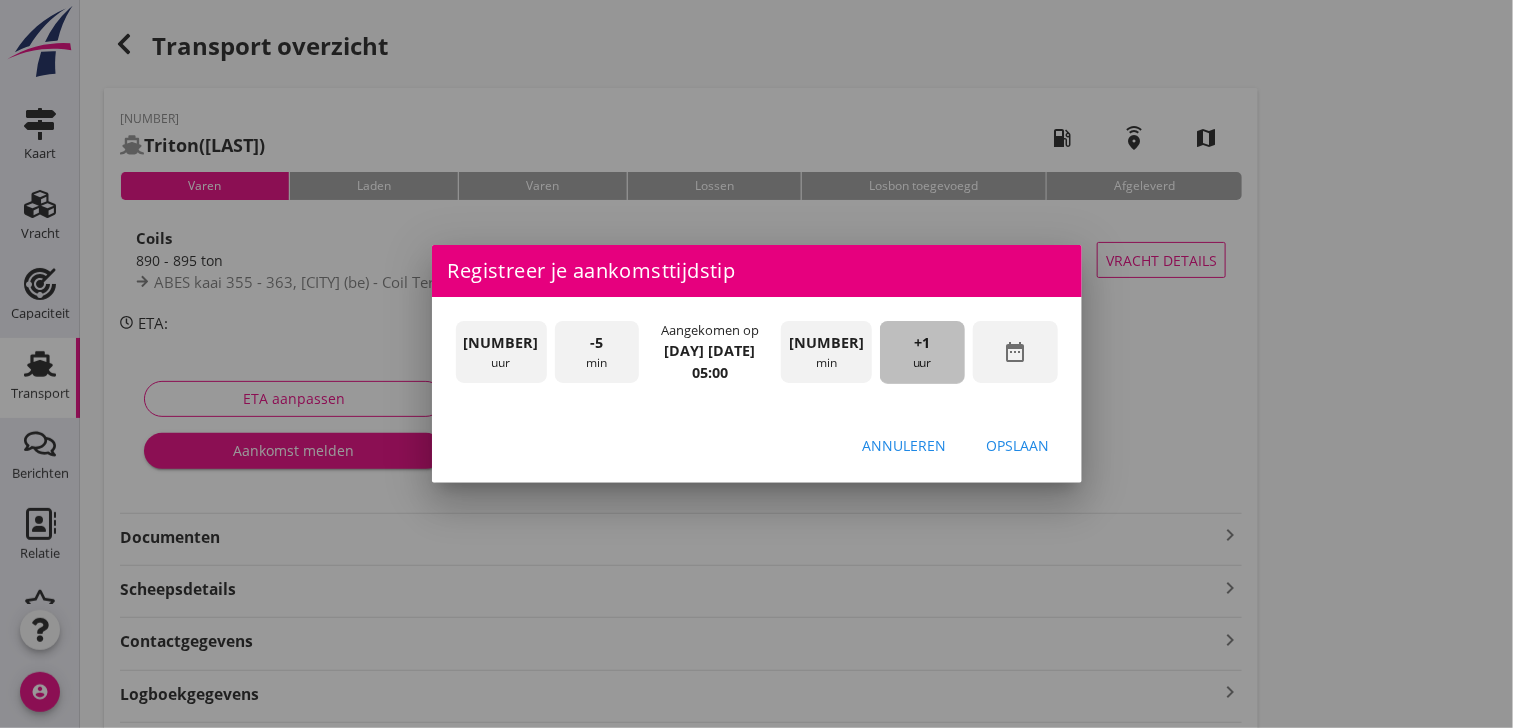 click on "+1" at bounding box center [922, 343] 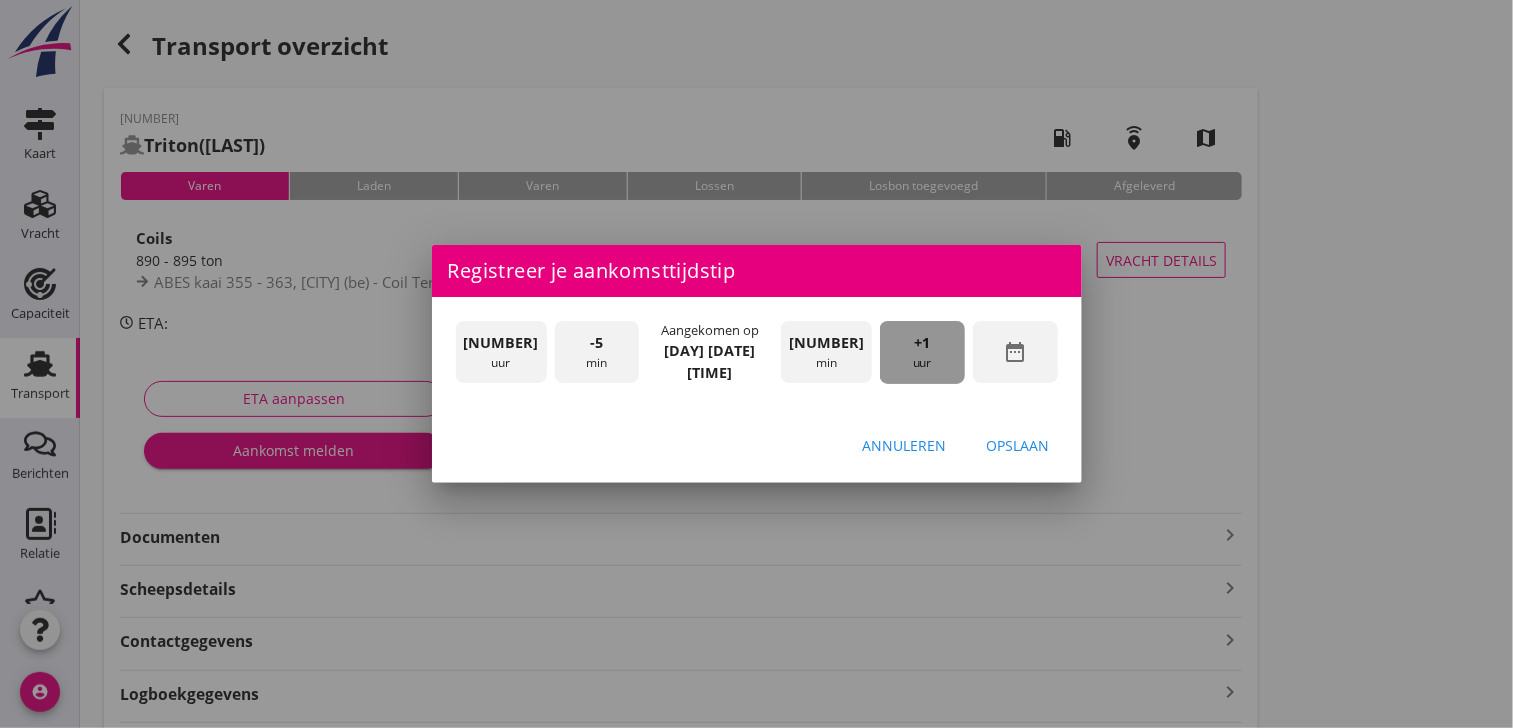 click on "+1" at bounding box center (922, 343) 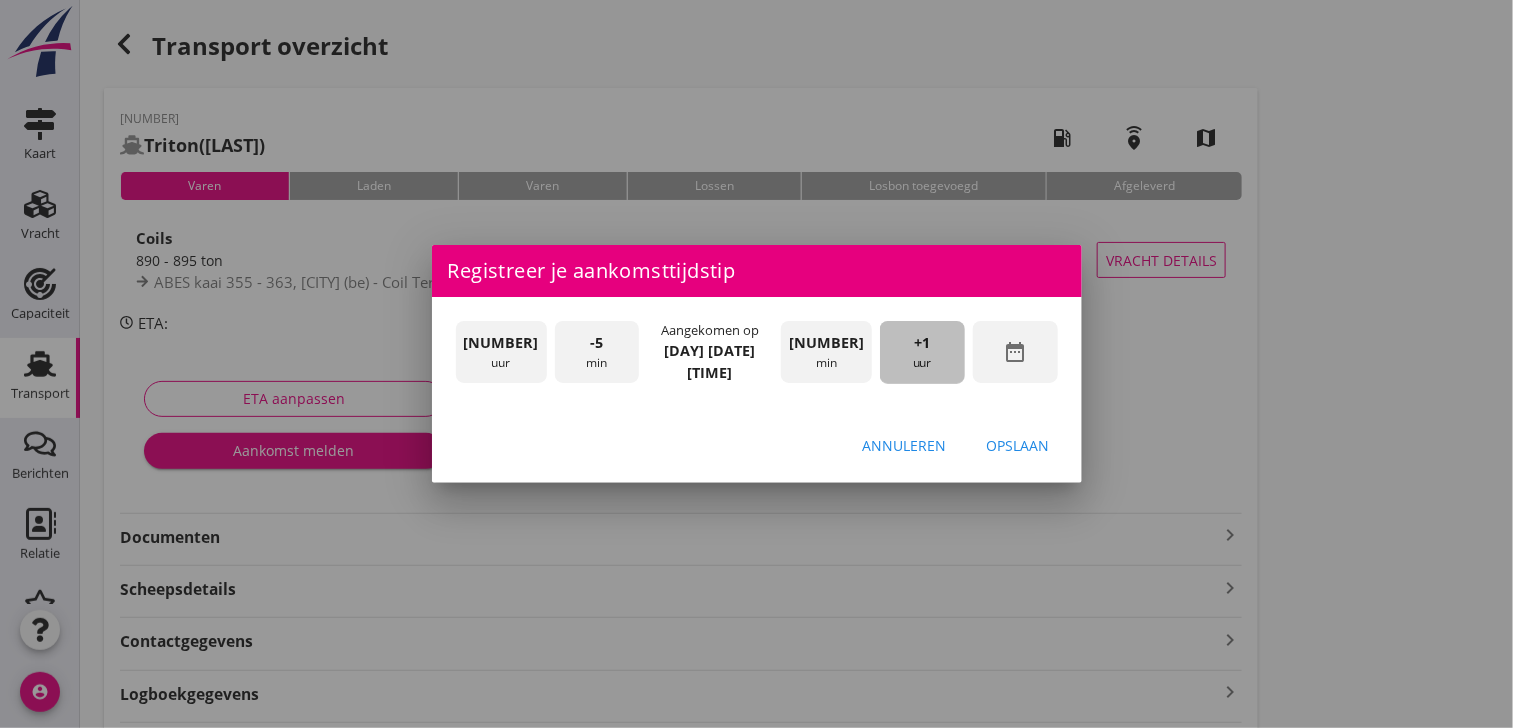 click on "+1" at bounding box center (922, 343) 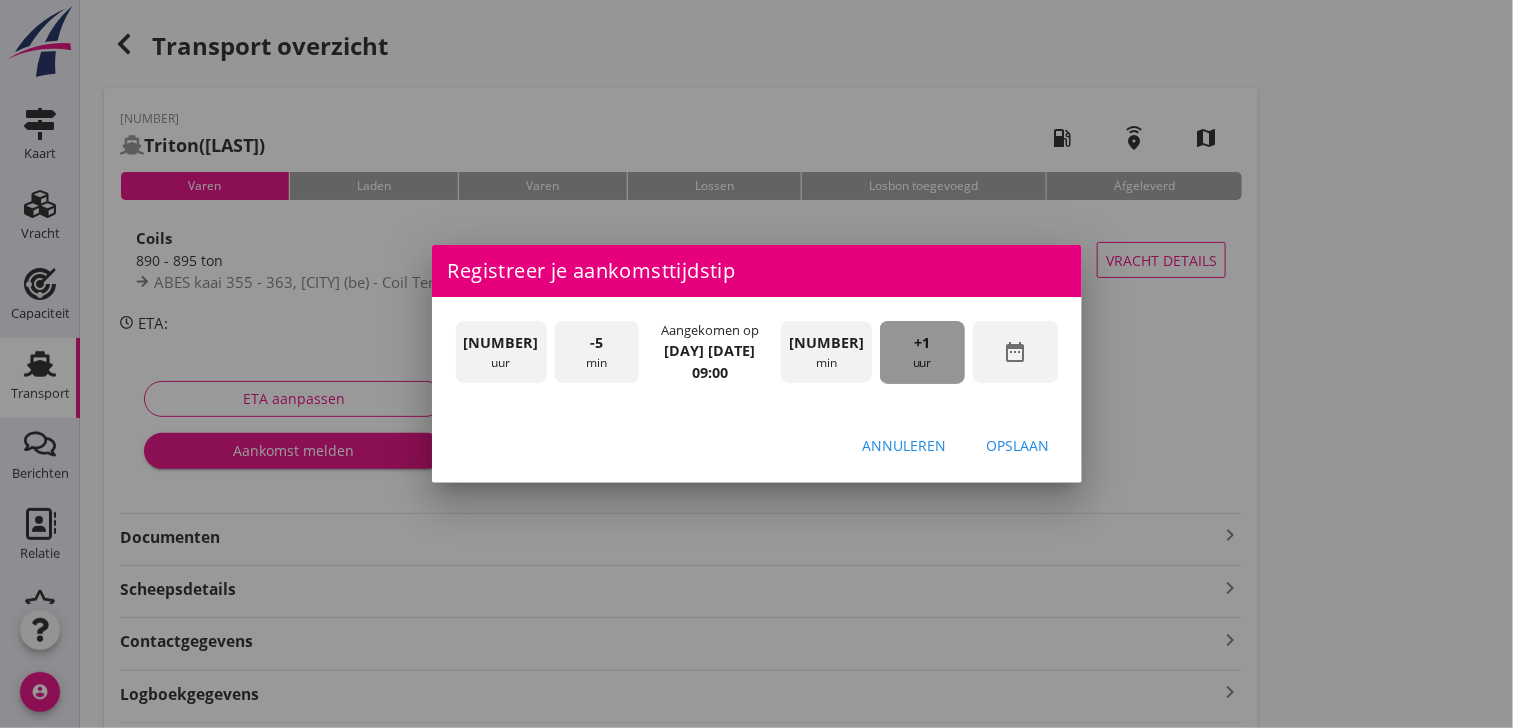 click on "+1" at bounding box center [922, 343] 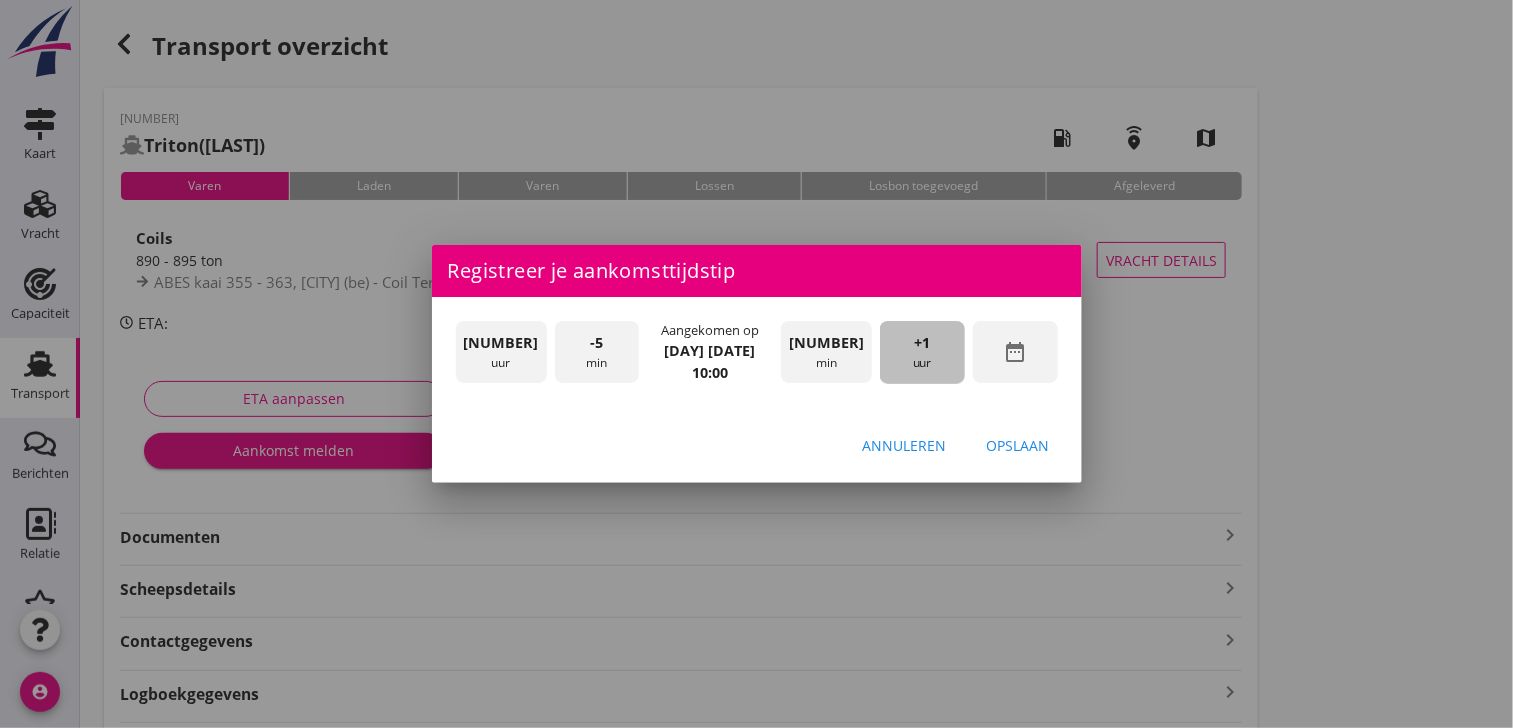 click on "+1" at bounding box center (922, 343) 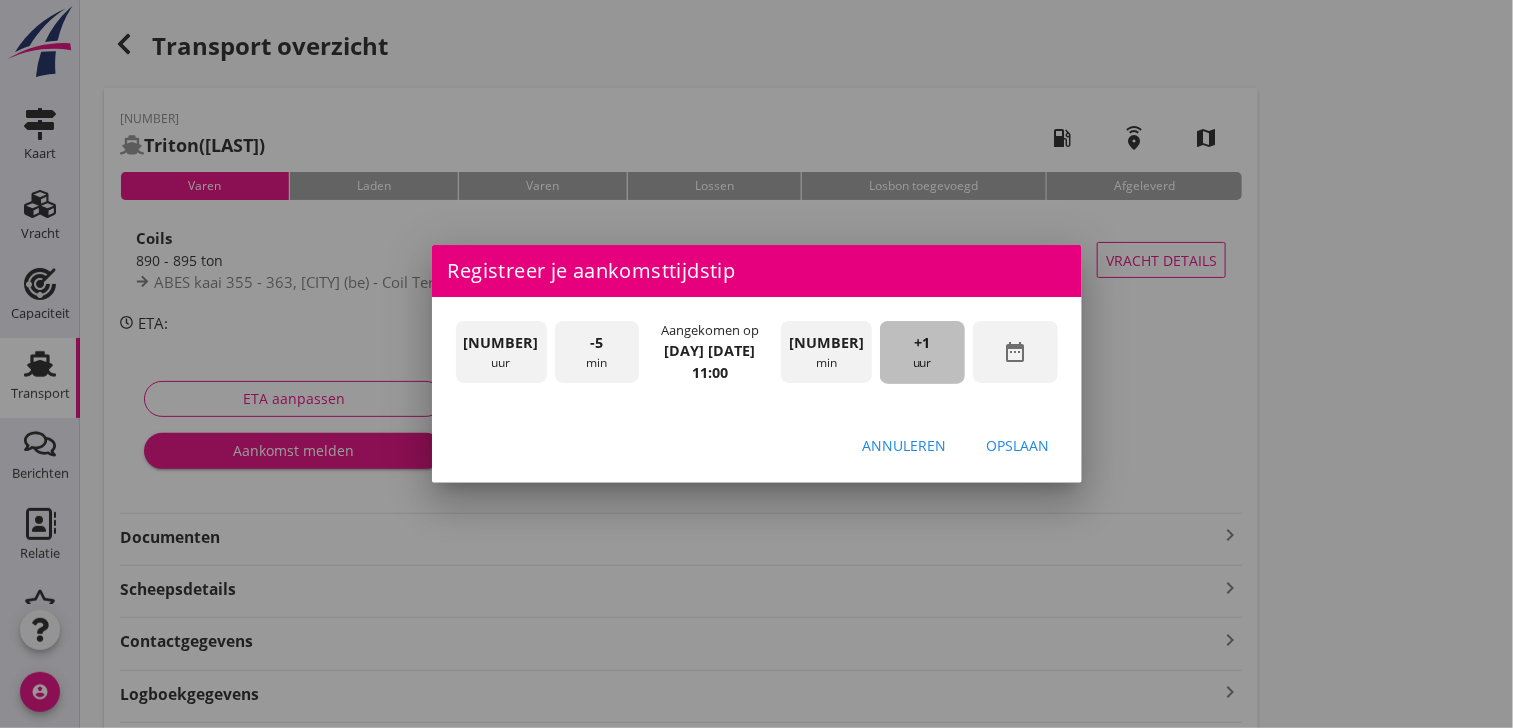 click on "+1" at bounding box center (922, 343) 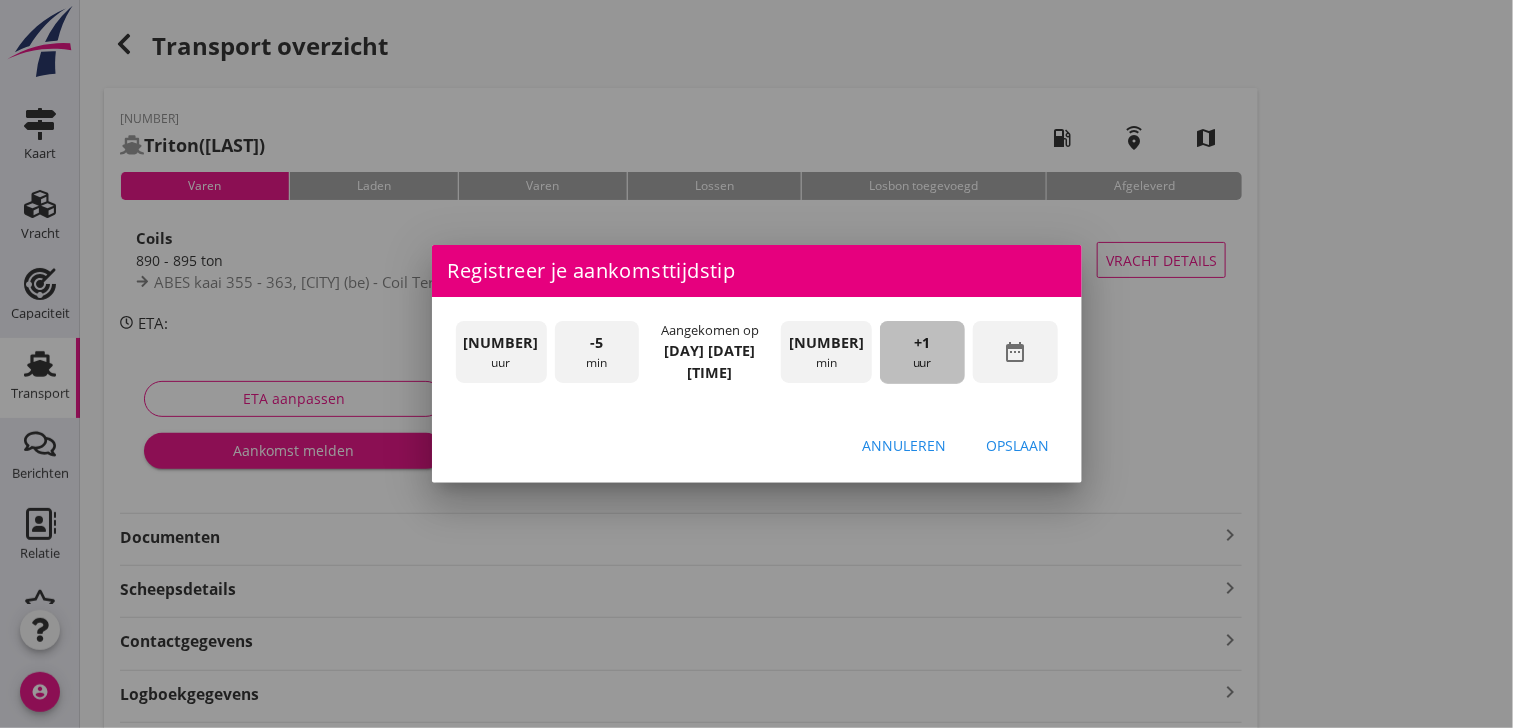 click on "+1" at bounding box center [922, 343] 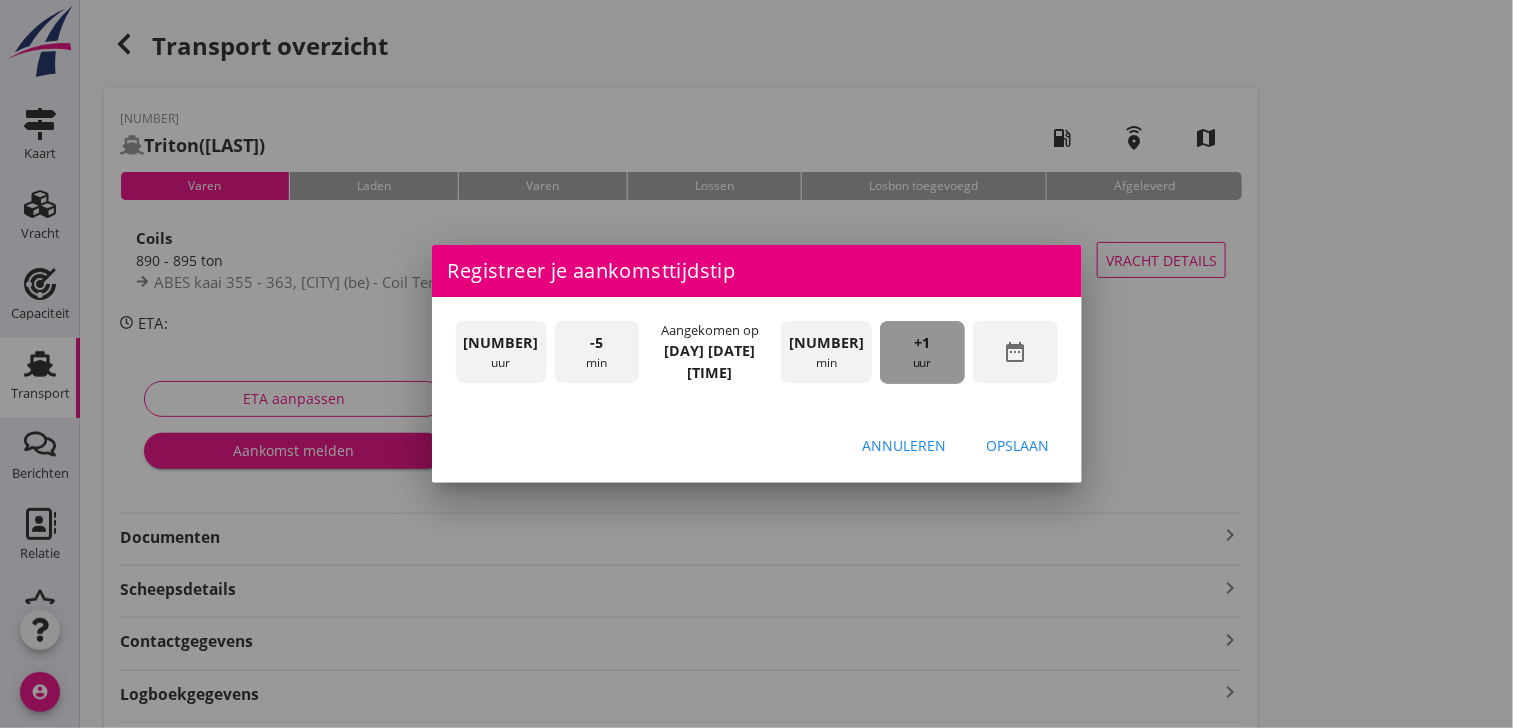 click on "+1" at bounding box center [922, 343] 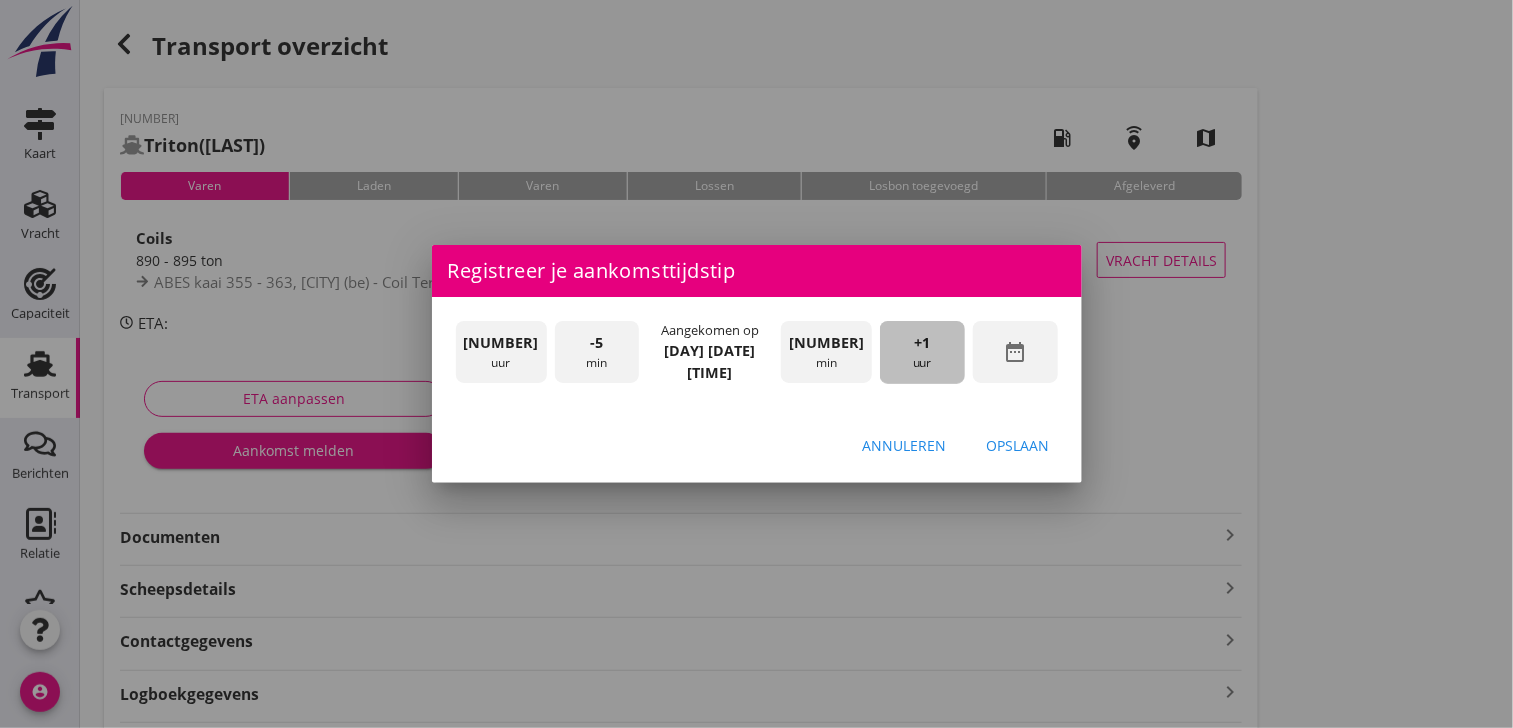 click on "+1" at bounding box center [922, 343] 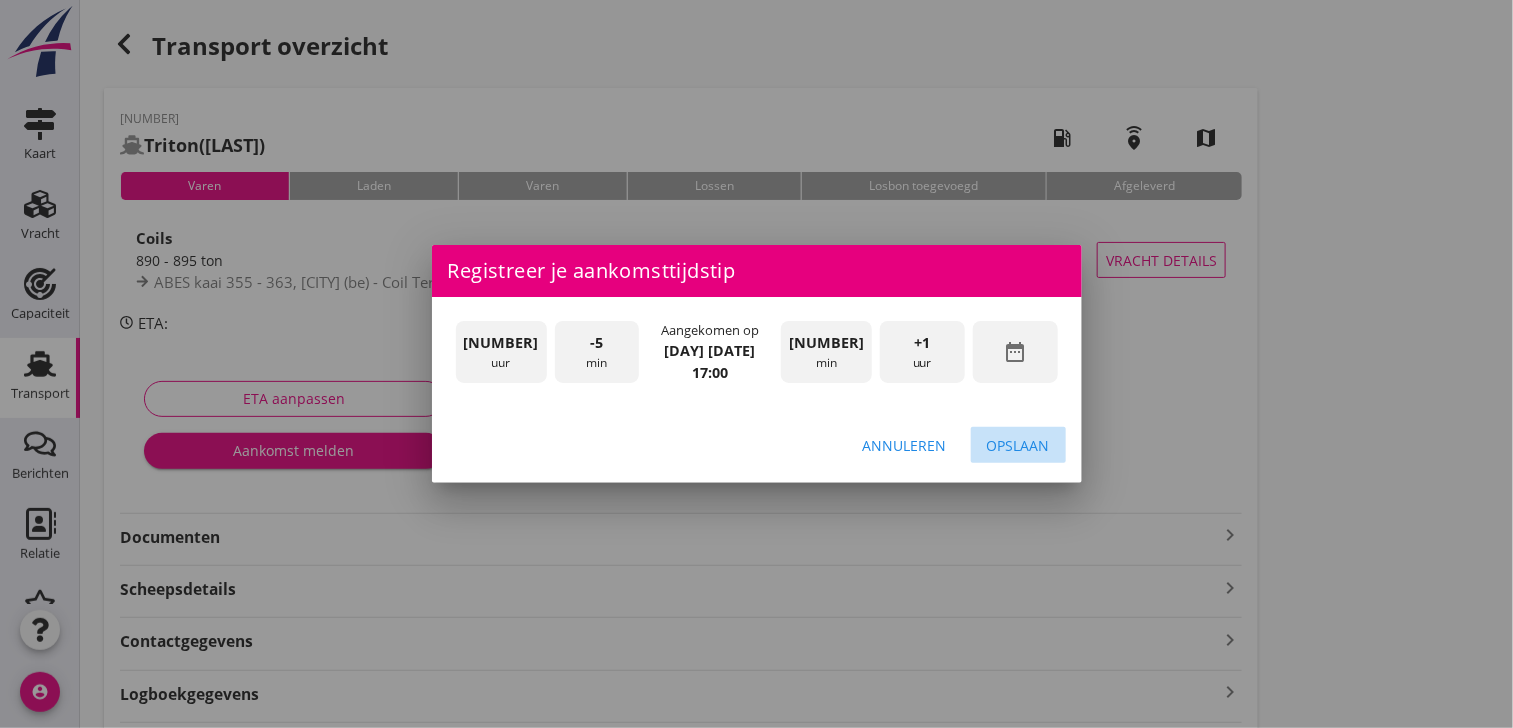 click on "Opslaan" at bounding box center (1018, 445) 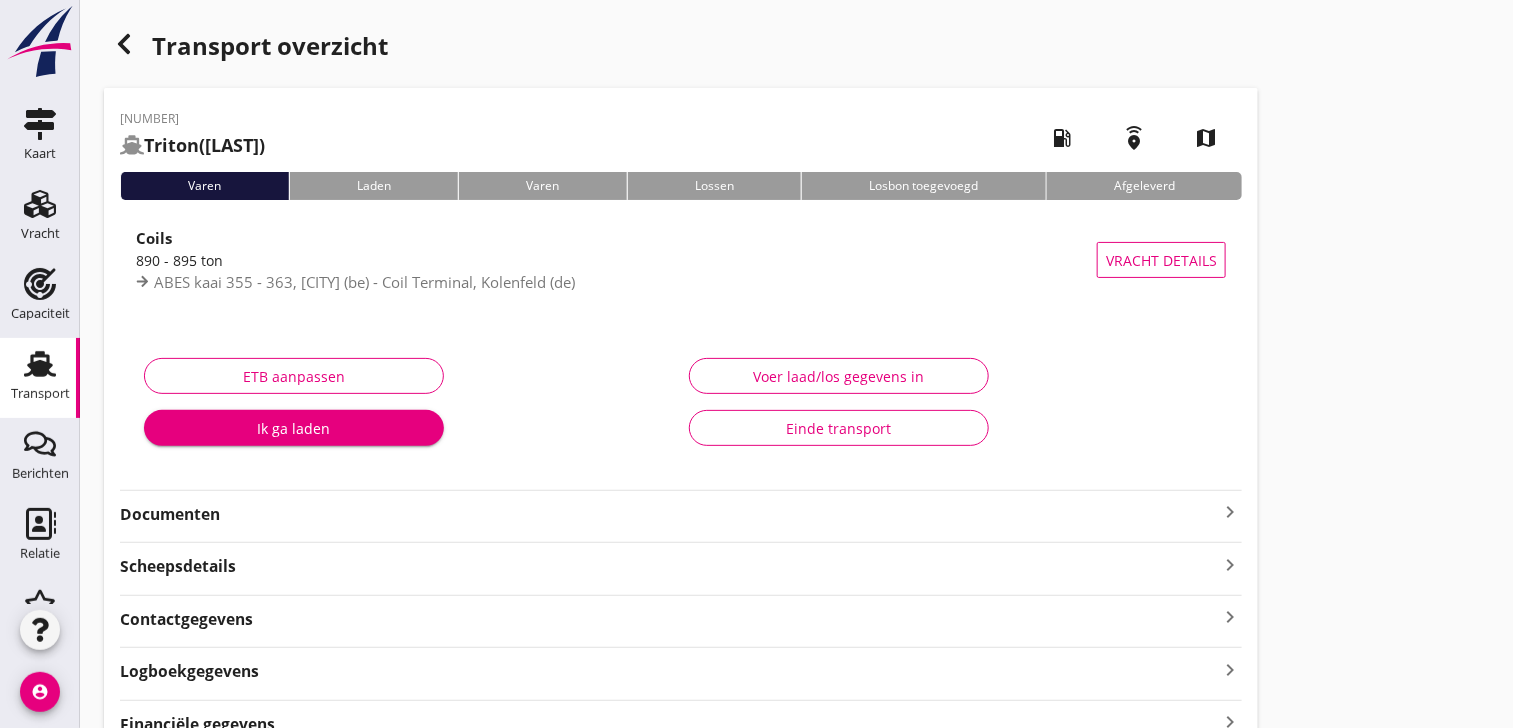 click on "Ik ga laden" at bounding box center [294, 428] 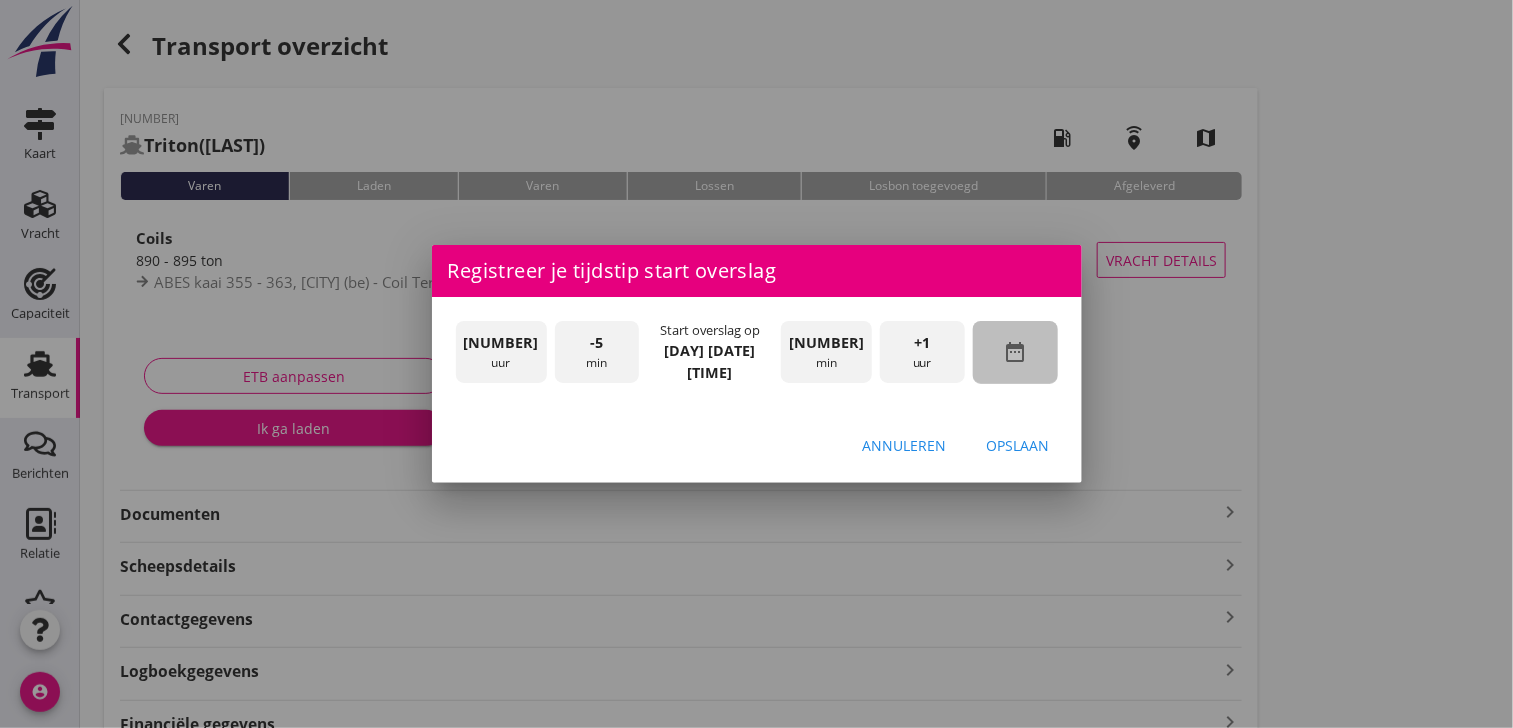 click on "date_range" at bounding box center [1015, 352] 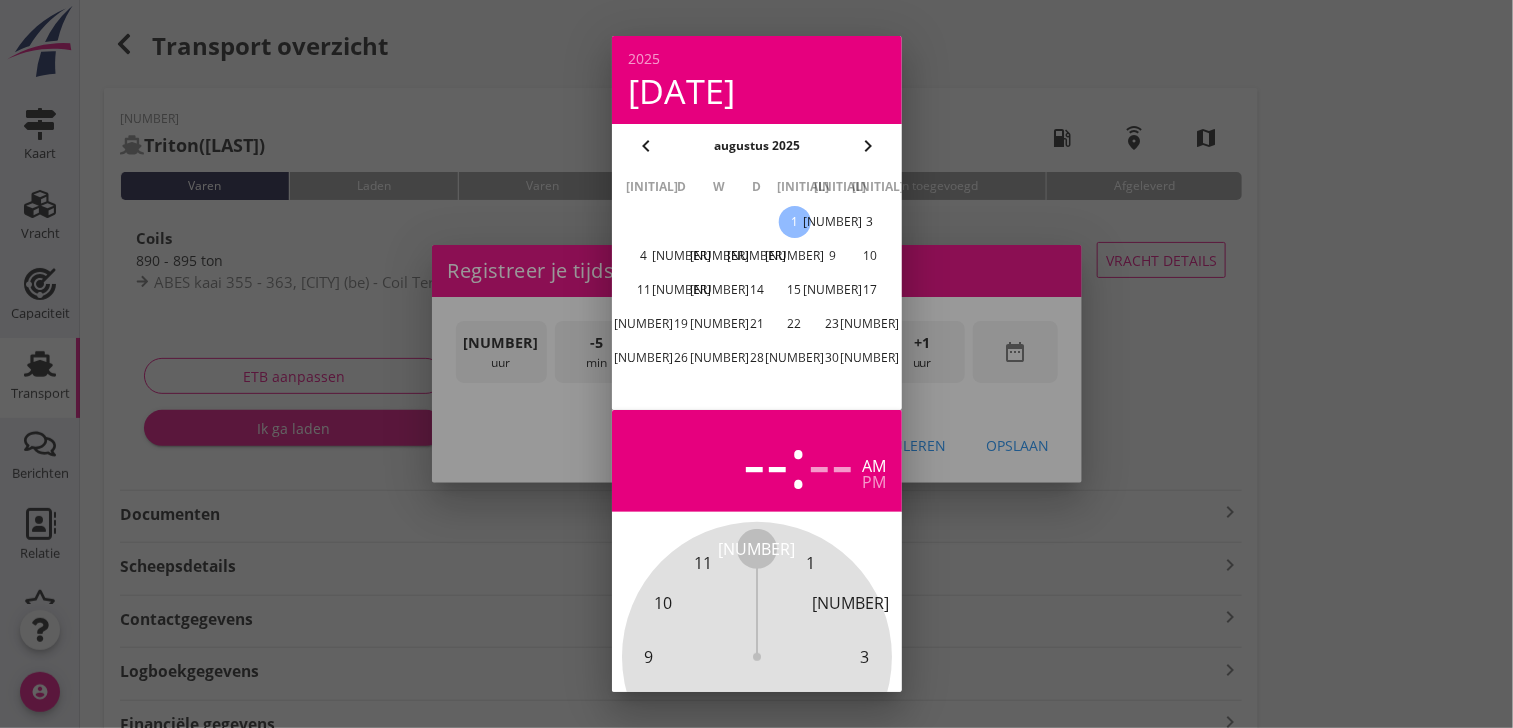 click on "[NUMBER]" at bounding box center [719, 358] 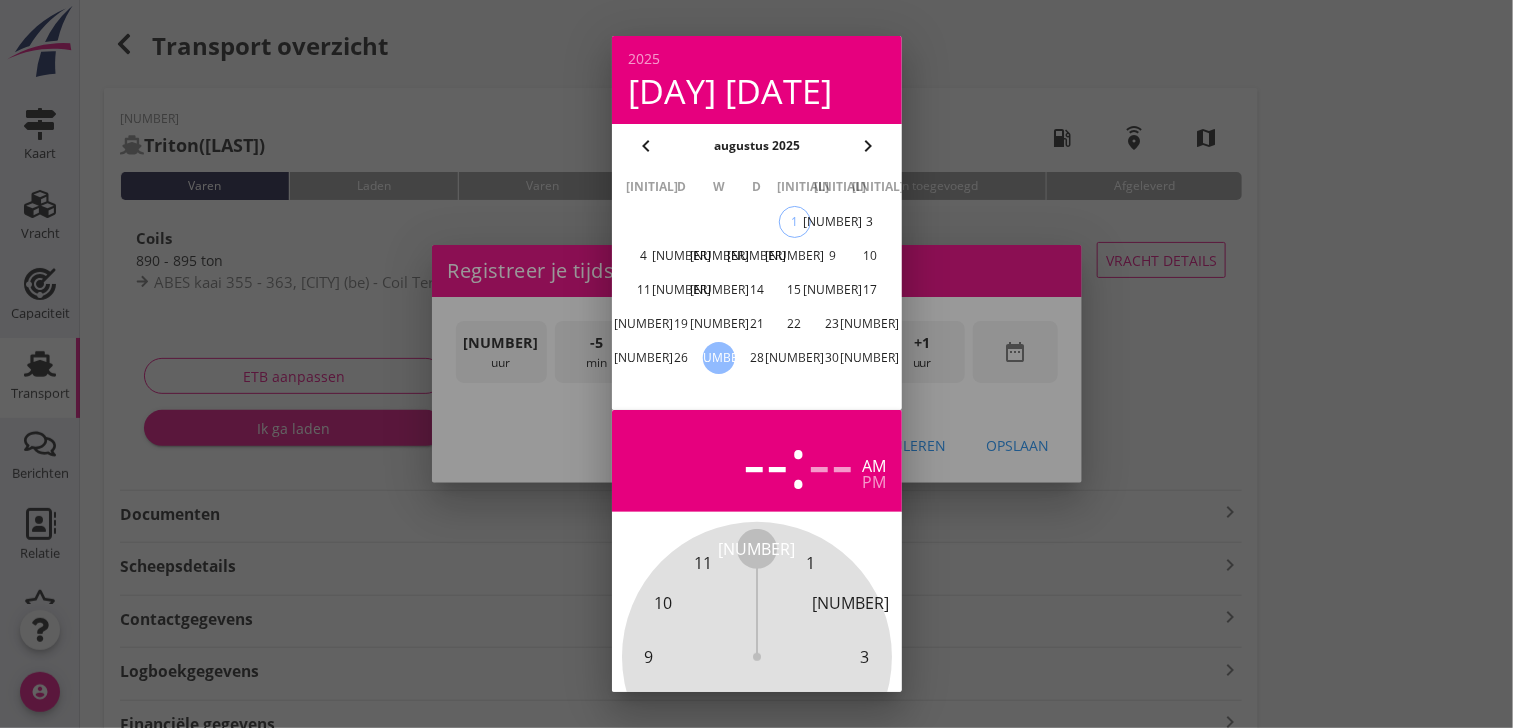 click on "chevron_left" at bounding box center (646, 146) 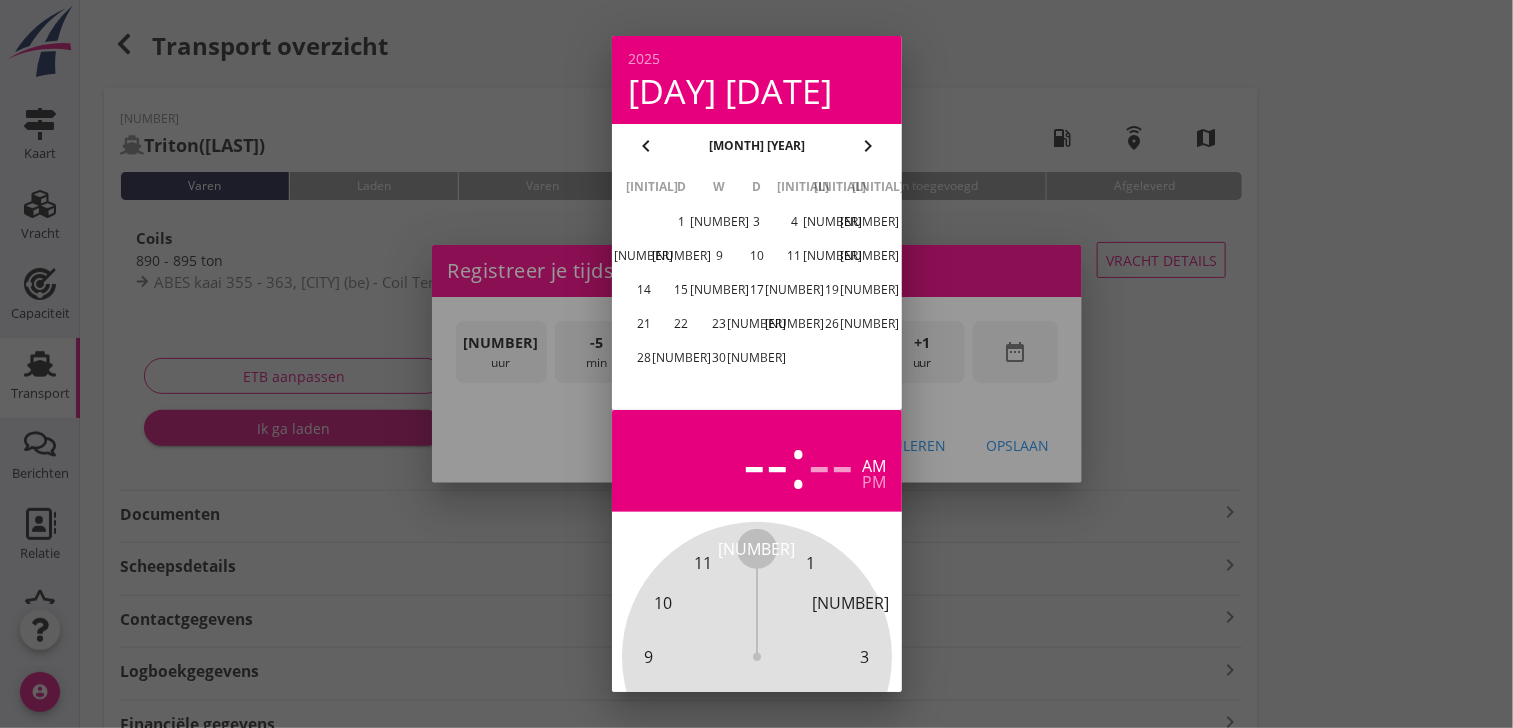 click on "30" at bounding box center [719, 358] 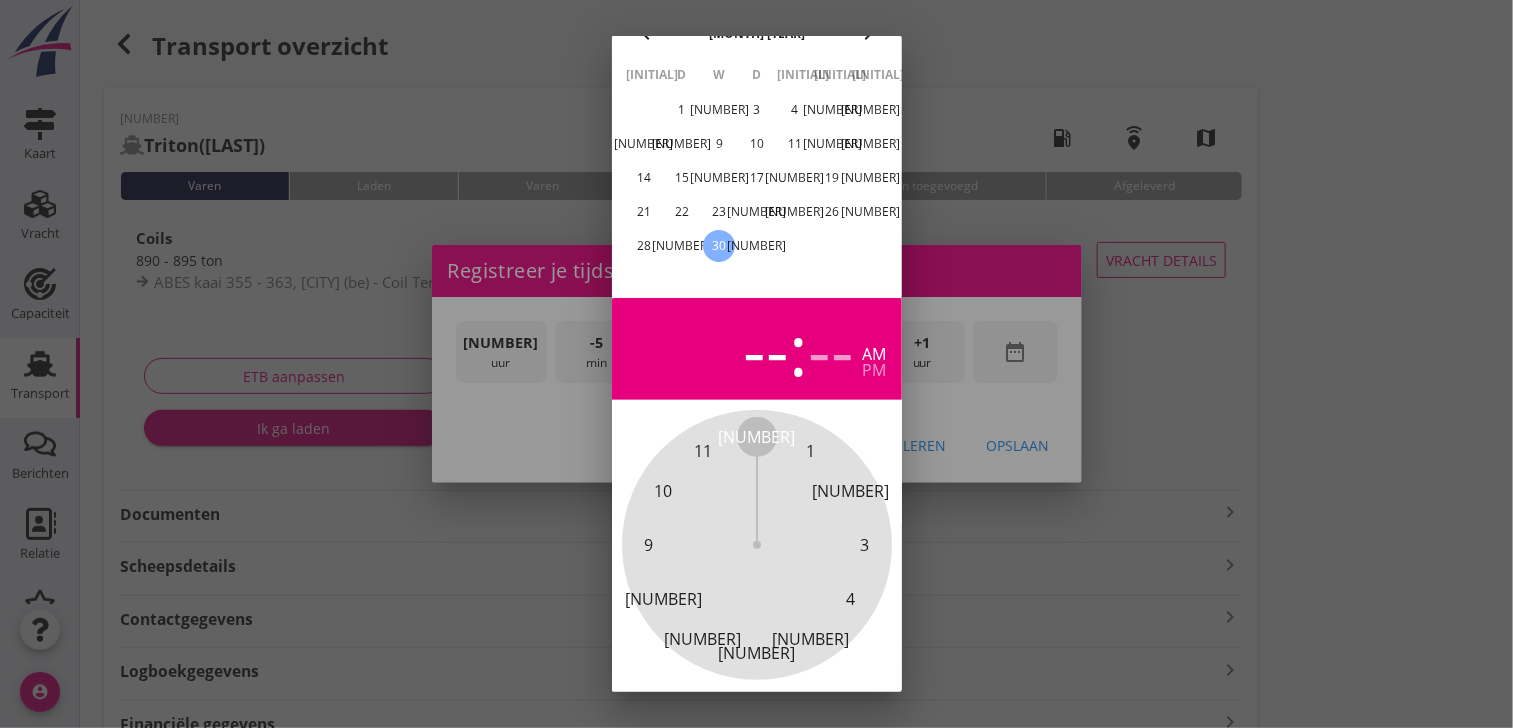 scroll, scrollTop: 196, scrollLeft: 0, axis: vertical 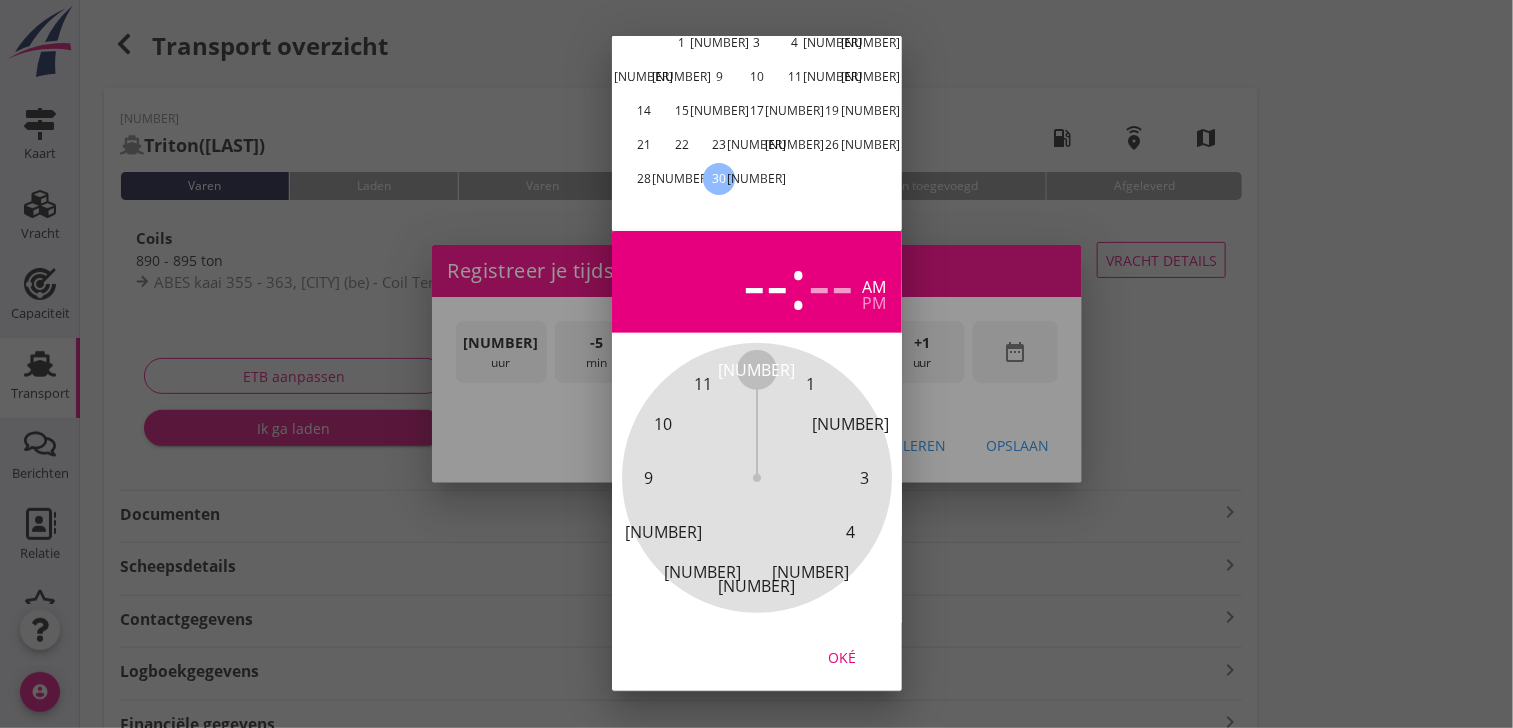 click on "[NUMBER] [NUMBER] [NUMBER] [NUMBER] [NUMBER] [NUMBER] [NUMBER] [NUMBER] [NUMBER] [NUMBER] [NUMBER]" at bounding box center [757, 478] 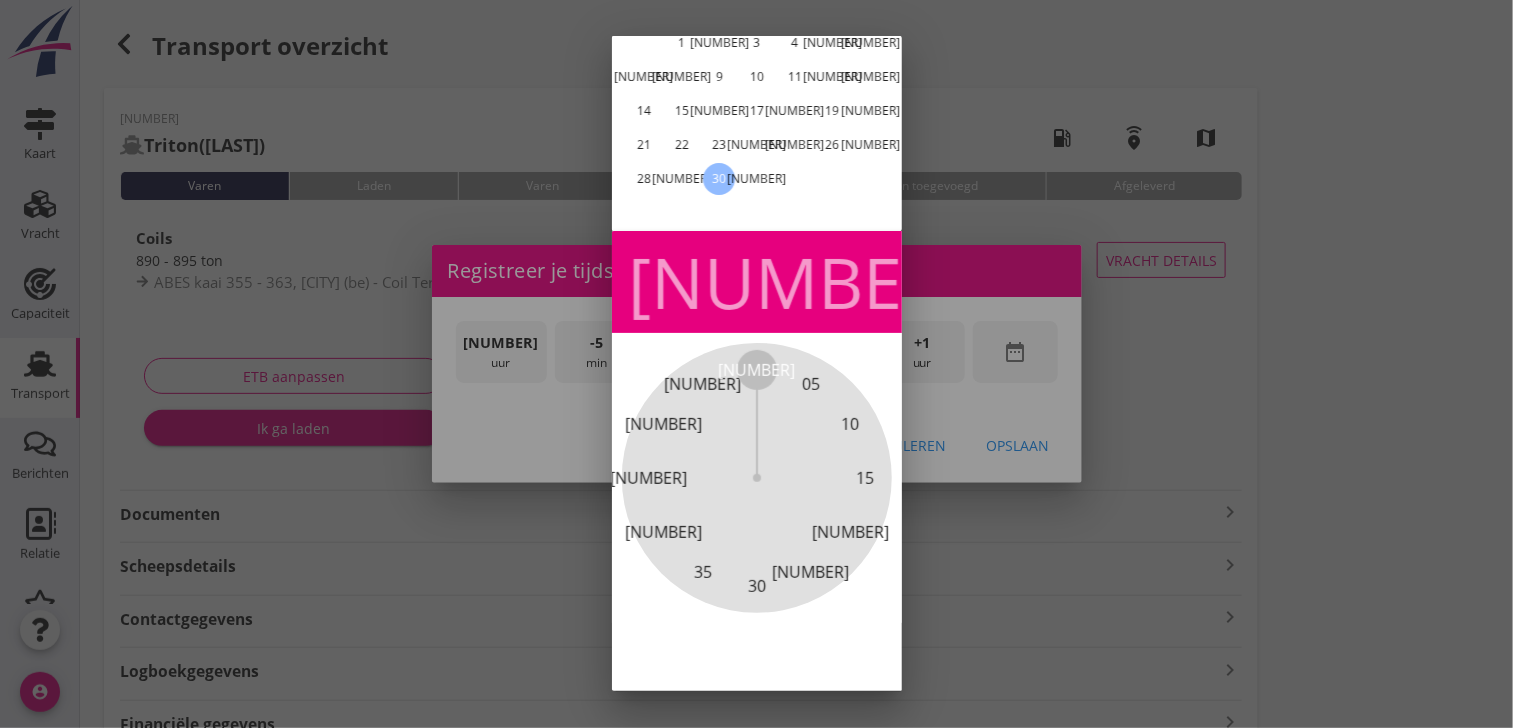 click on "Oké" at bounding box center (1021, 657) 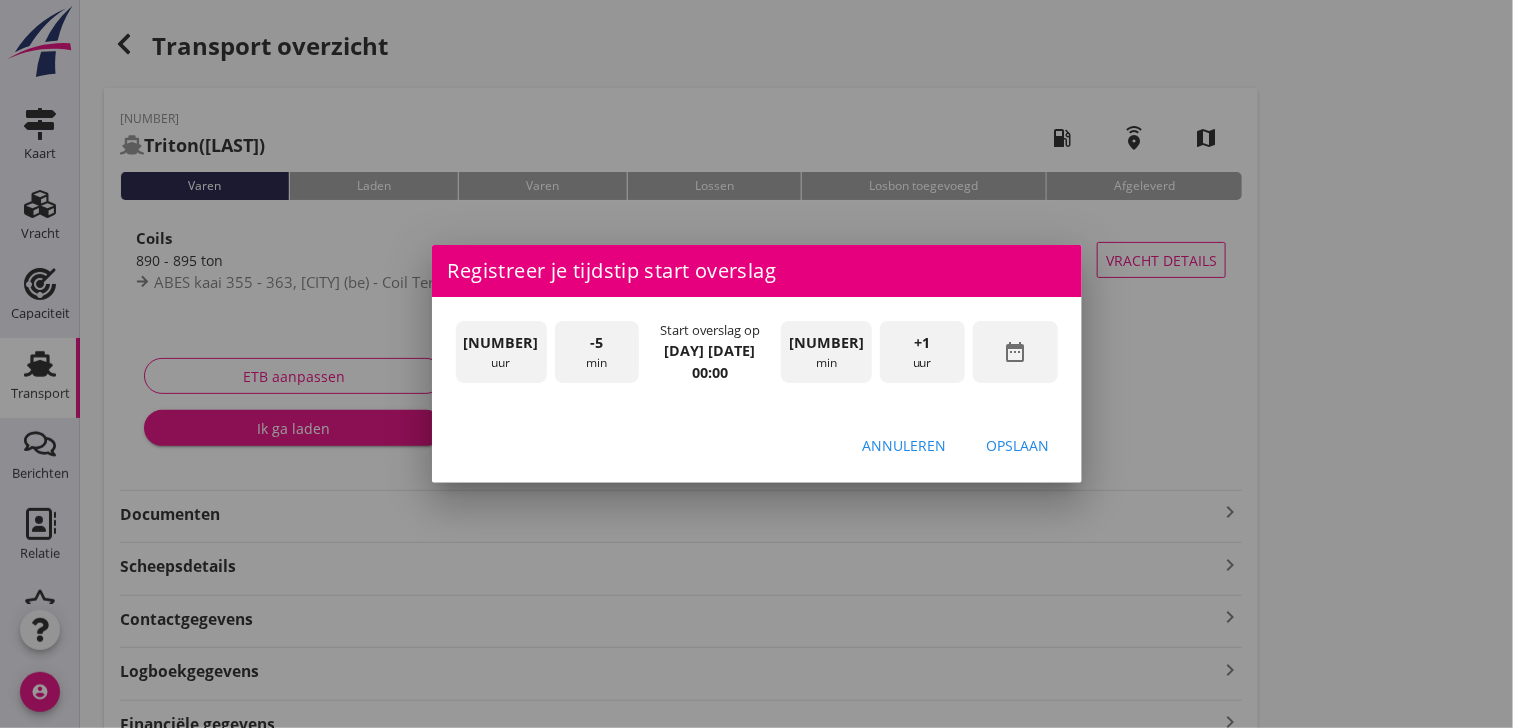 click on "+1" at bounding box center (922, 343) 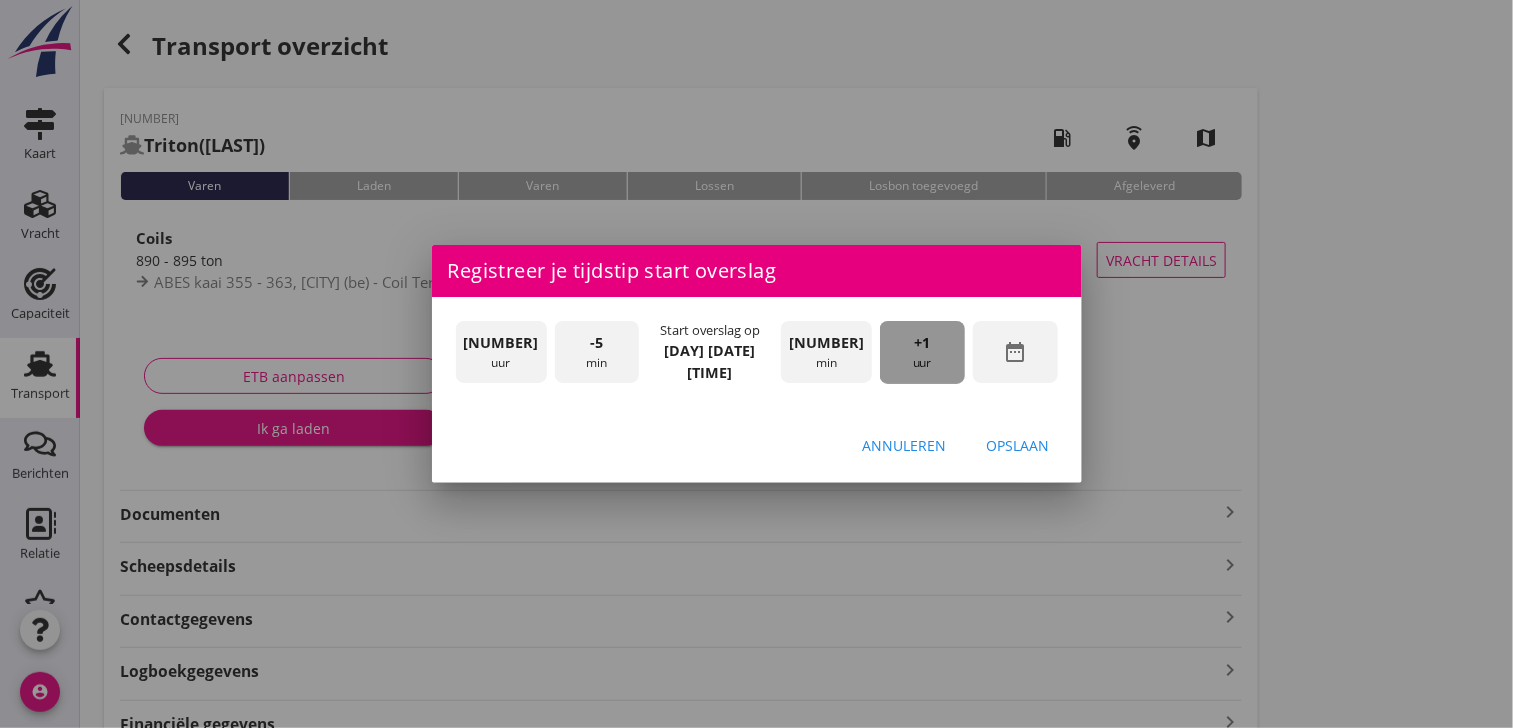 click on "+1" at bounding box center [922, 343] 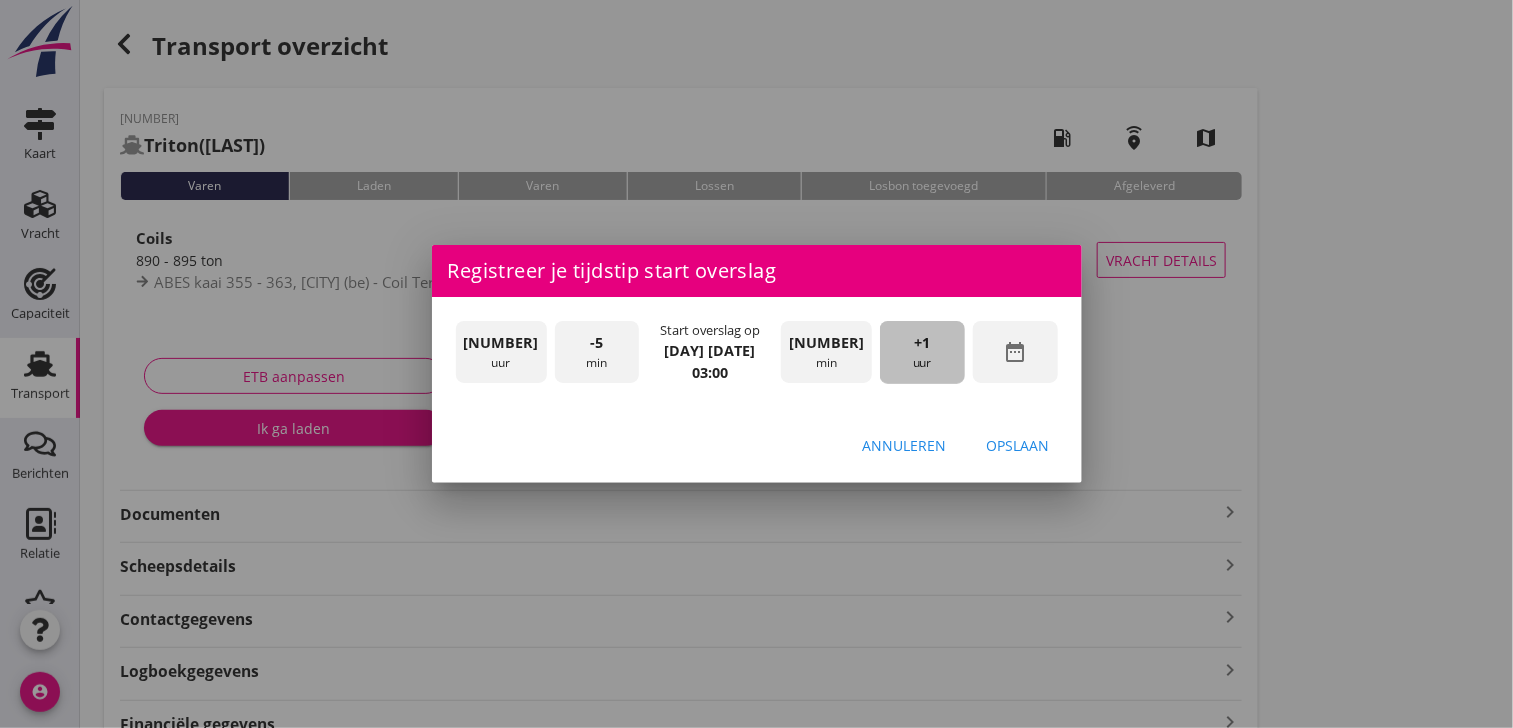 click on "+1" at bounding box center (922, 343) 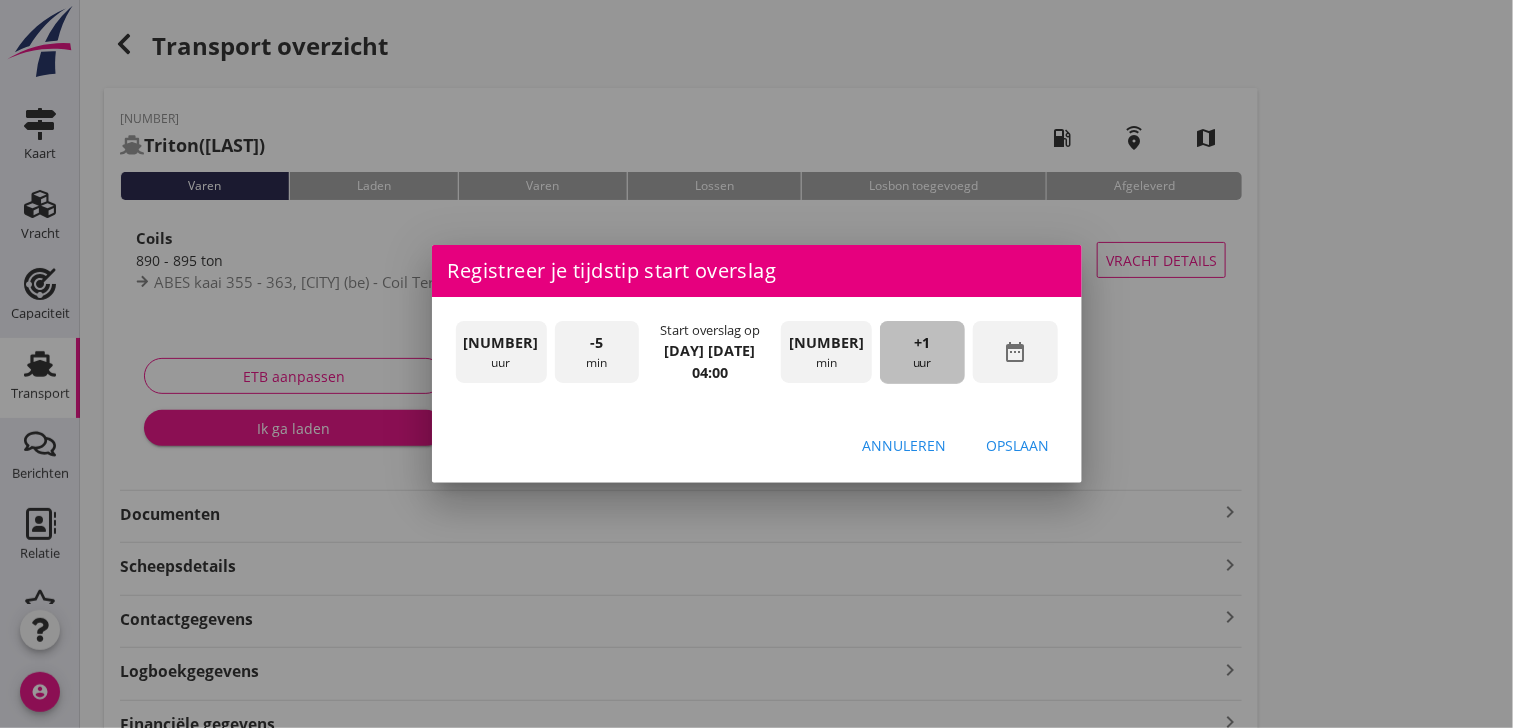 click on "+1" at bounding box center (922, 343) 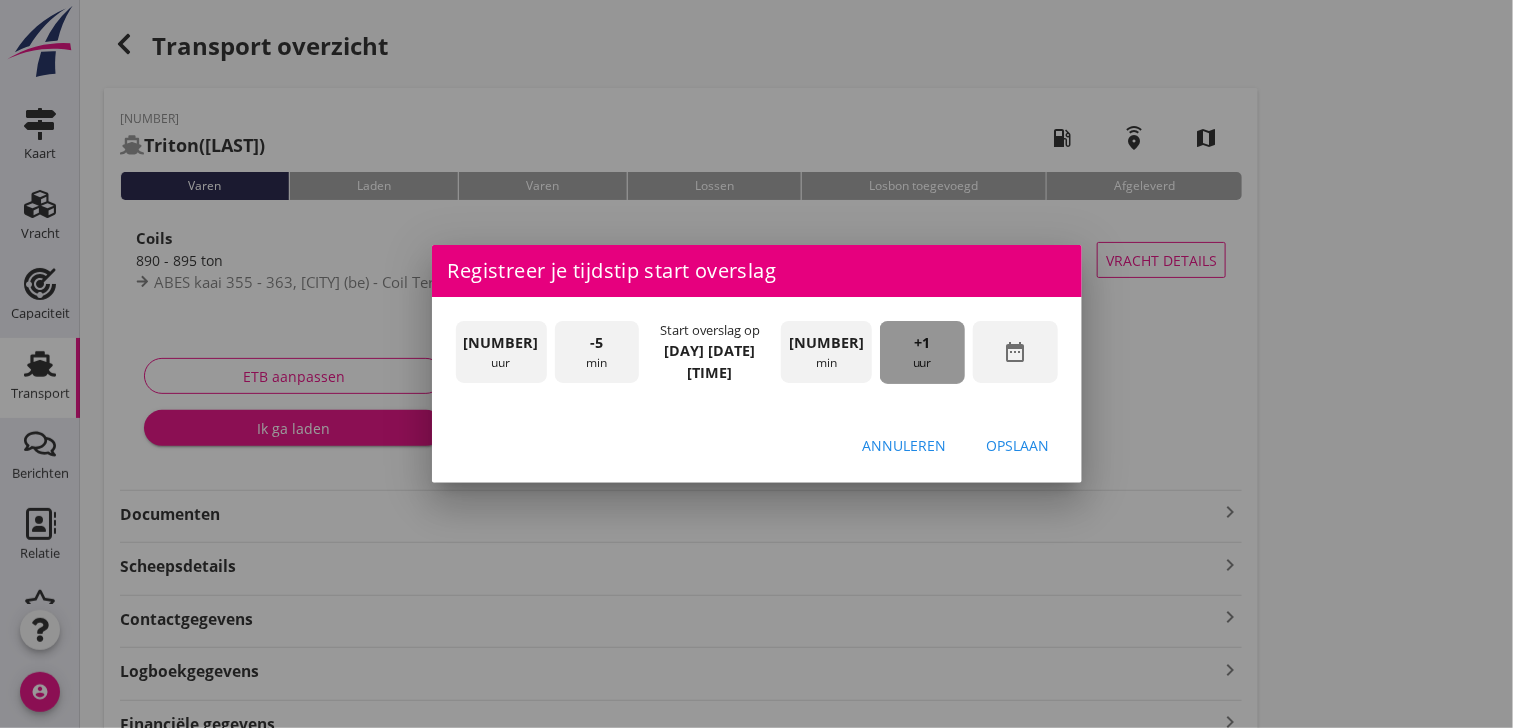 click on "+1" at bounding box center (922, 343) 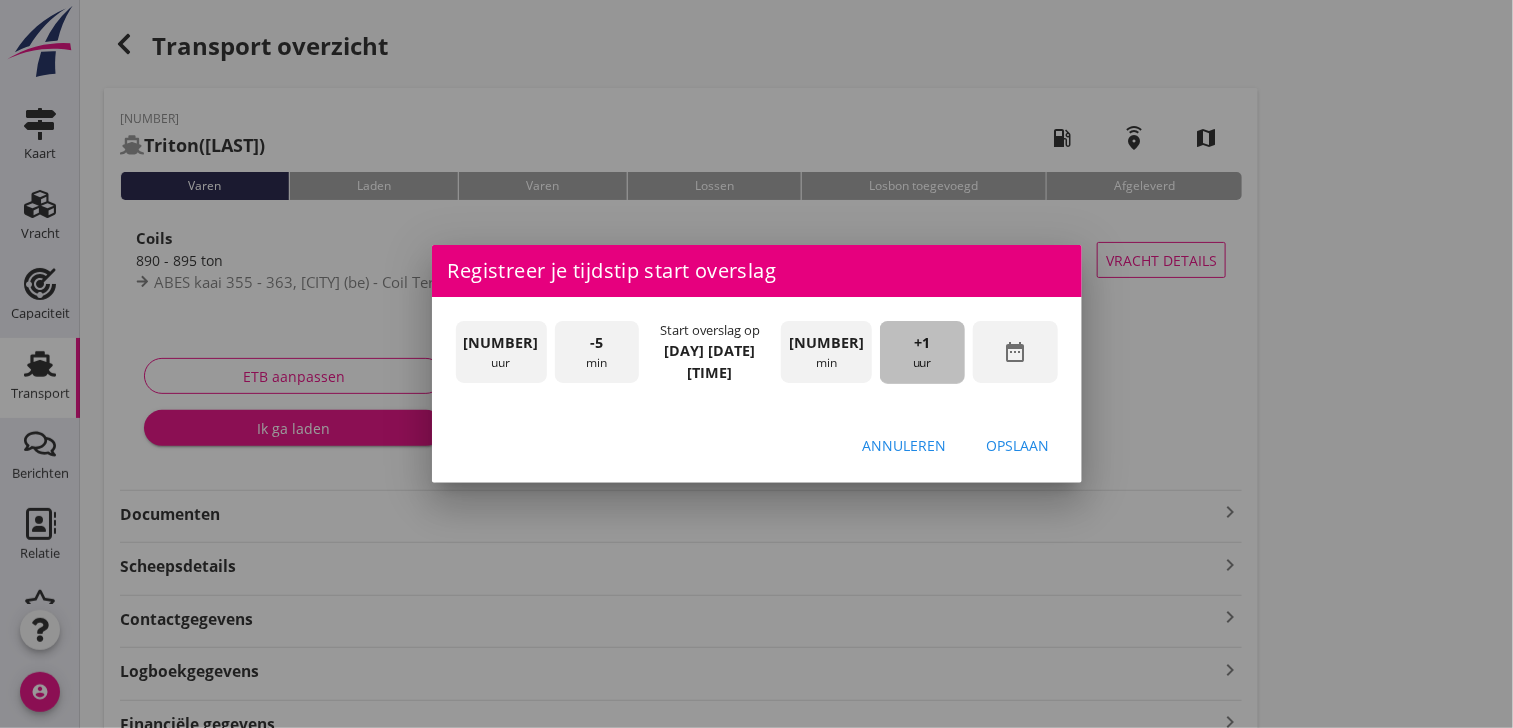 click on "+1" at bounding box center [922, 343] 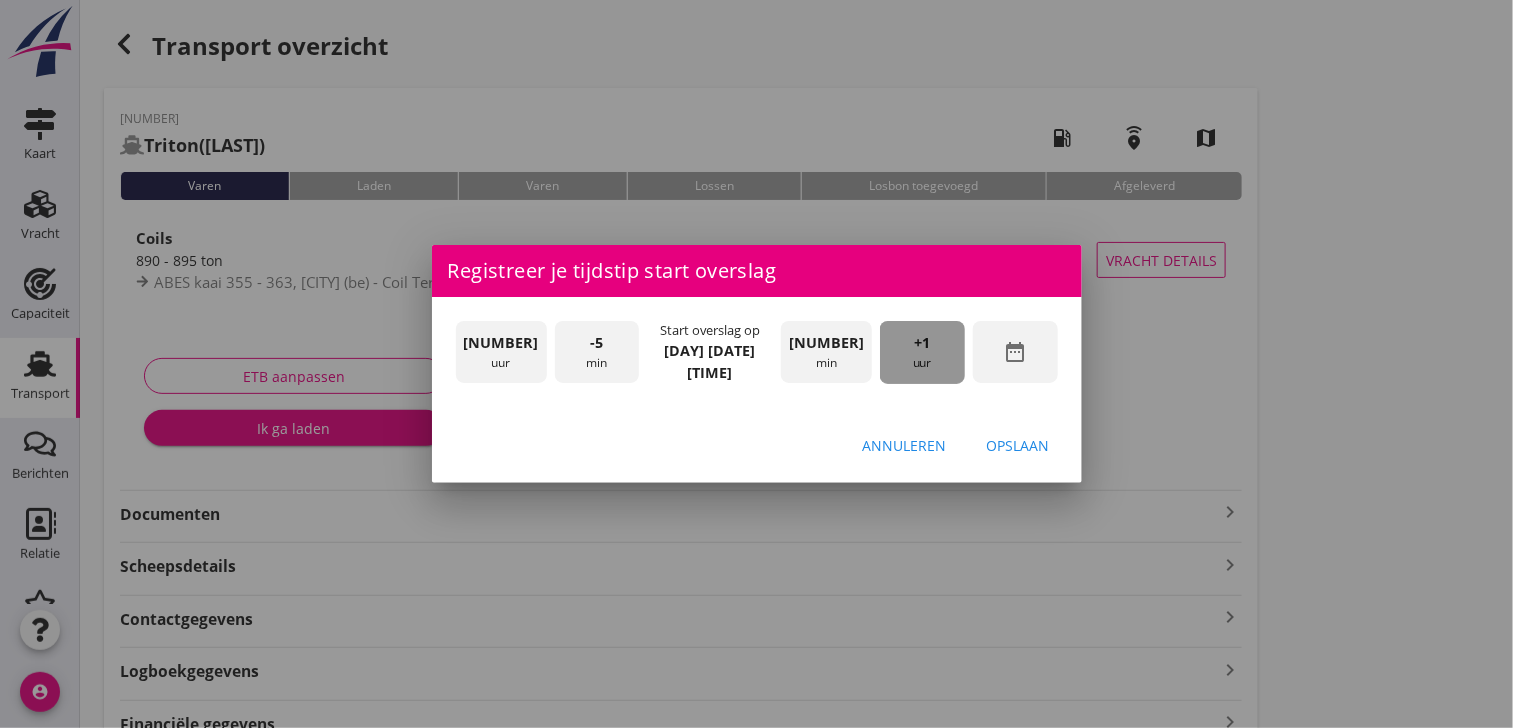 click on "+1" at bounding box center (922, 343) 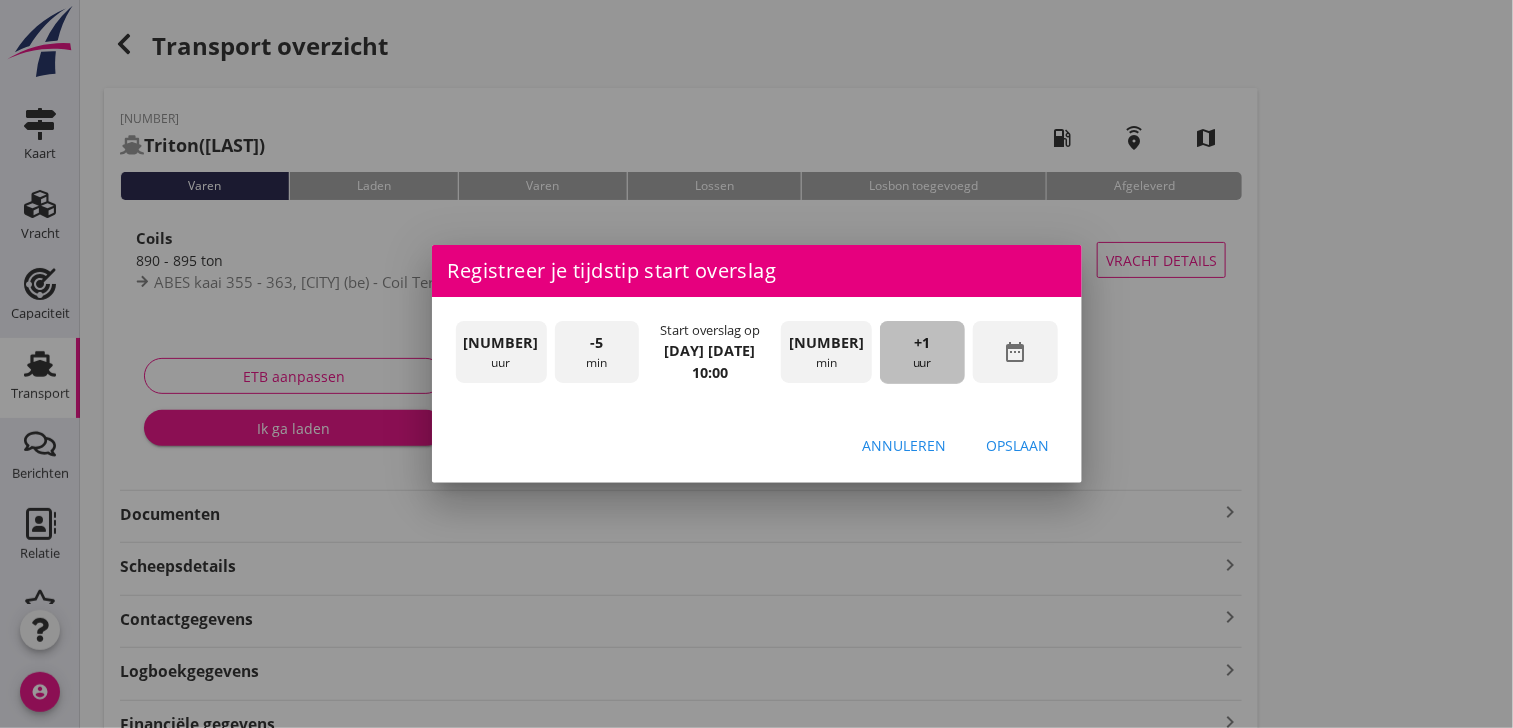 click on "+1" at bounding box center (922, 343) 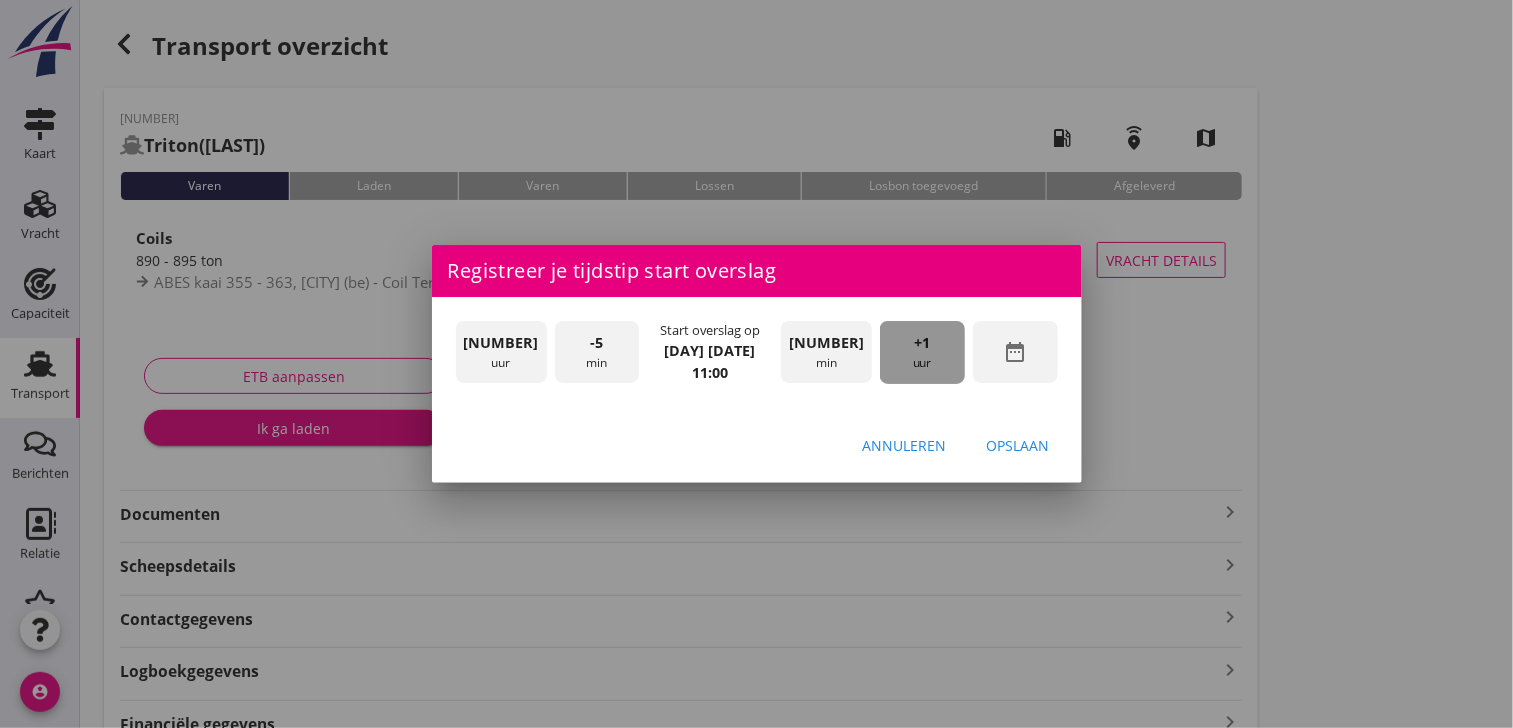 click on "+1" at bounding box center (922, 343) 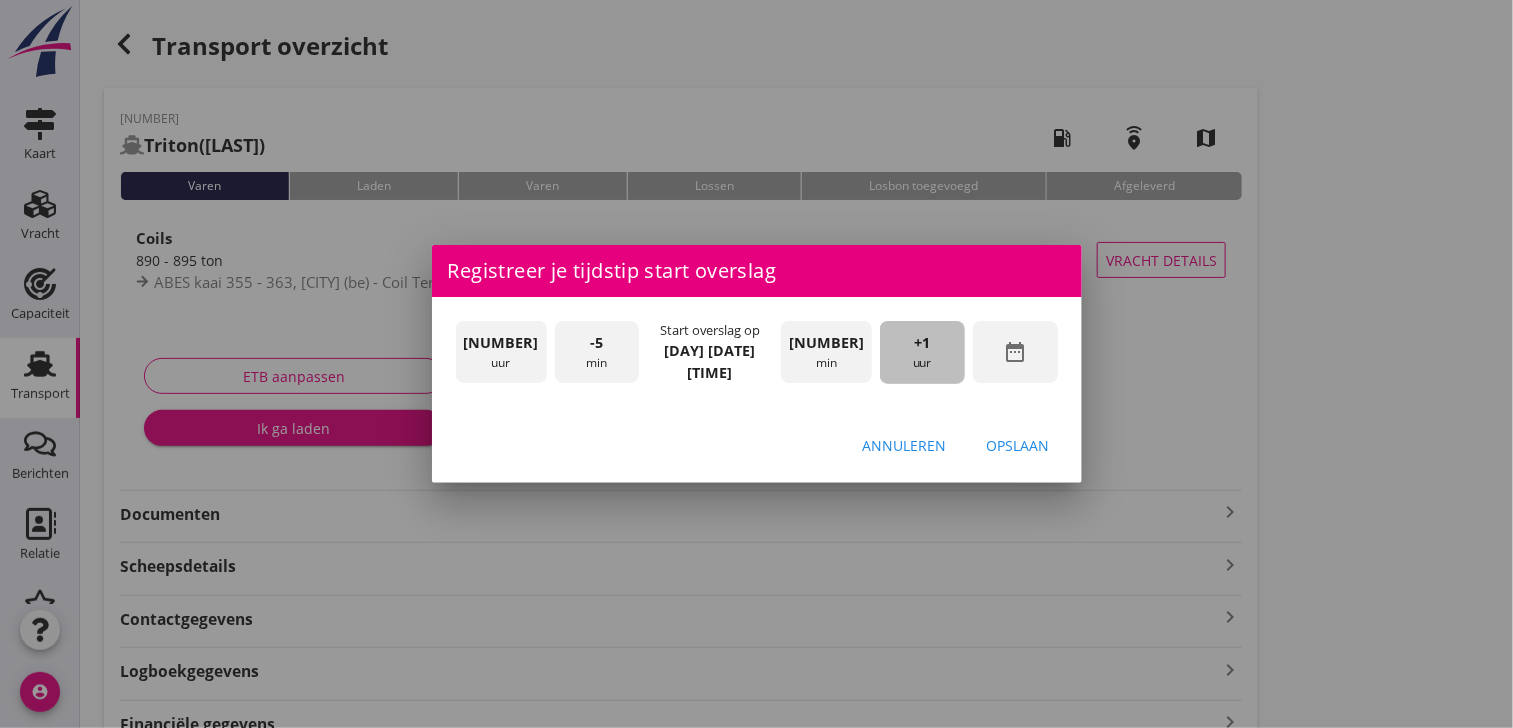 click on "+1" at bounding box center [922, 343] 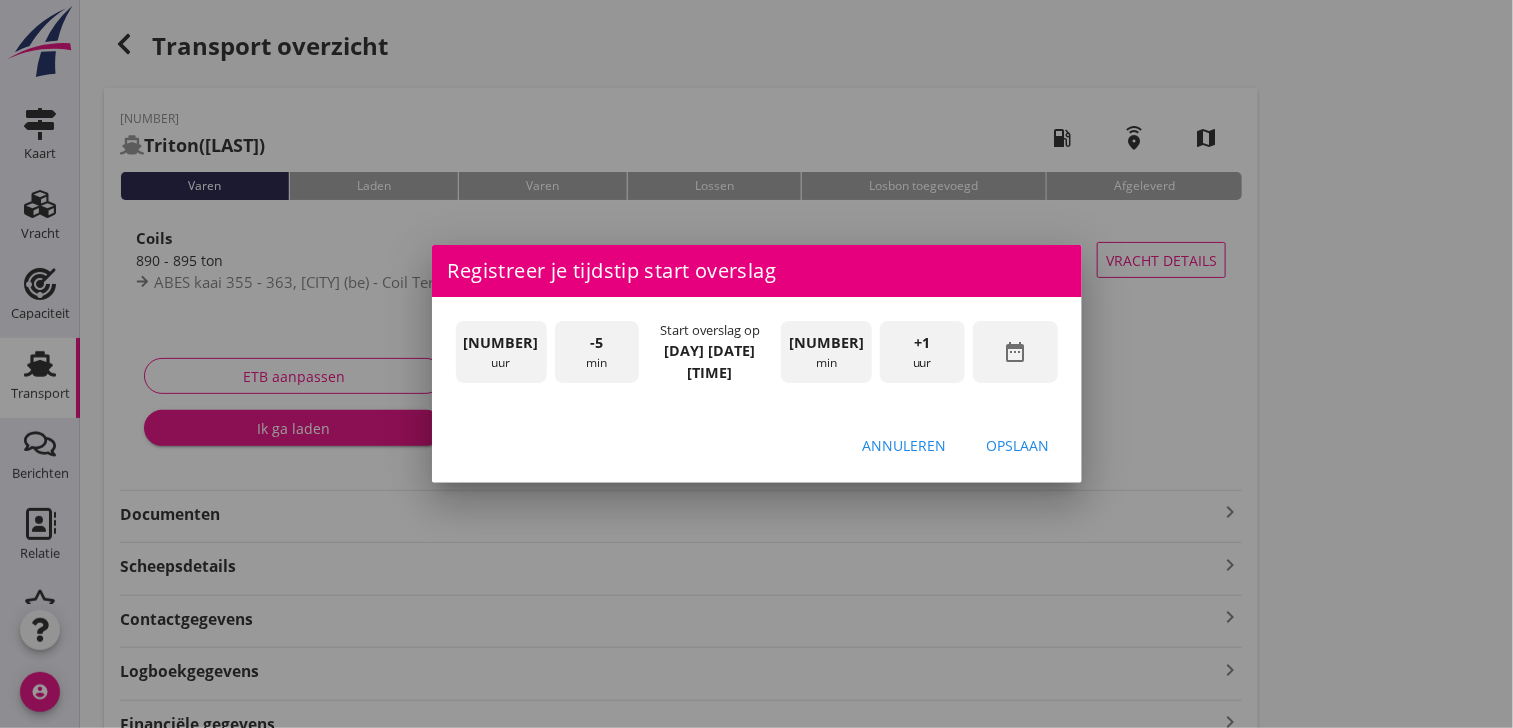 click on "+1" at bounding box center (922, 343) 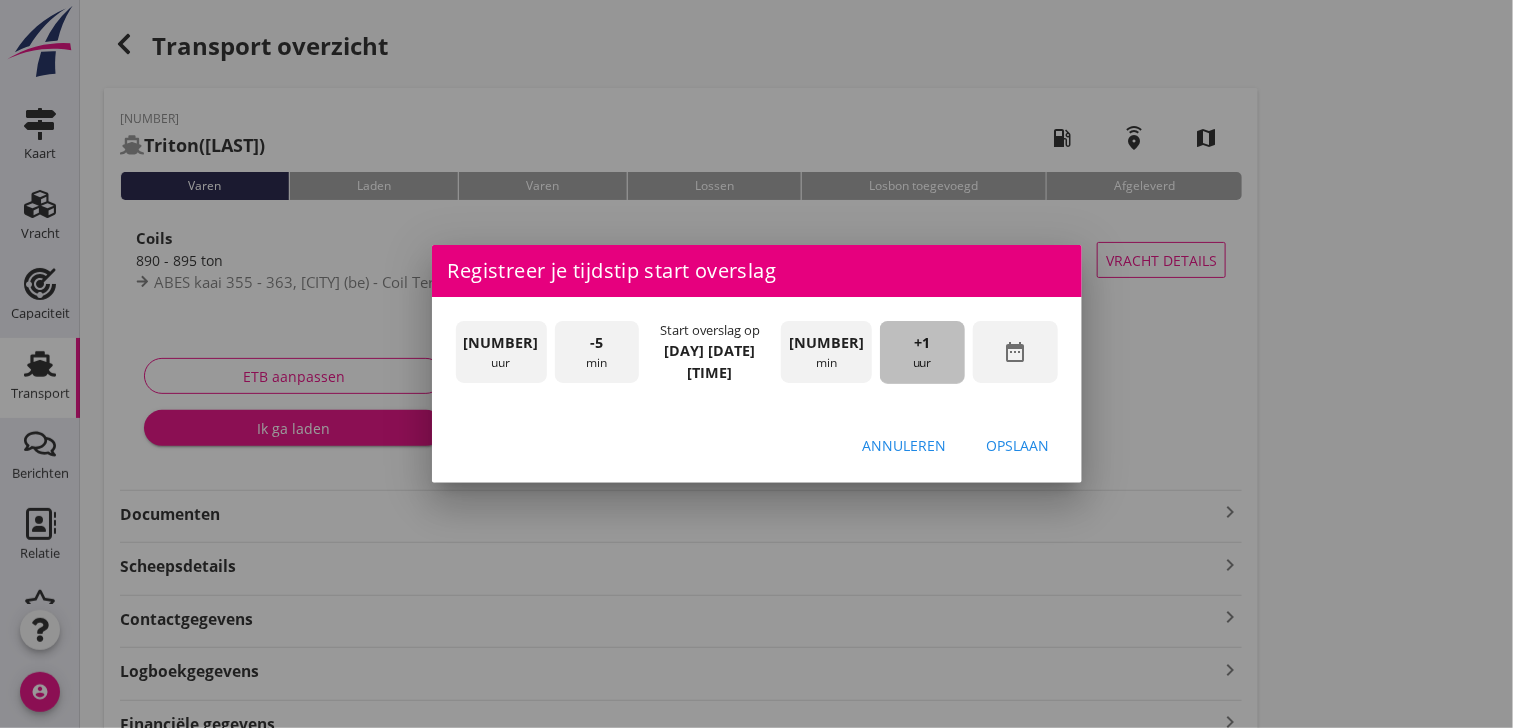 click on "+1" at bounding box center (922, 343) 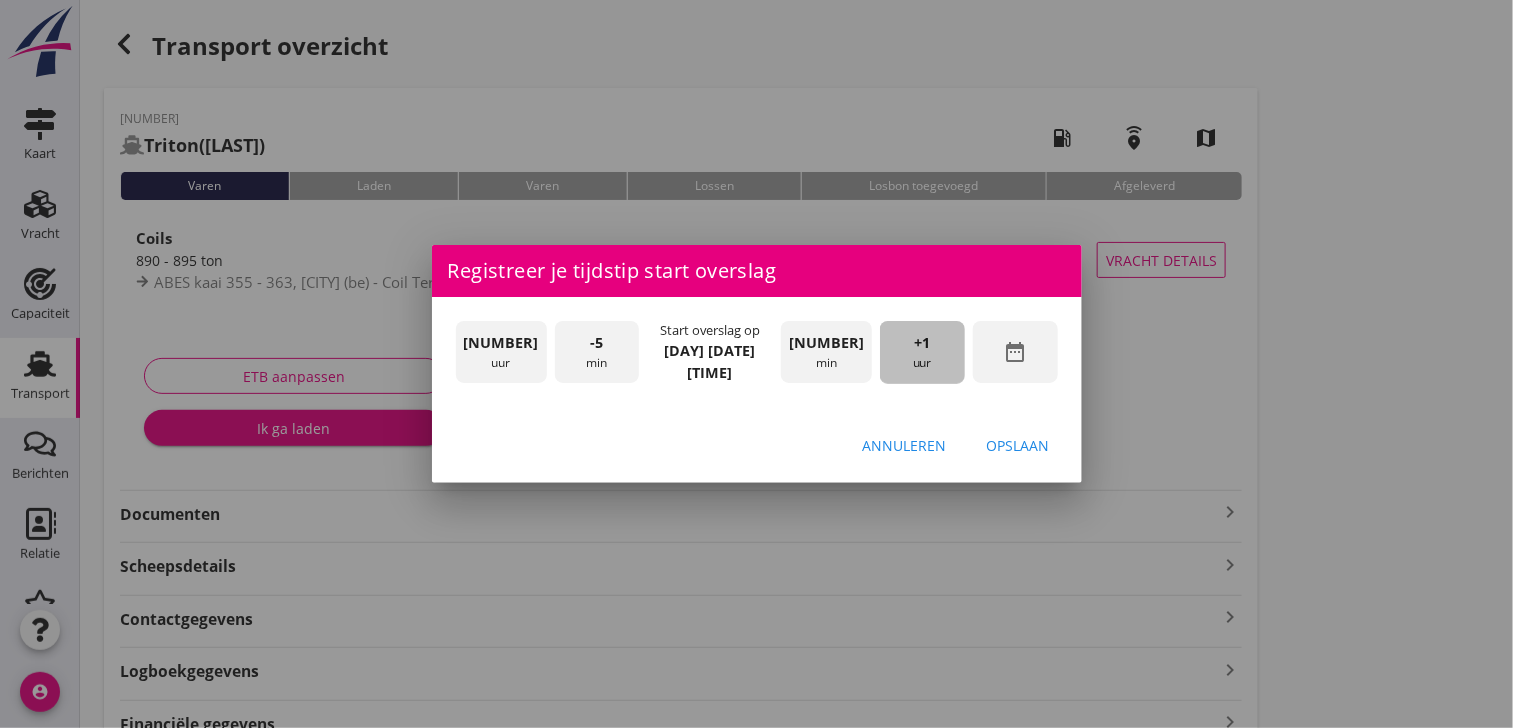 click on "+1" at bounding box center (922, 343) 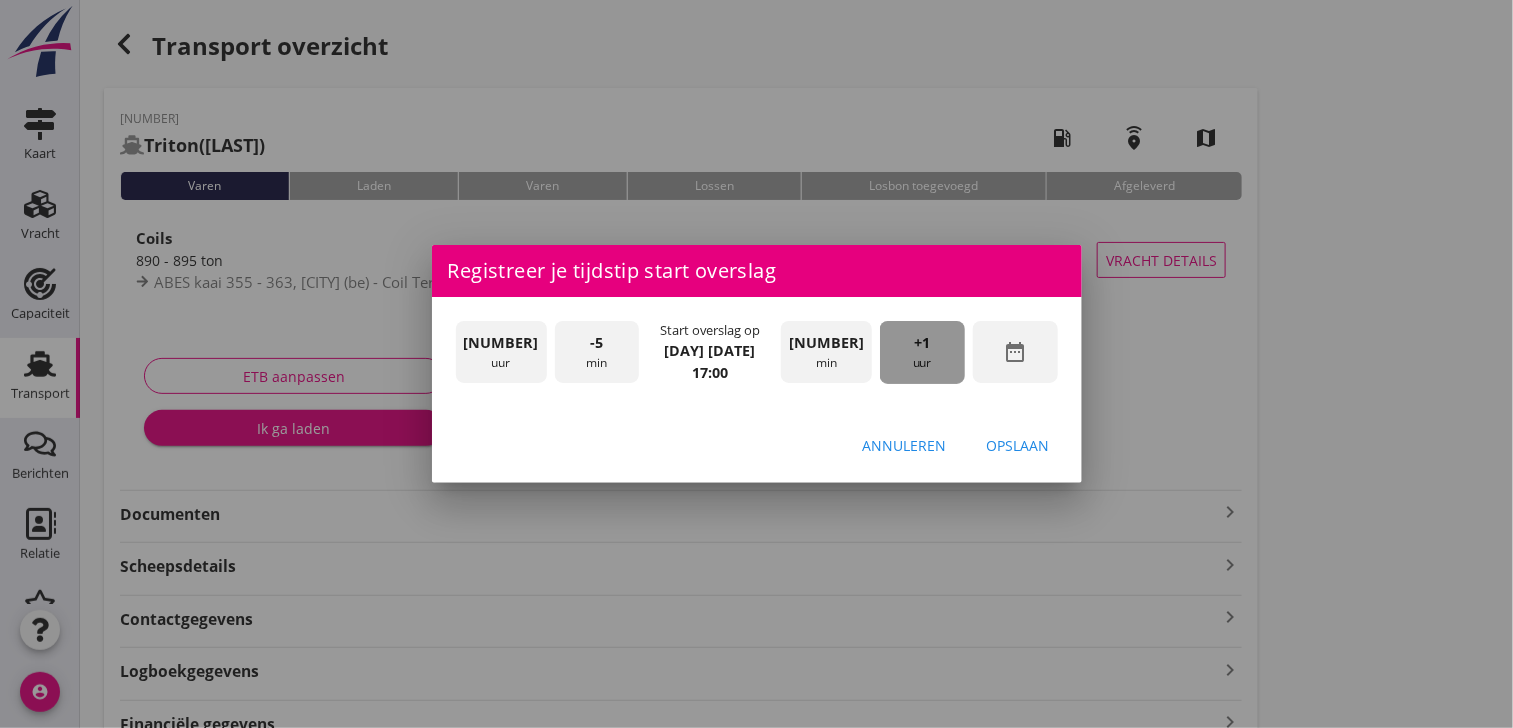 click on "+1" at bounding box center (922, 343) 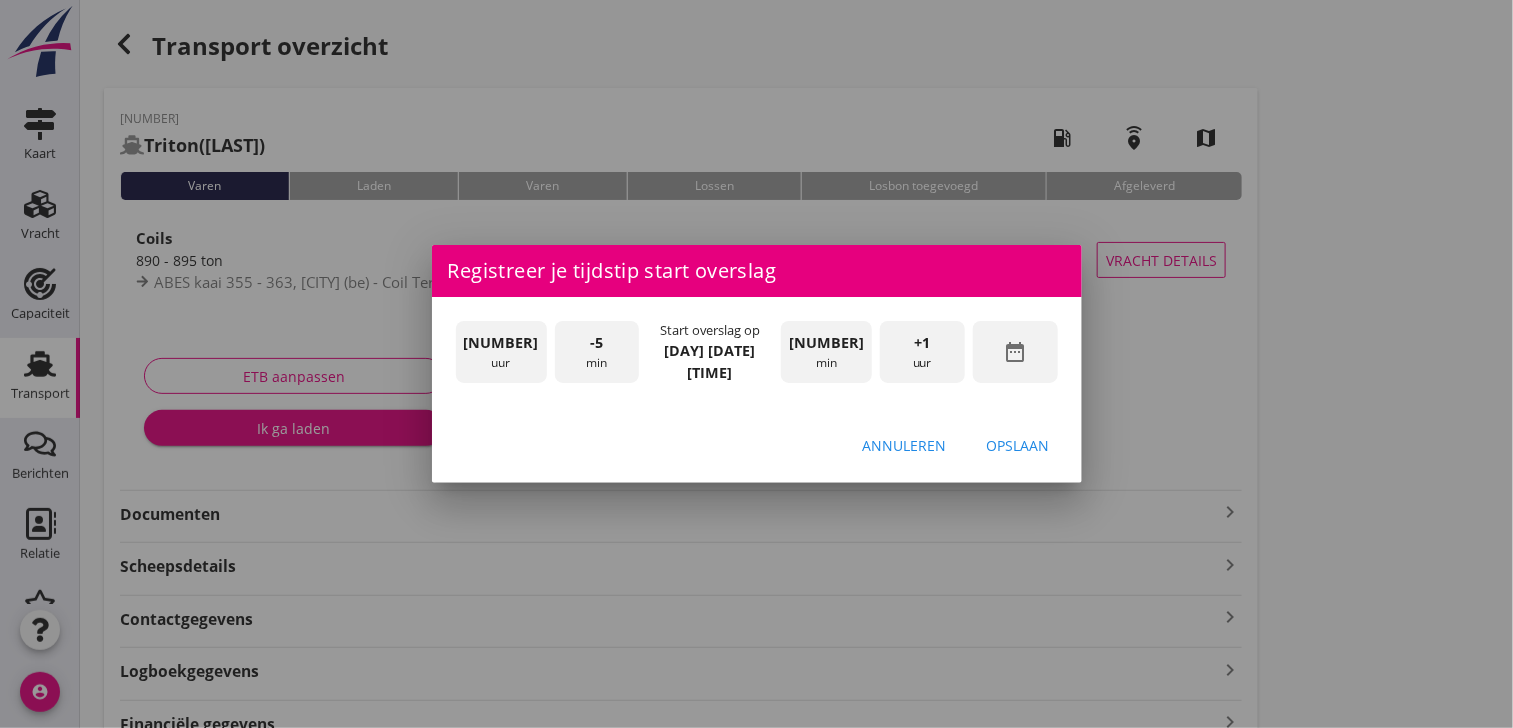 click on "+1" at bounding box center [922, 343] 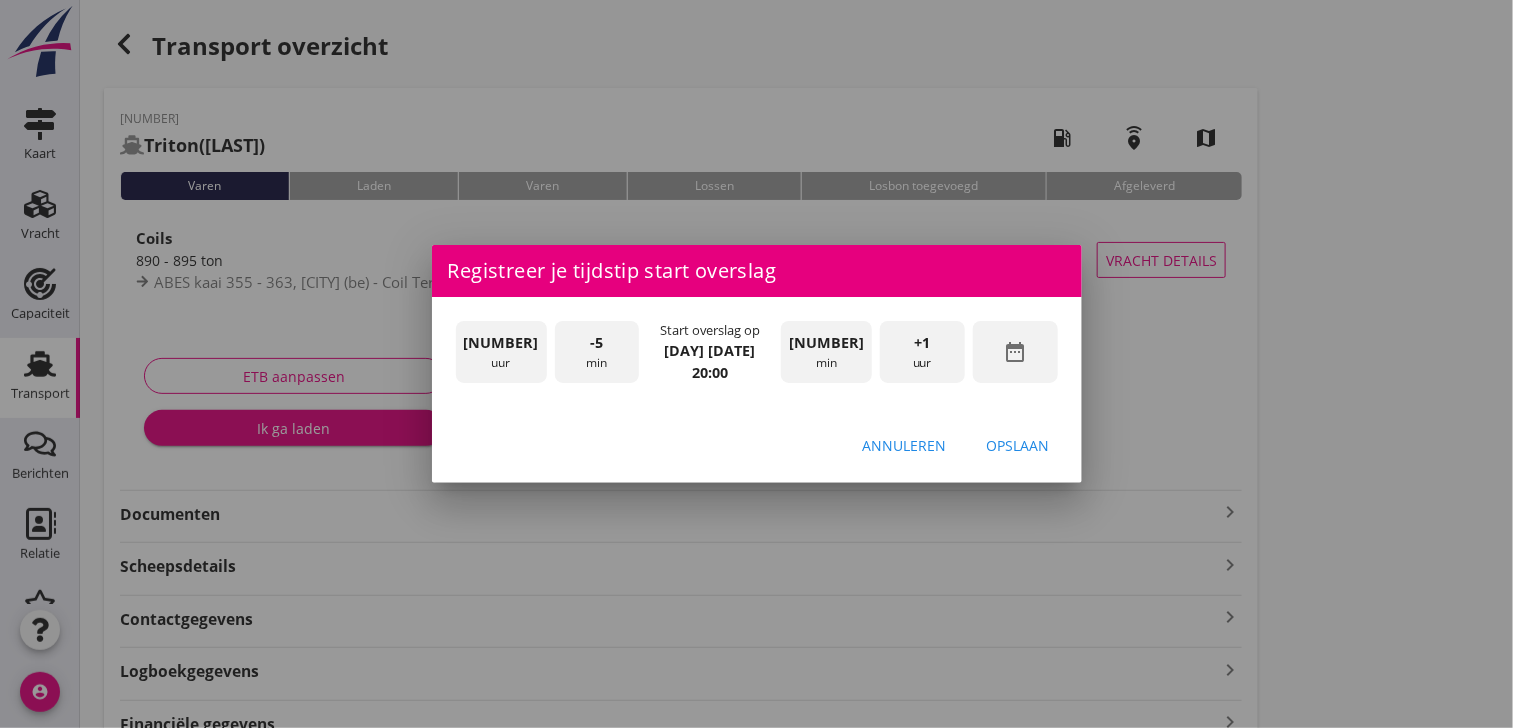 click on "[NUMBER]" at bounding box center (501, 343) 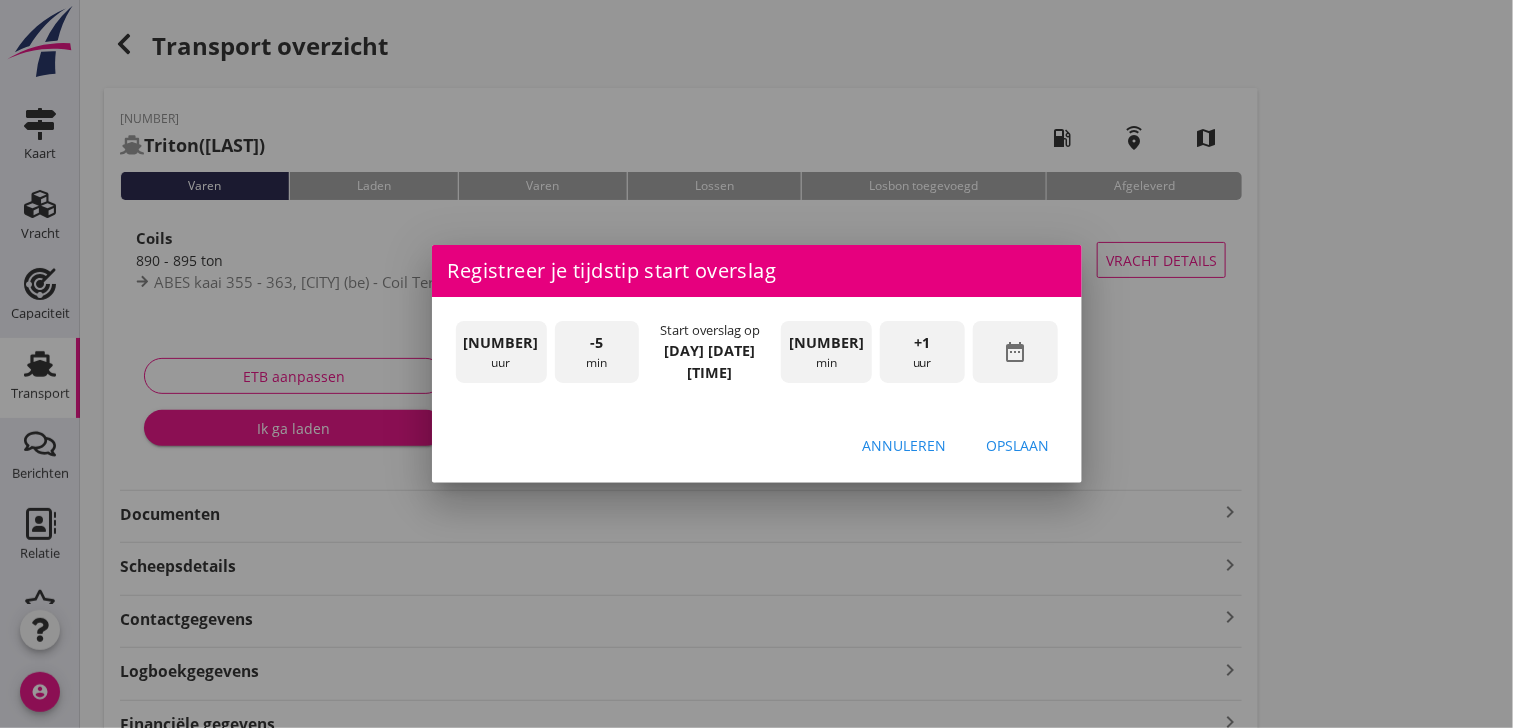 click on "Opslaan" at bounding box center (1018, 445) 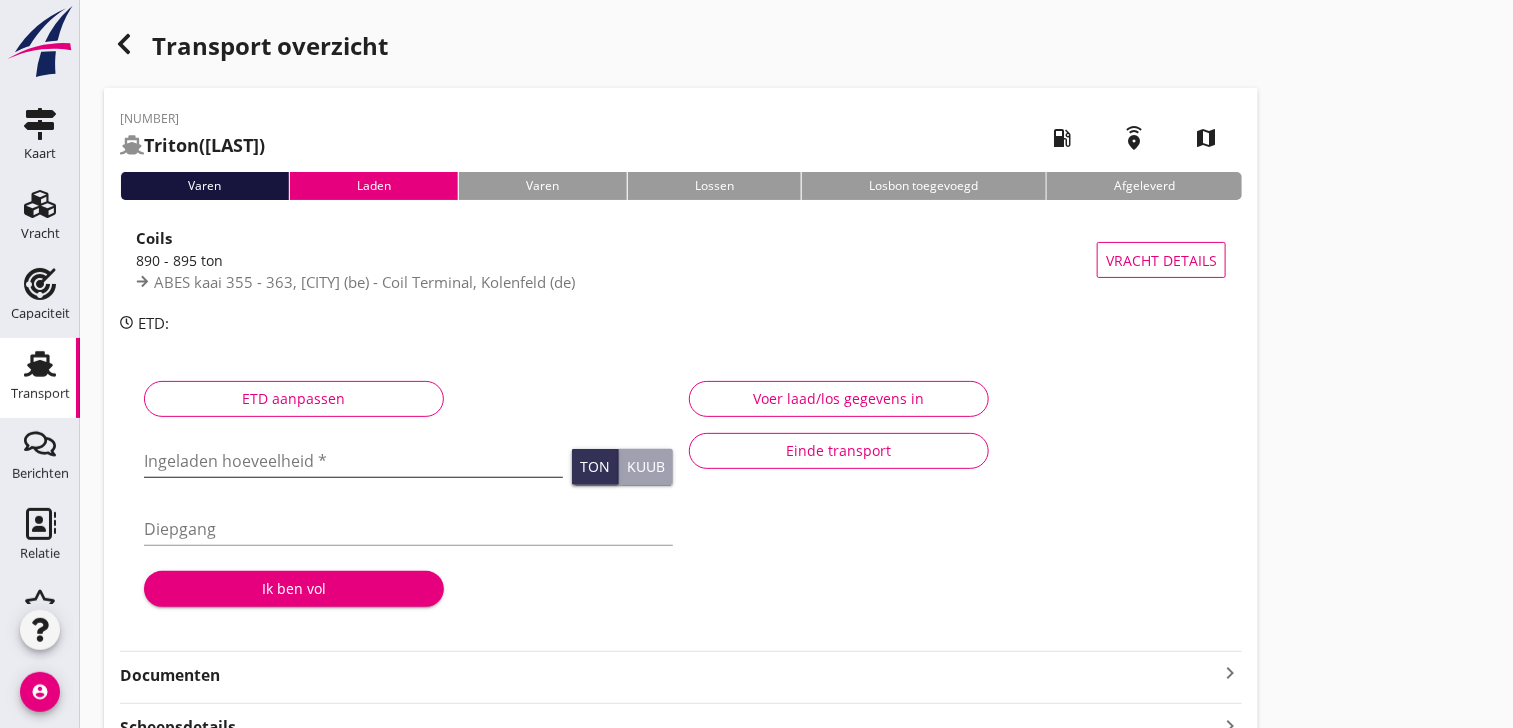 click at bounding box center [353, 461] 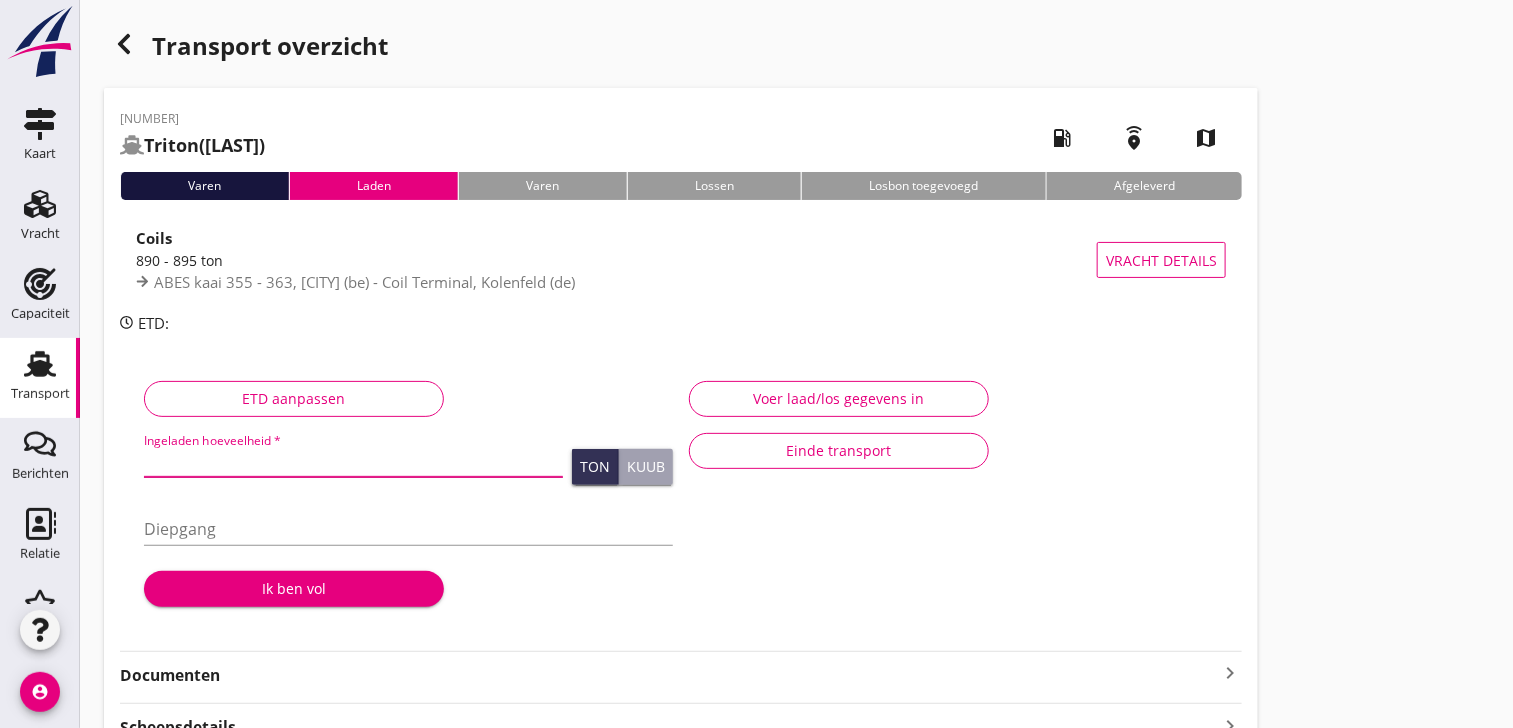 type on "[NUMBER]" 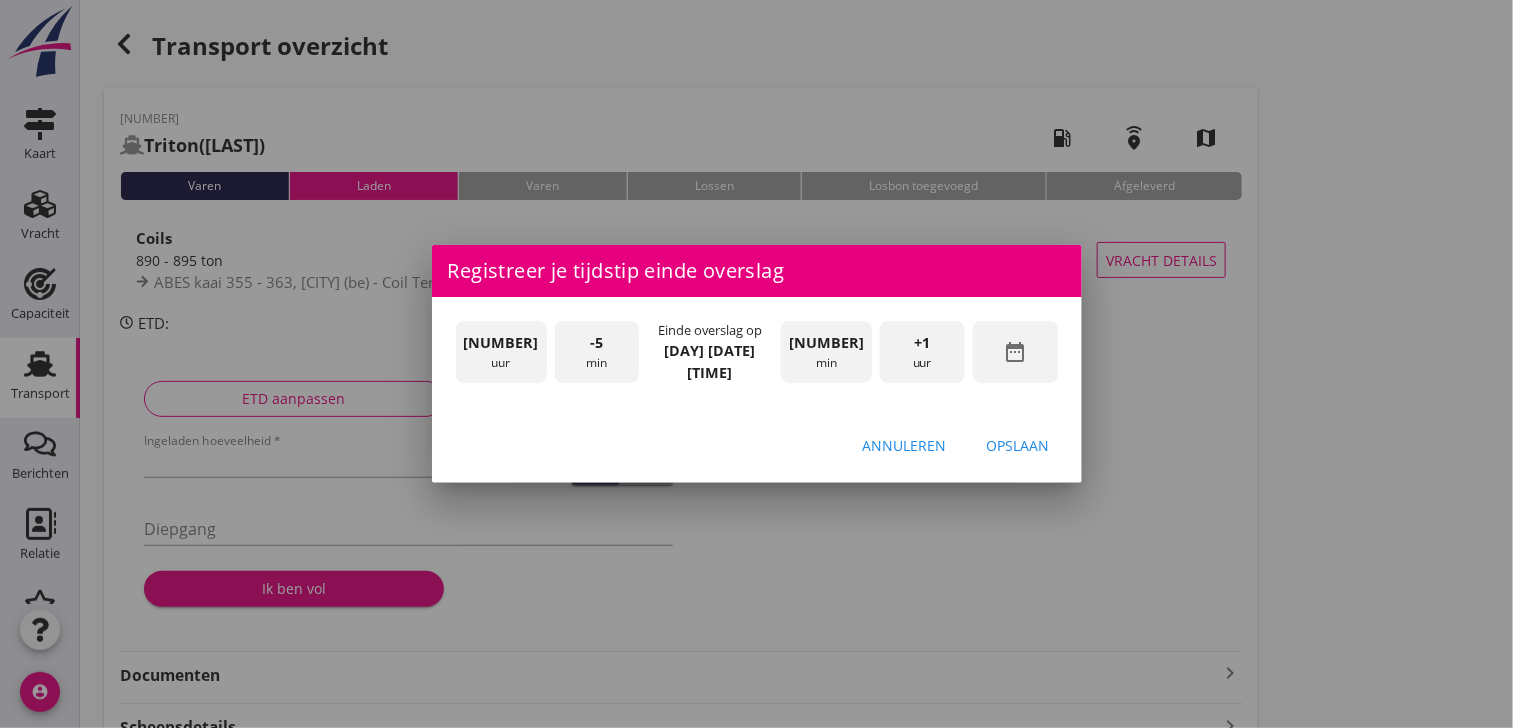 click on "date_range" at bounding box center (1015, 352) 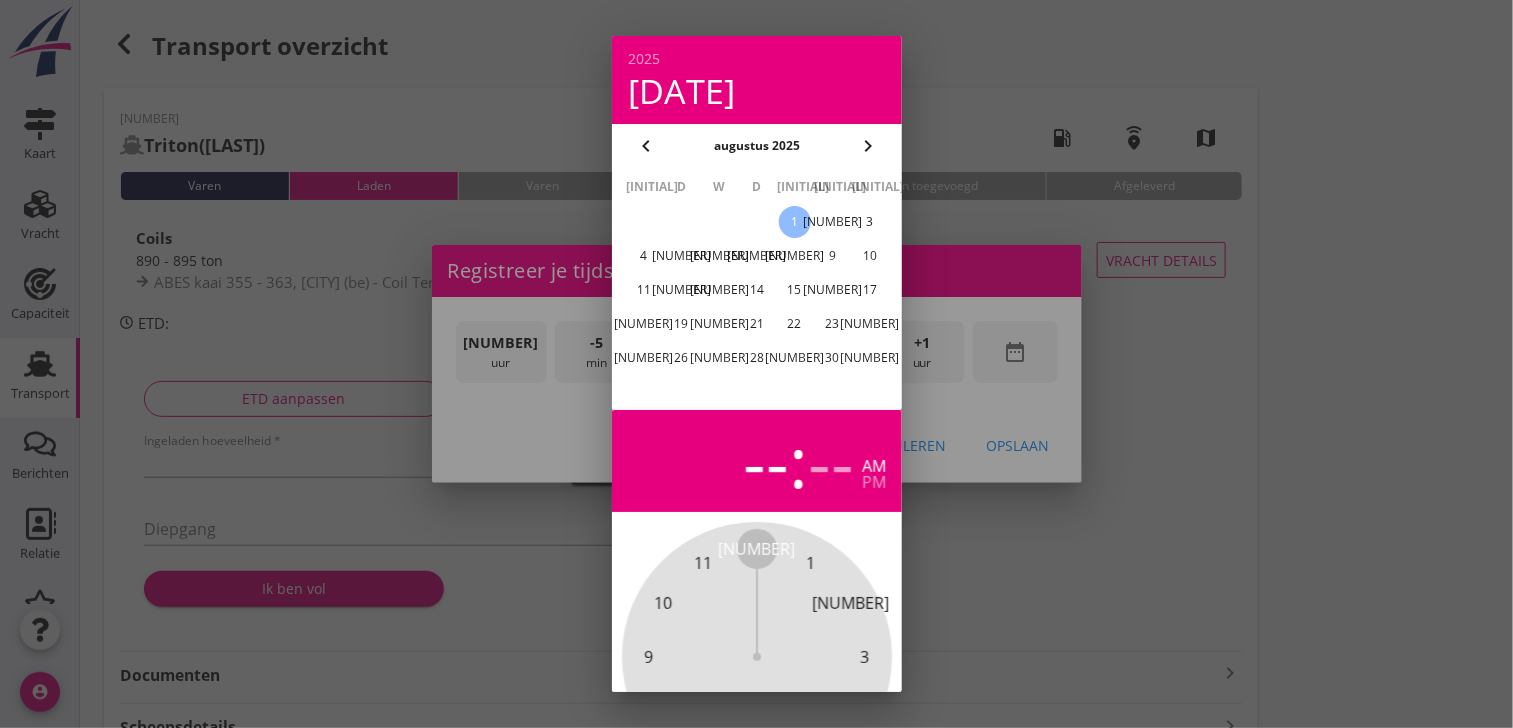 click on "chevron_left" at bounding box center [646, 146] 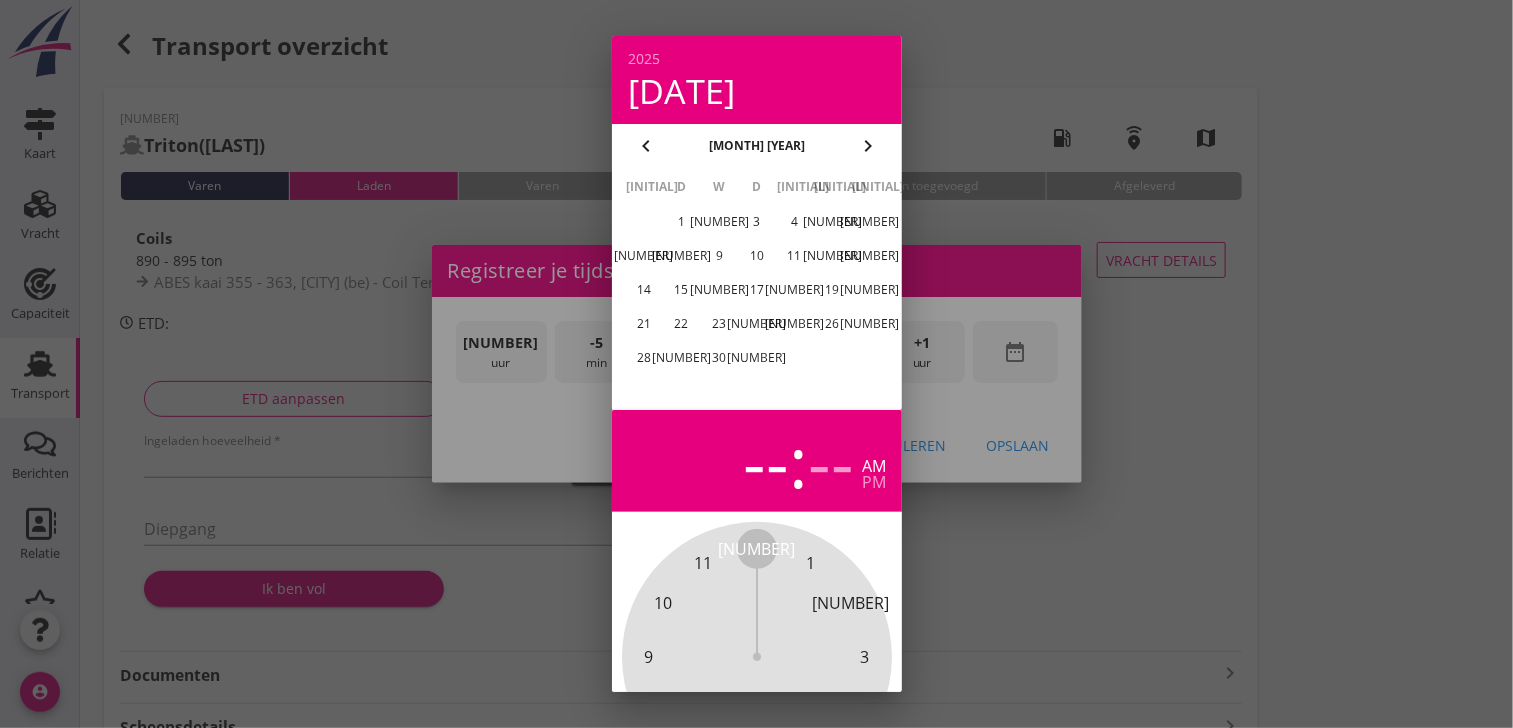 click on "30" at bounding box center (719, 358) 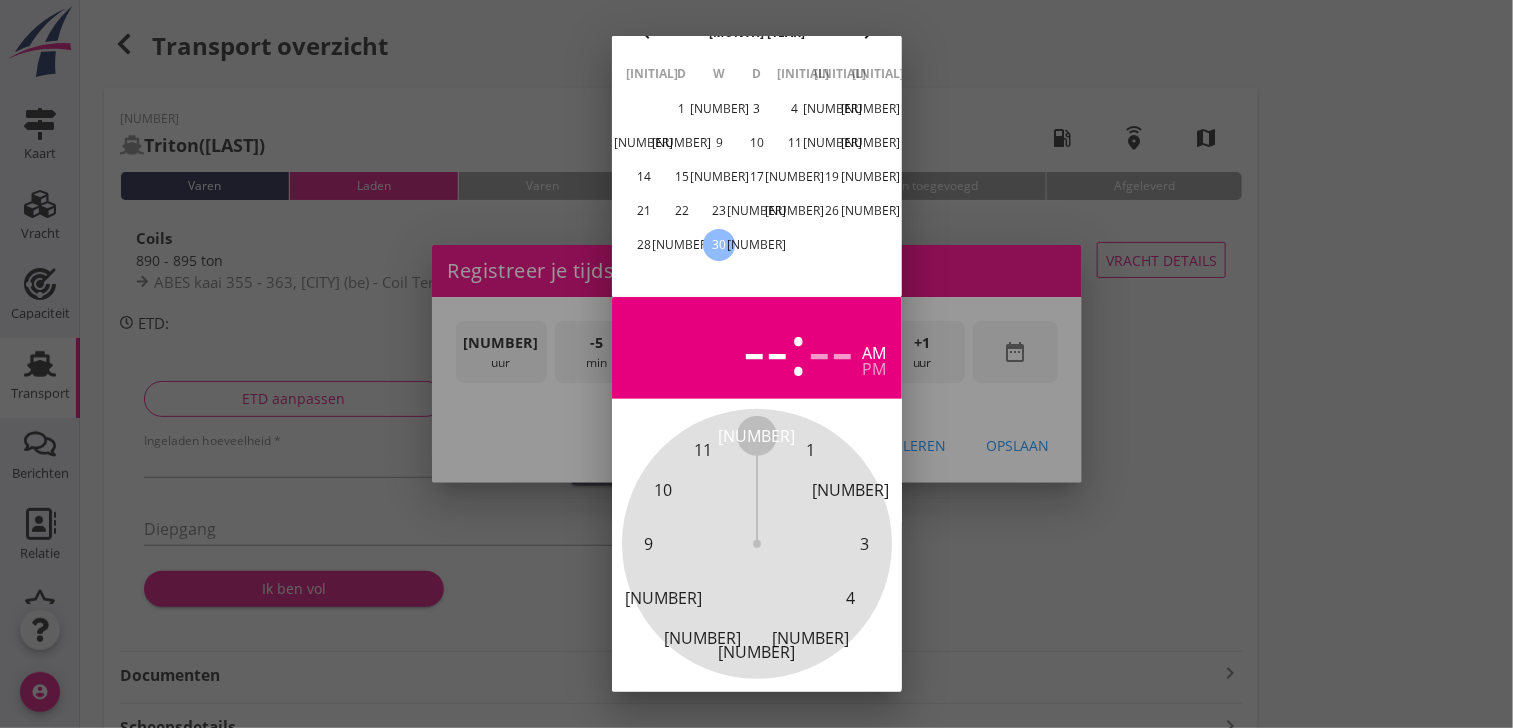 scroll, scrollTop: 196, scrollLeft: 0, axis: vertical 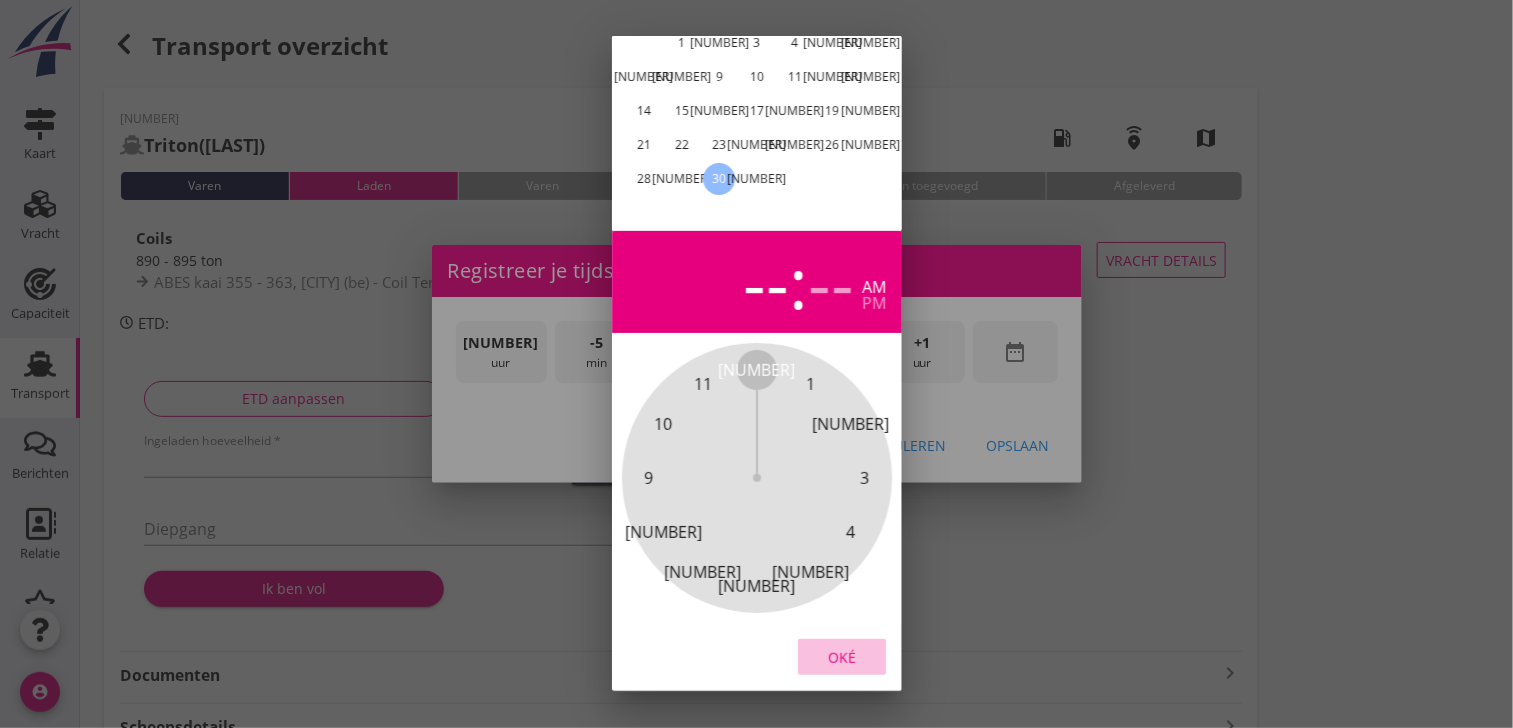 click on "Oké" at bounding box center [842, 657] 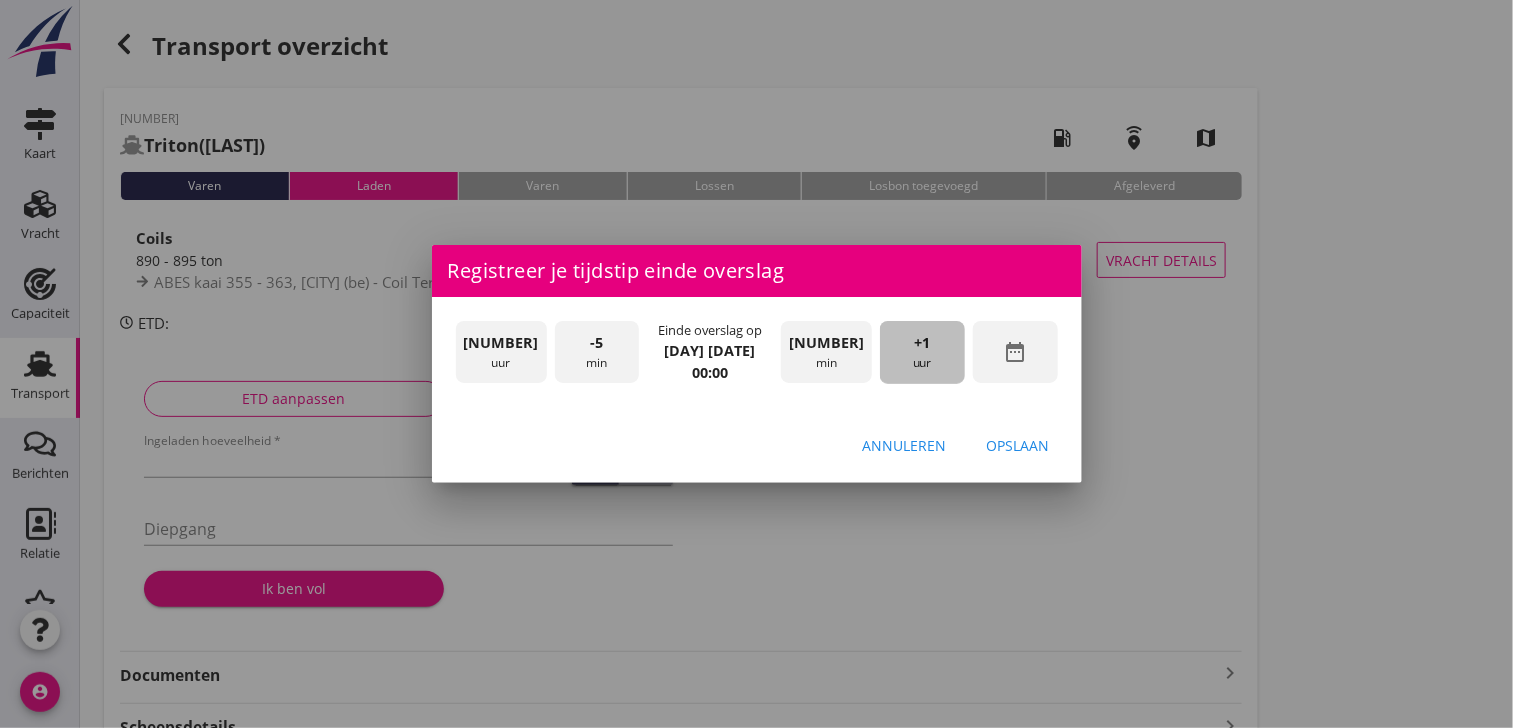 click on "+1  uur" at bounding box center [922, 352] 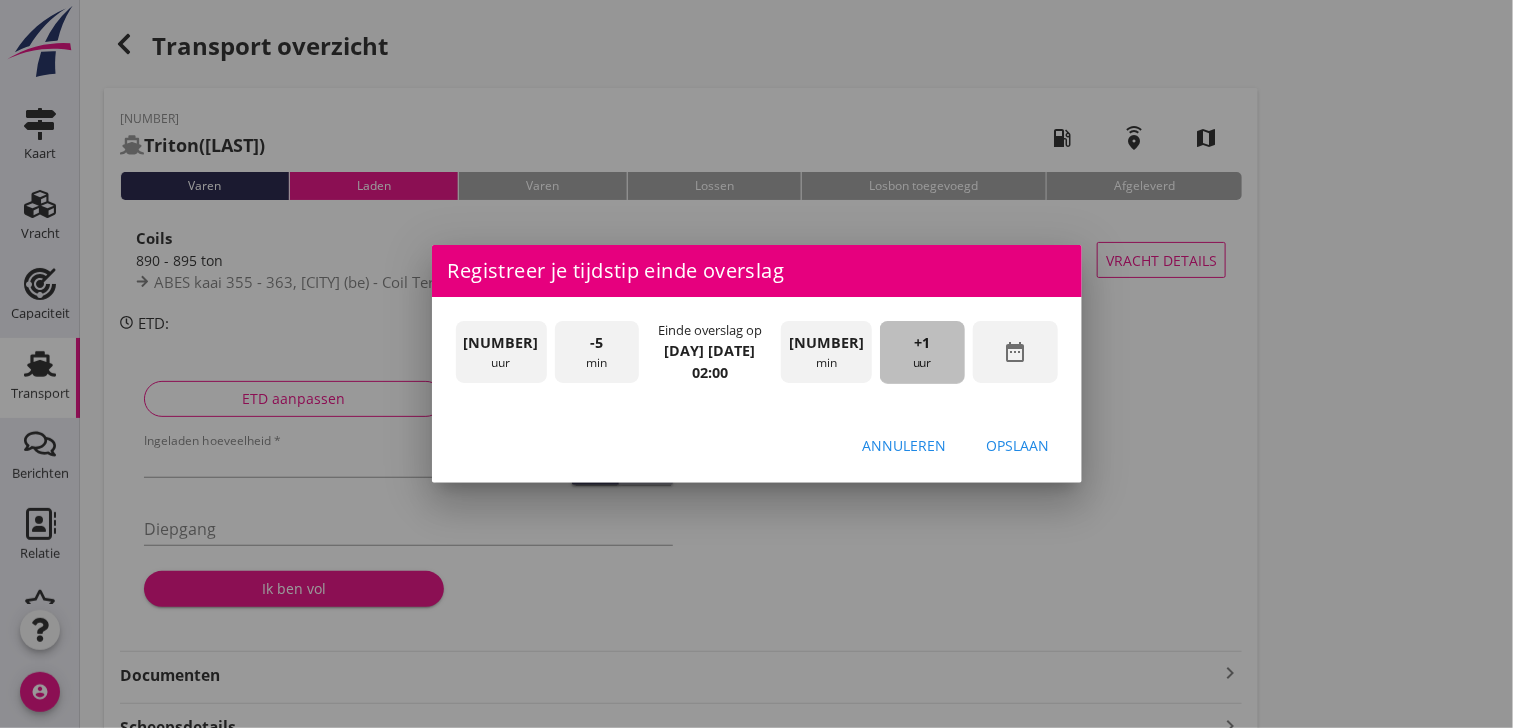click on "+1  uur" at bounding box center [922, 352] 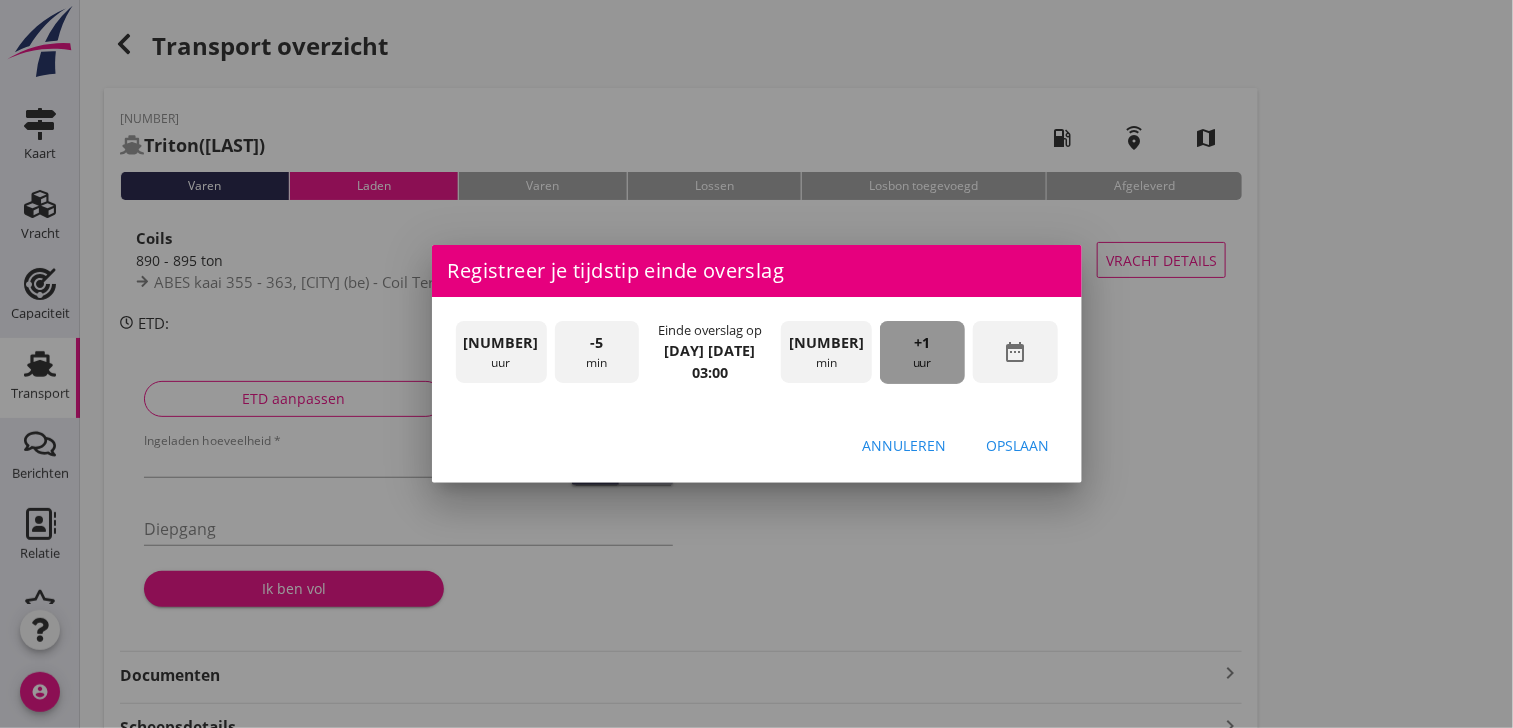 click on "+1  uur" at bounding box center [922, 352] 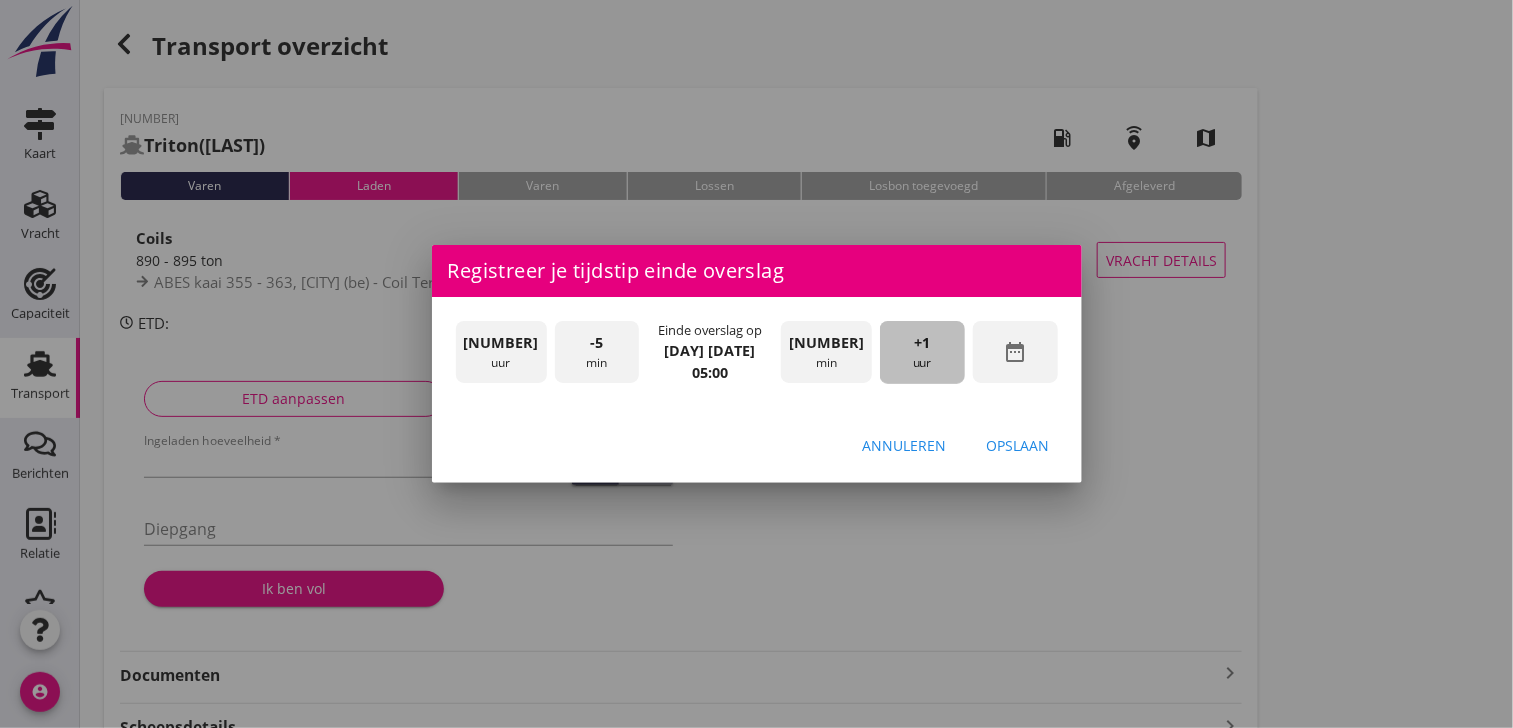 click on "+1  uur" at bounding box center [922, 352] 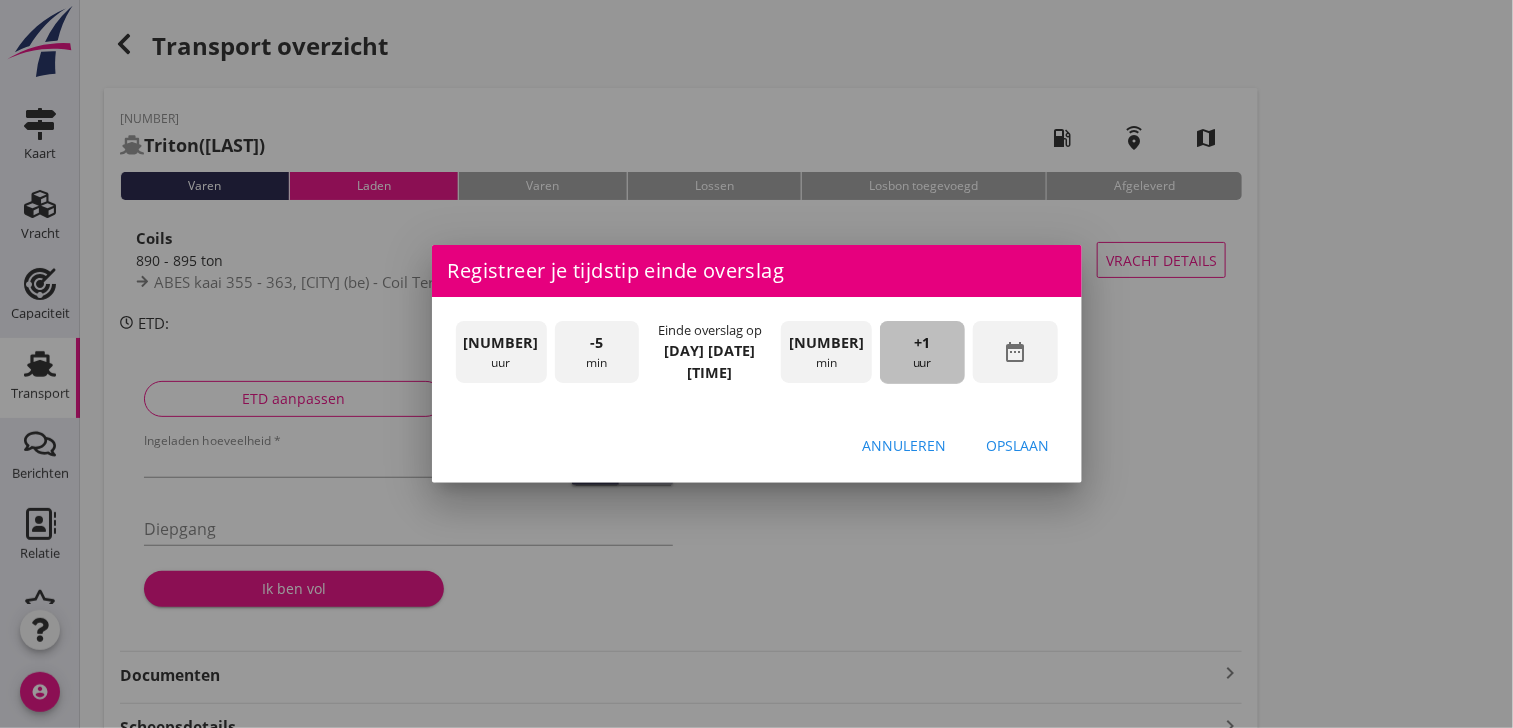 click on "+1  uur" at bounding box center [922, 352] 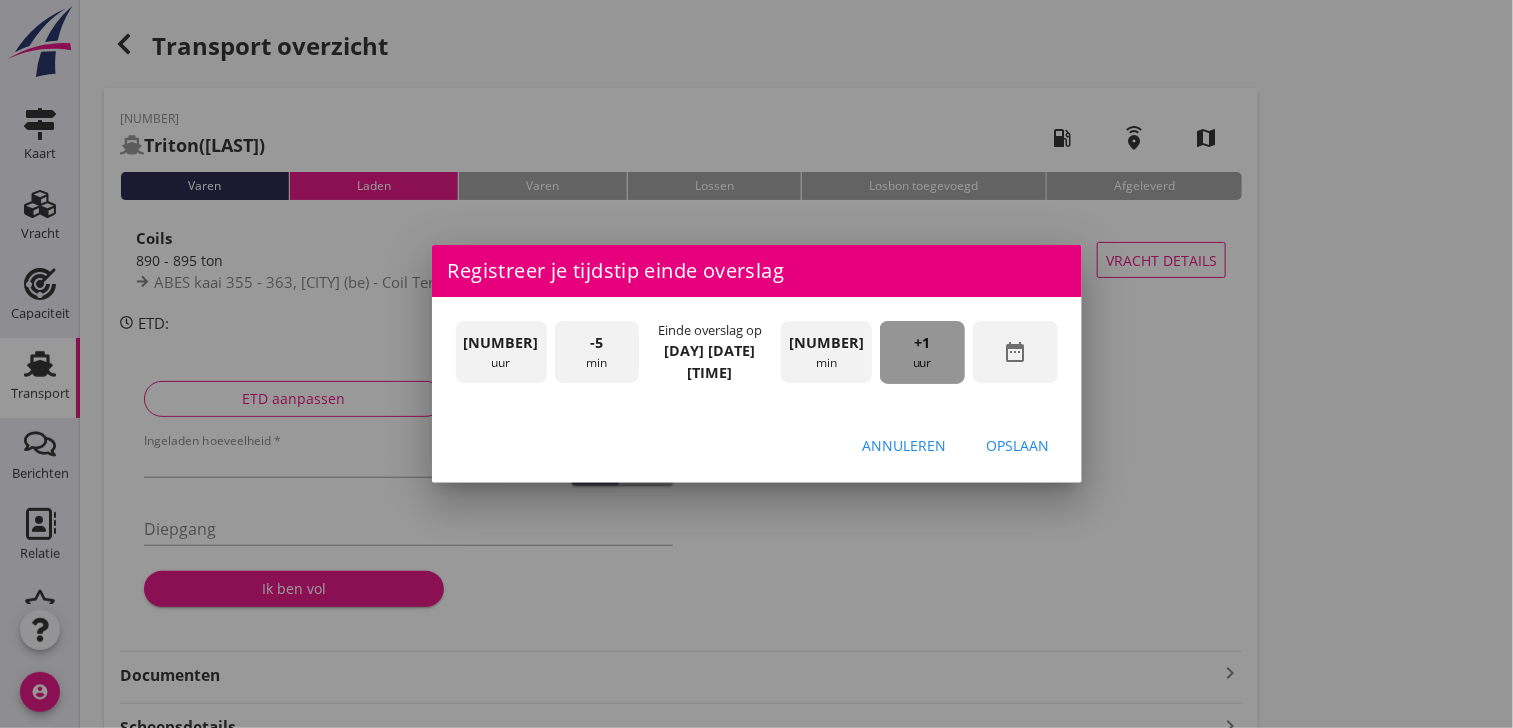 click on "+1  uur" at bounding box center [922, 352] 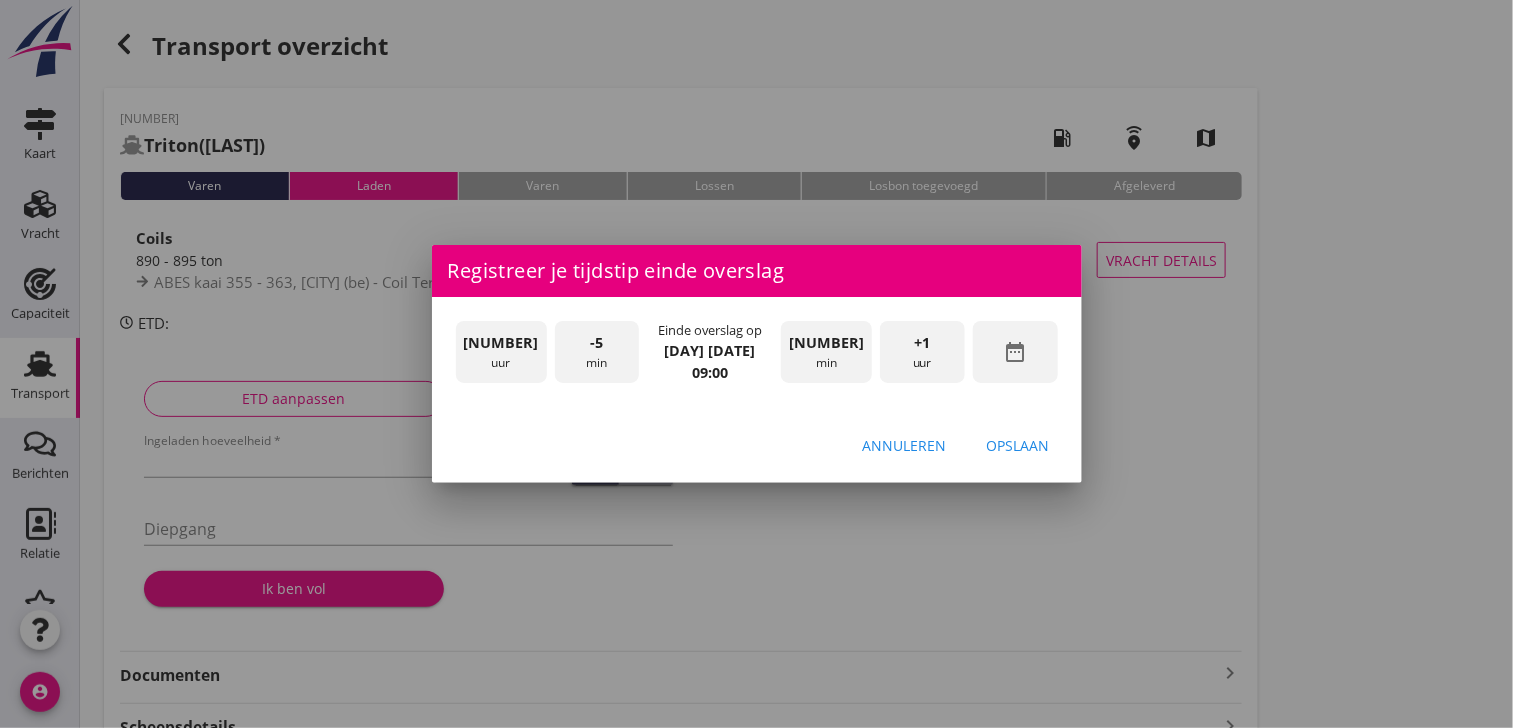 click on "+1  uur" at bounding box center (922, 352) 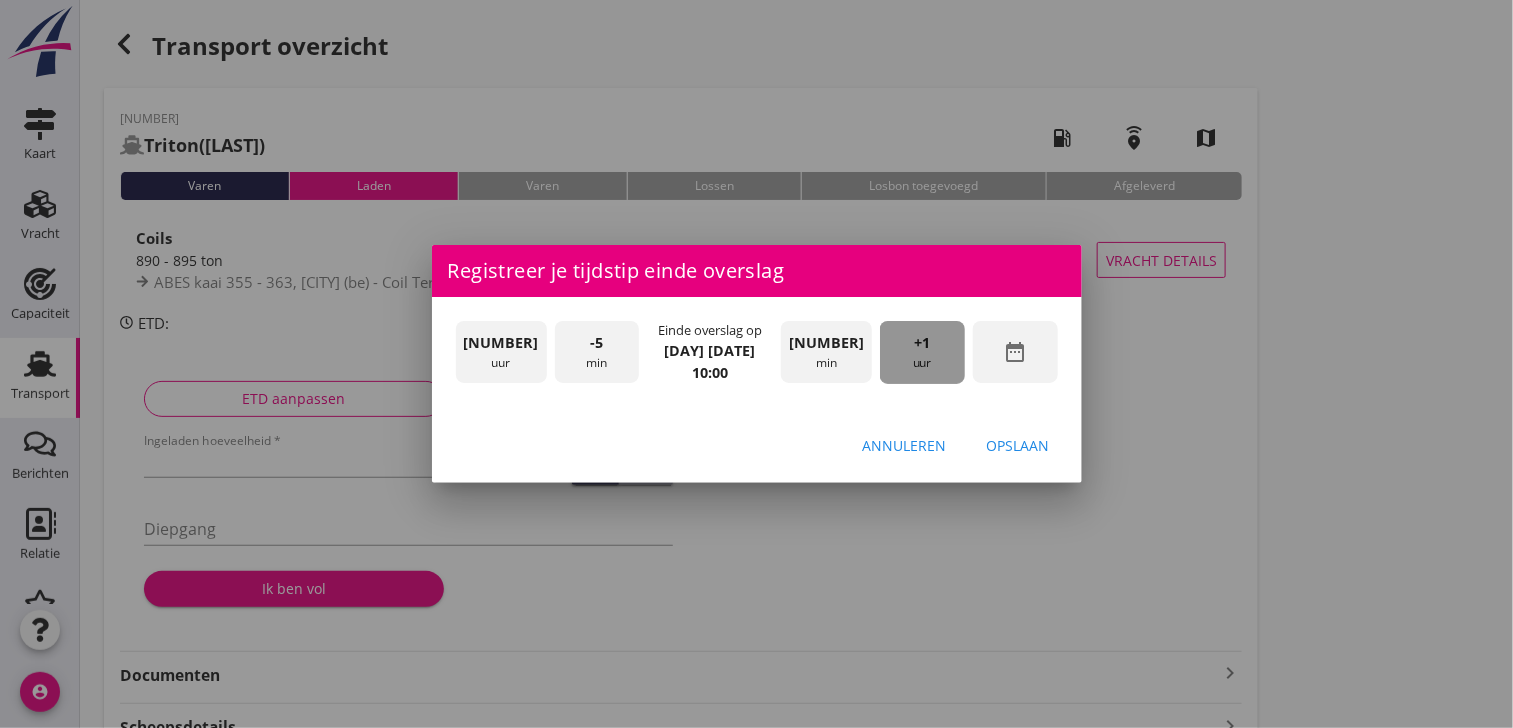 click on "+1  uur" at bounding box center [922, 352] 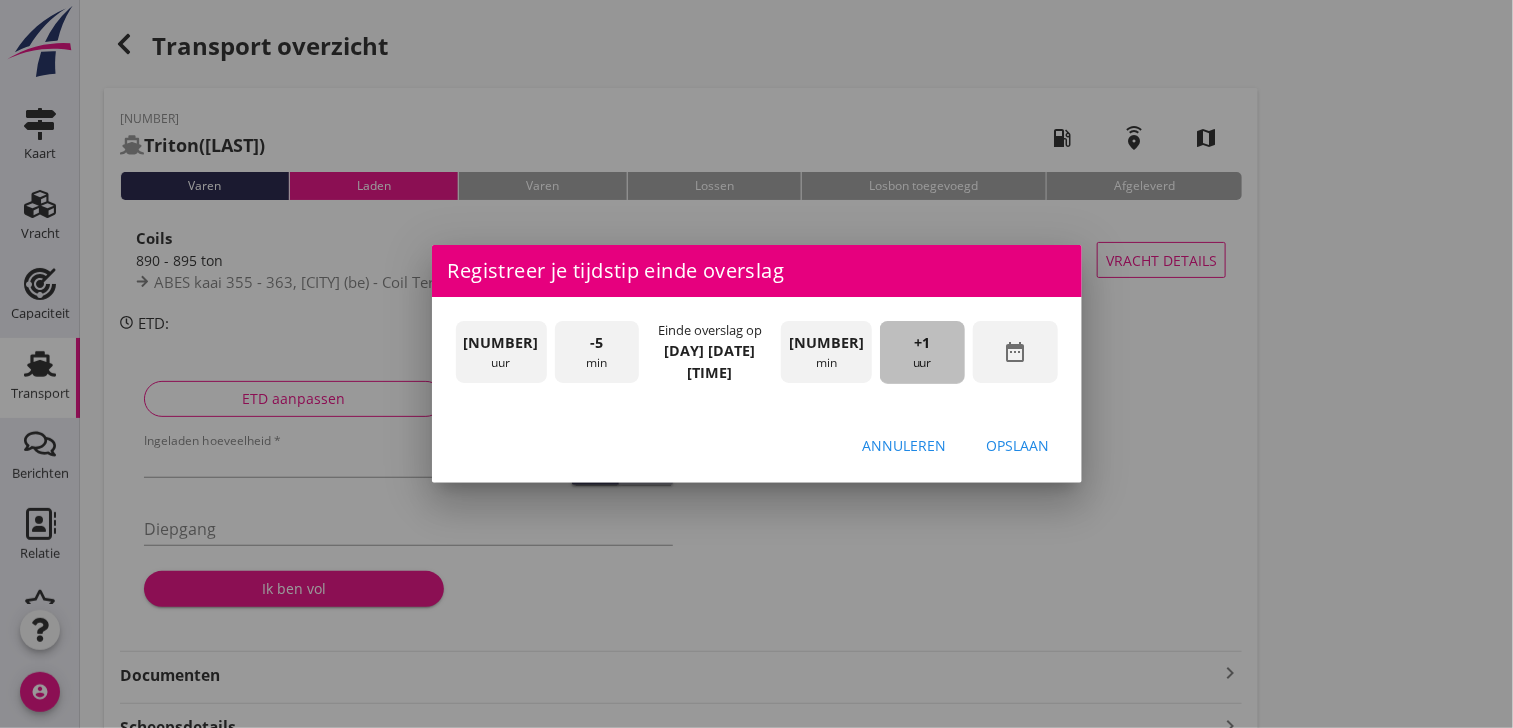 click on "+1  uur" at bounding box center [922, 352] 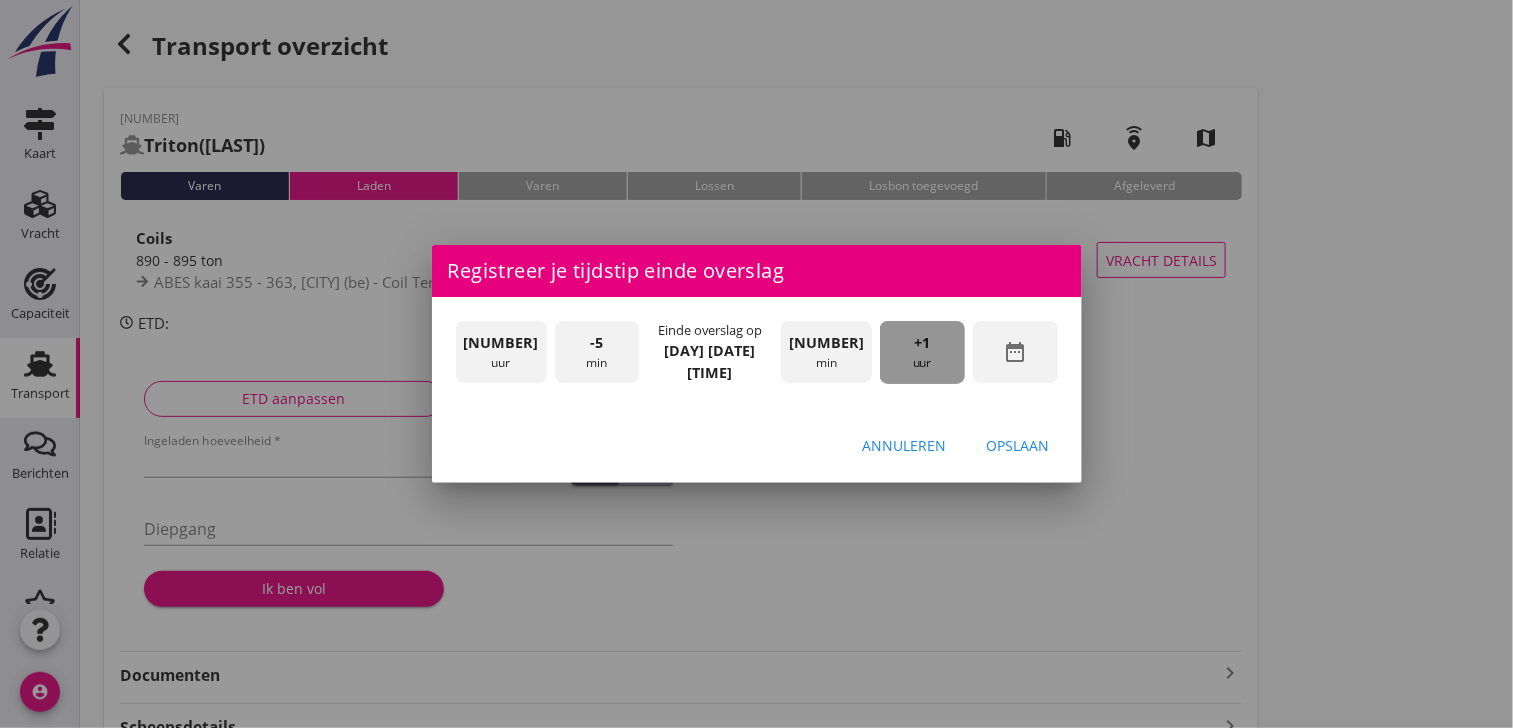 click on "+1  uur" at bounding box center [922, 352] 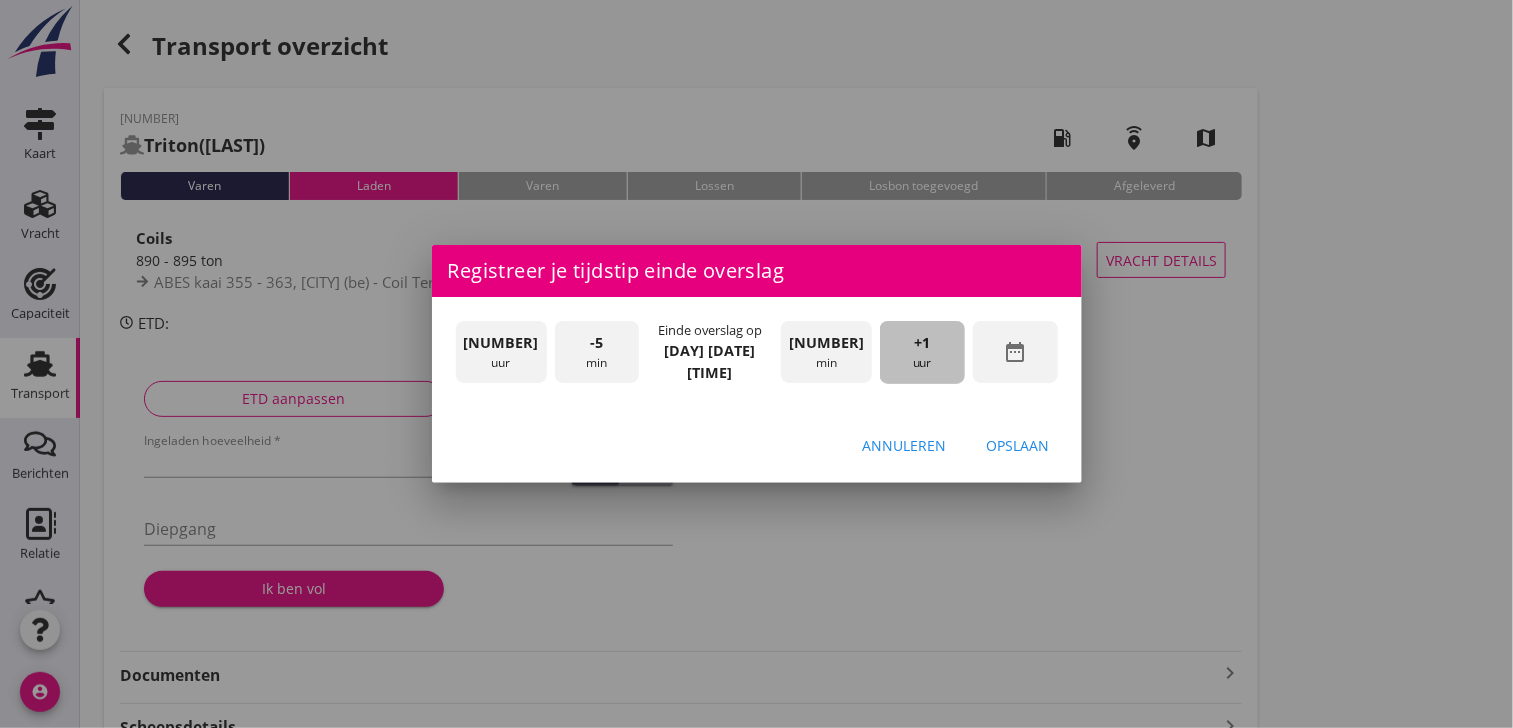 click on "+1  uur" at bounding box center [922, 352] 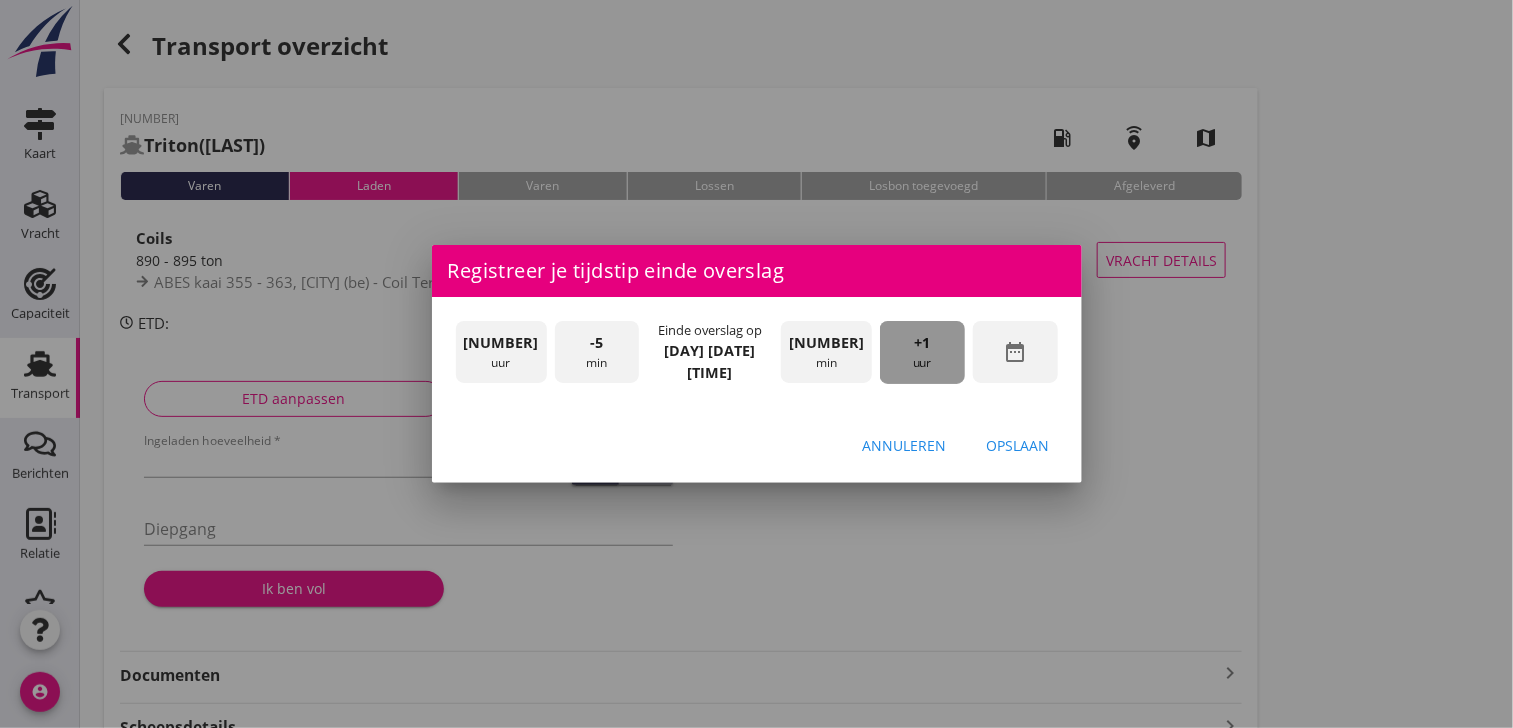 click on "+1  uur" at bounding box center (922, 352) 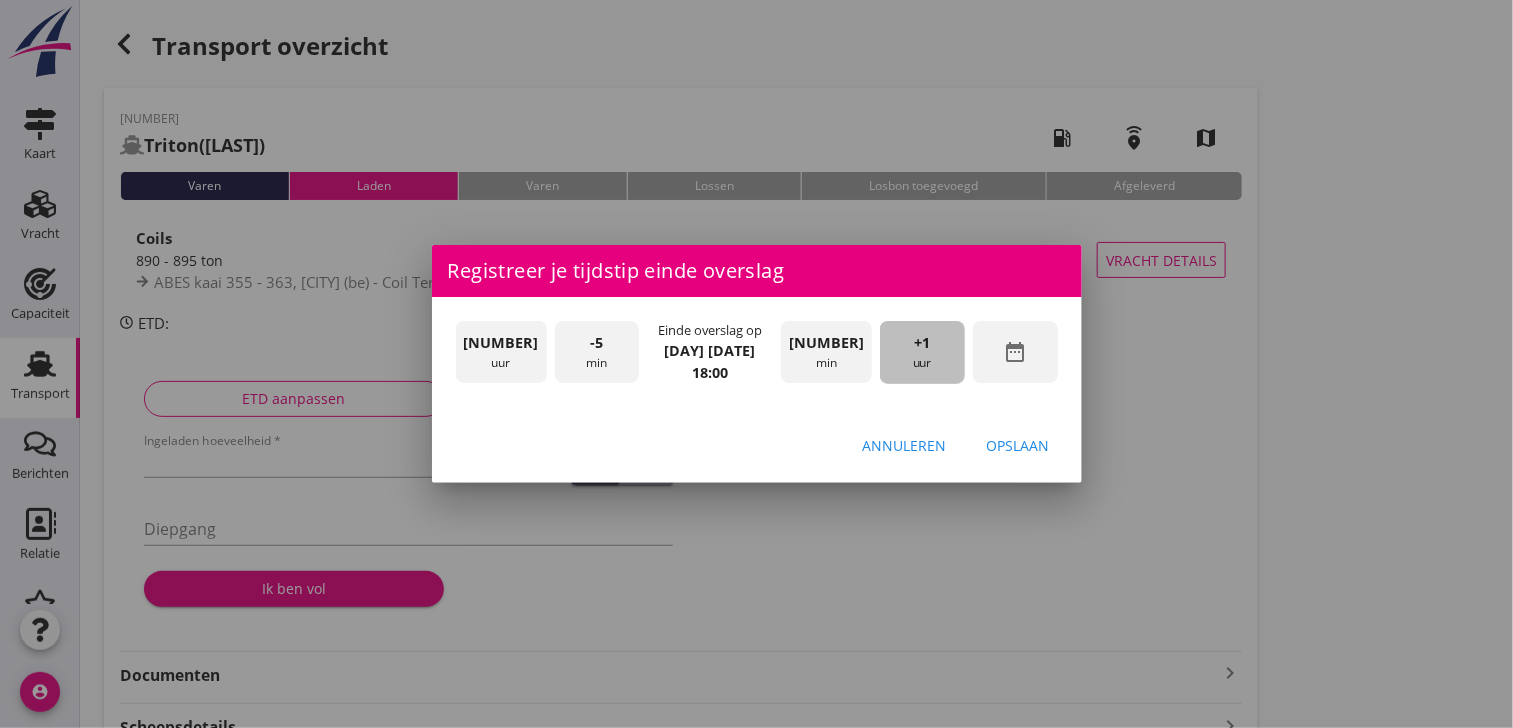 click on "+1  uur" at bounding box center (922, 352) 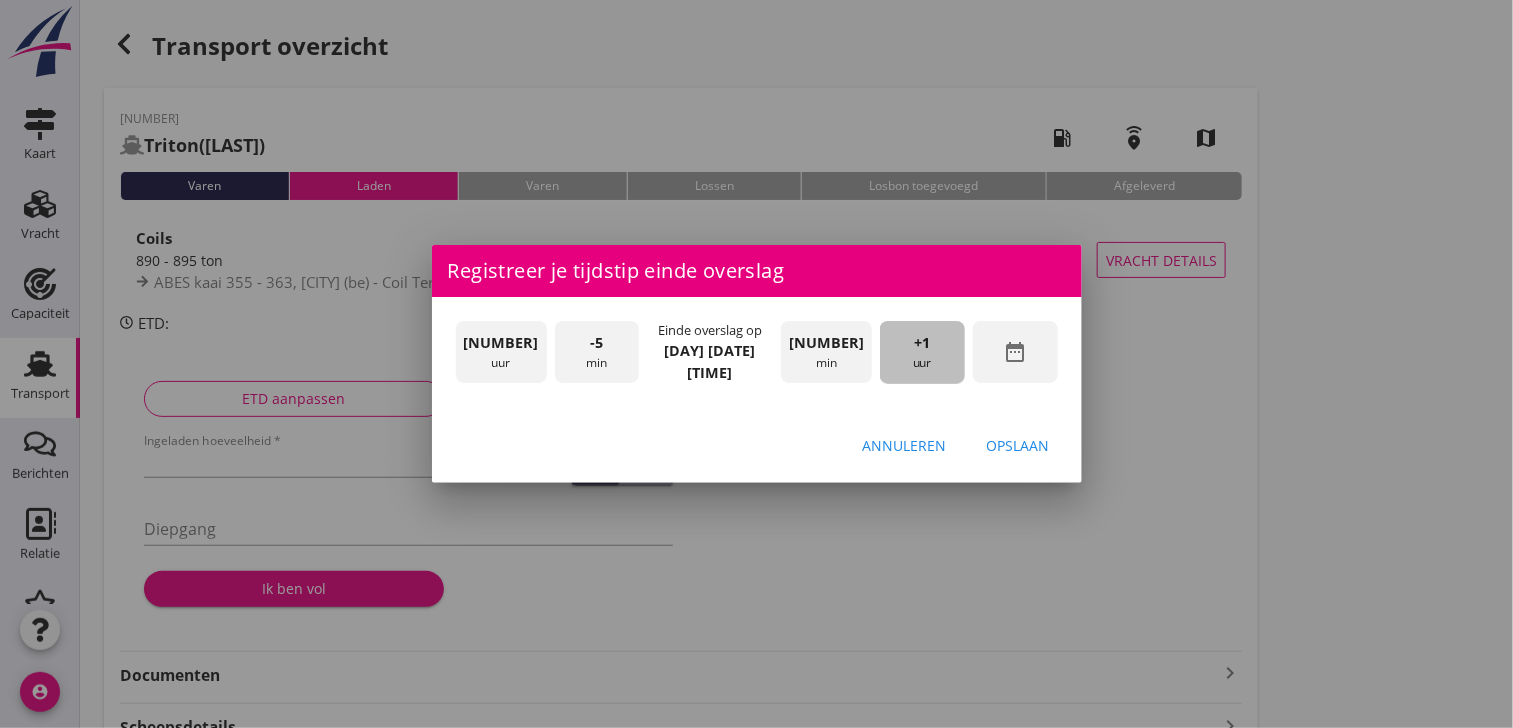 click on "+1  uur" at bounding box center (922, 352) 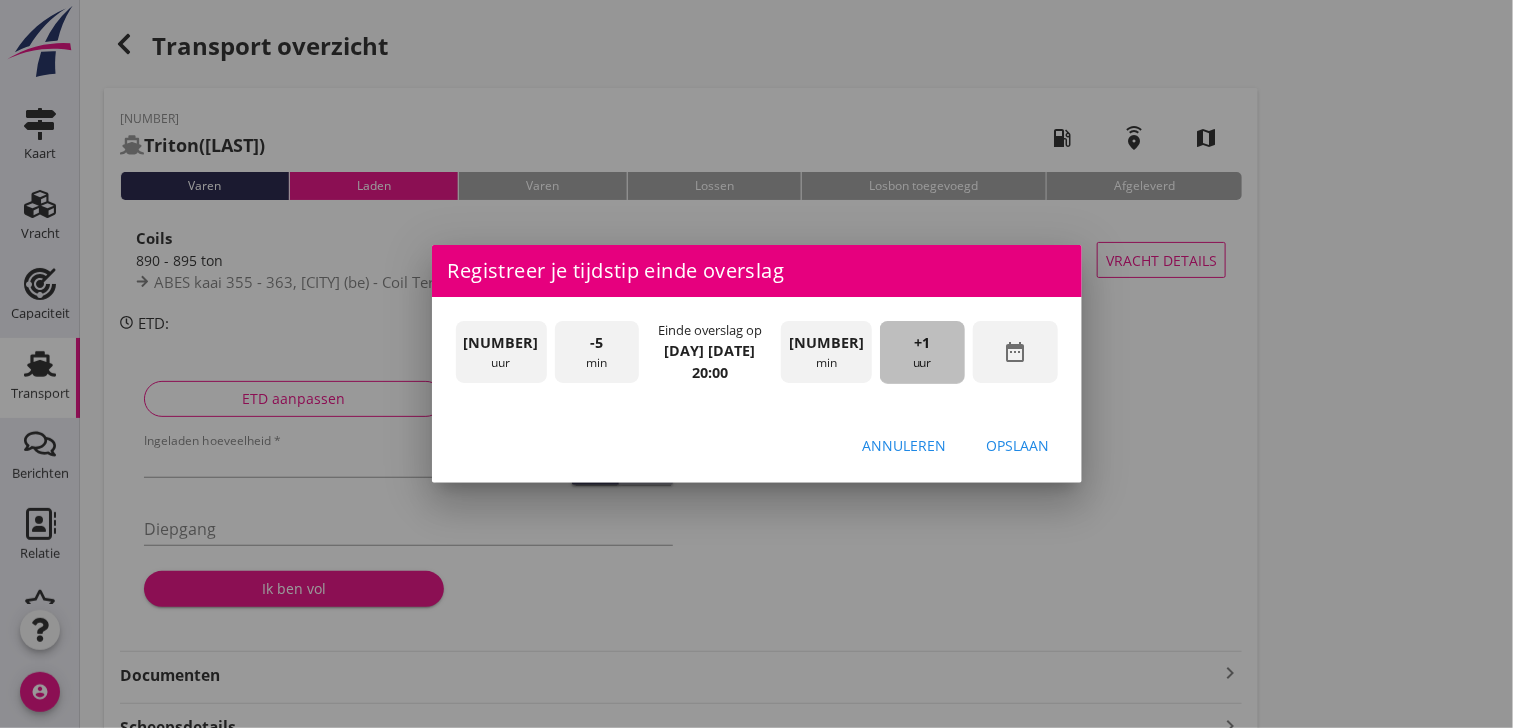 click on "+1  uur" at bounding box center (922, 352) 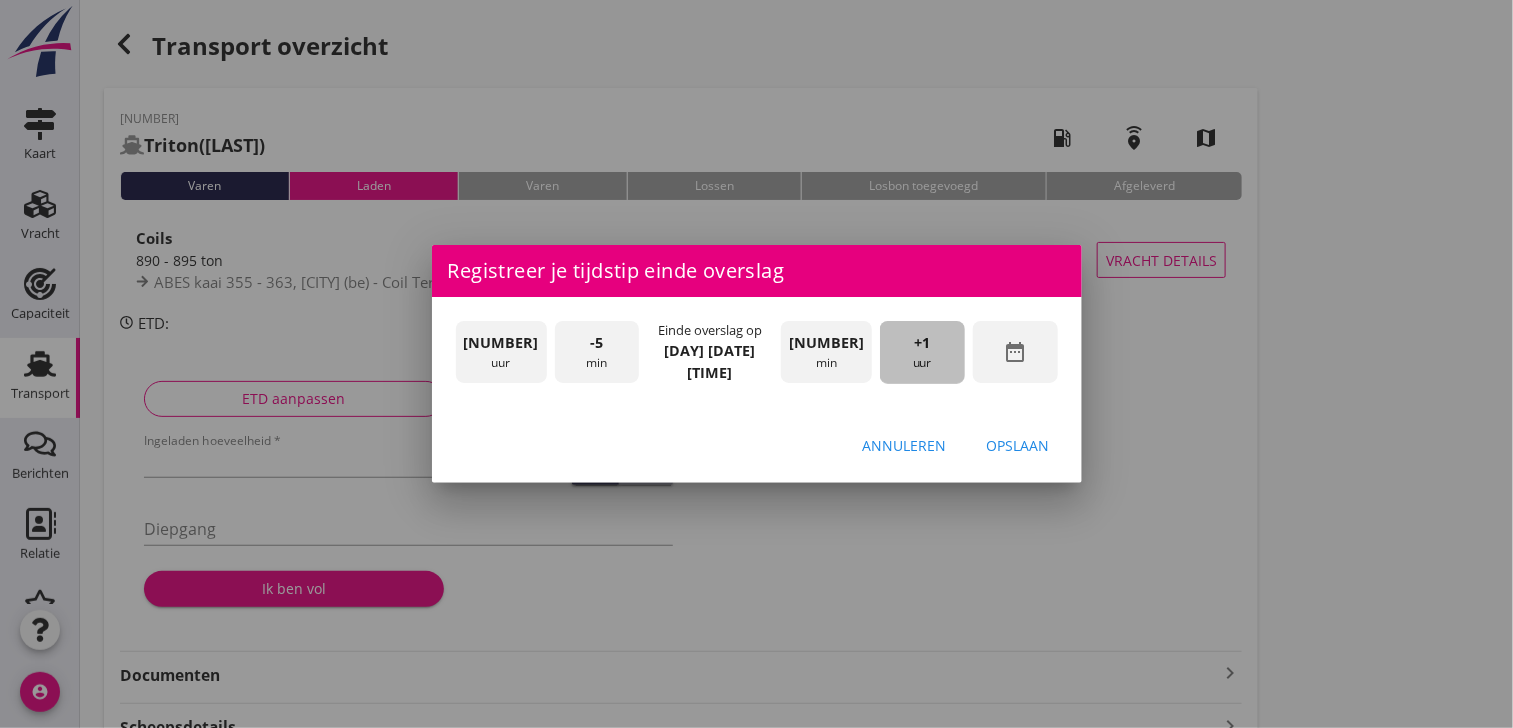 click on "+1  uur" at bounding box center (922, 352) 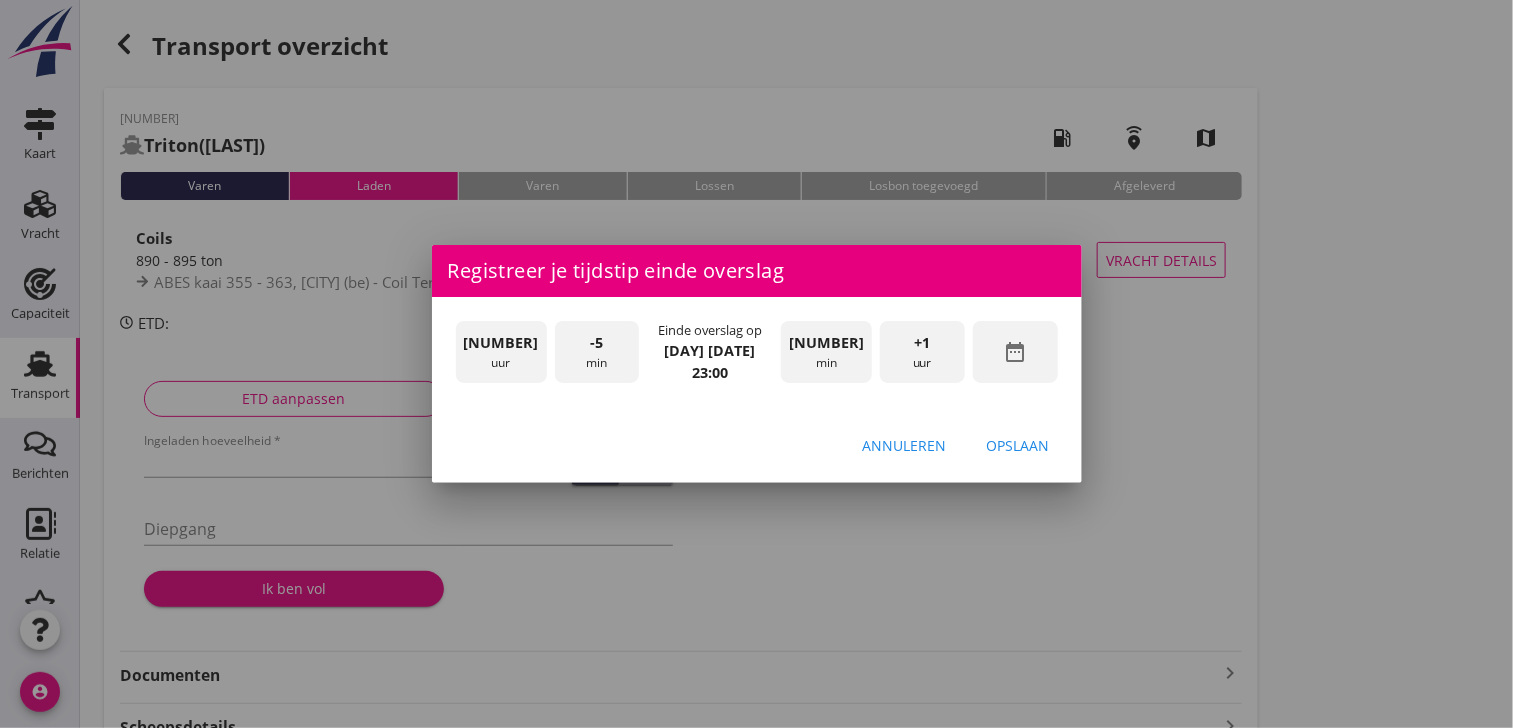 click on "Opslaan" at bounding box center (1018, 445) 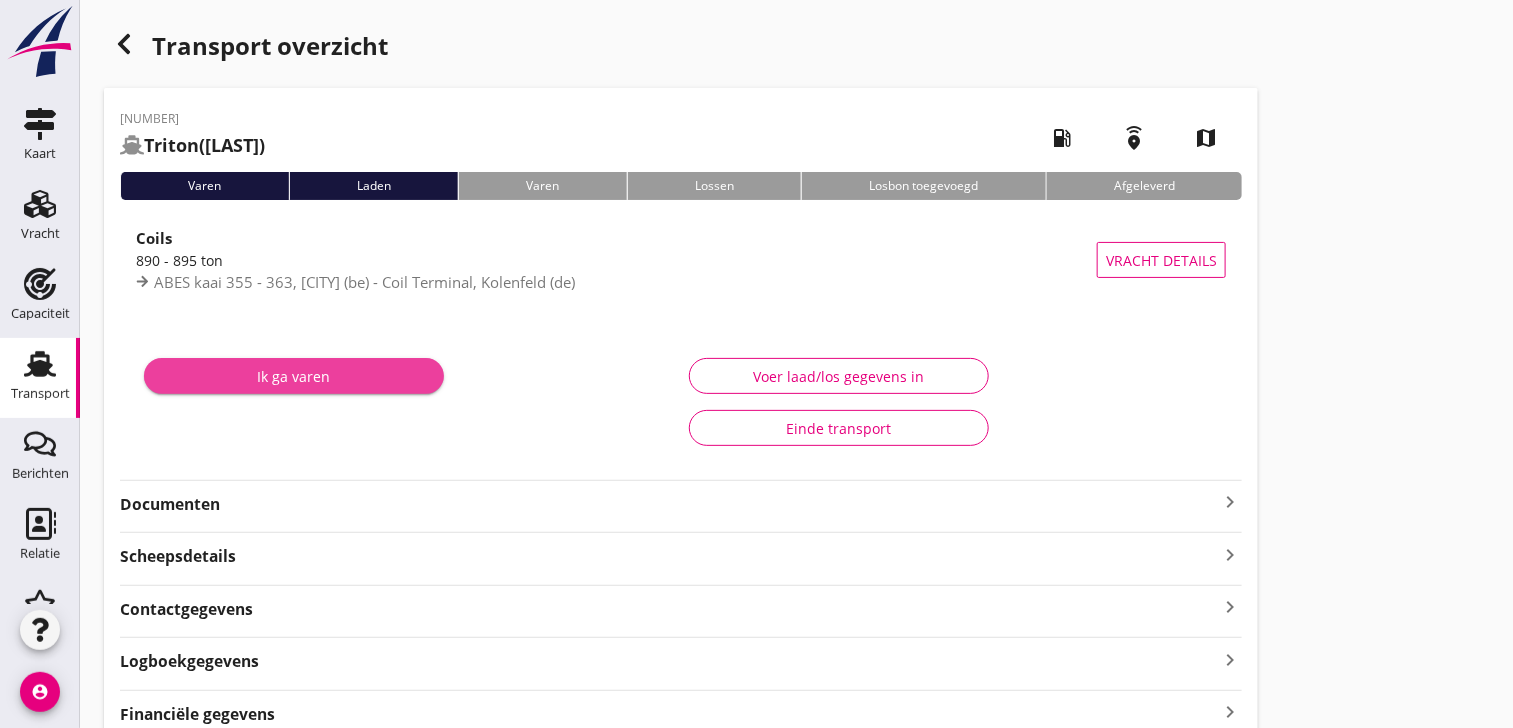 click on "Ik ga varen" at bounding box center (294, 376) 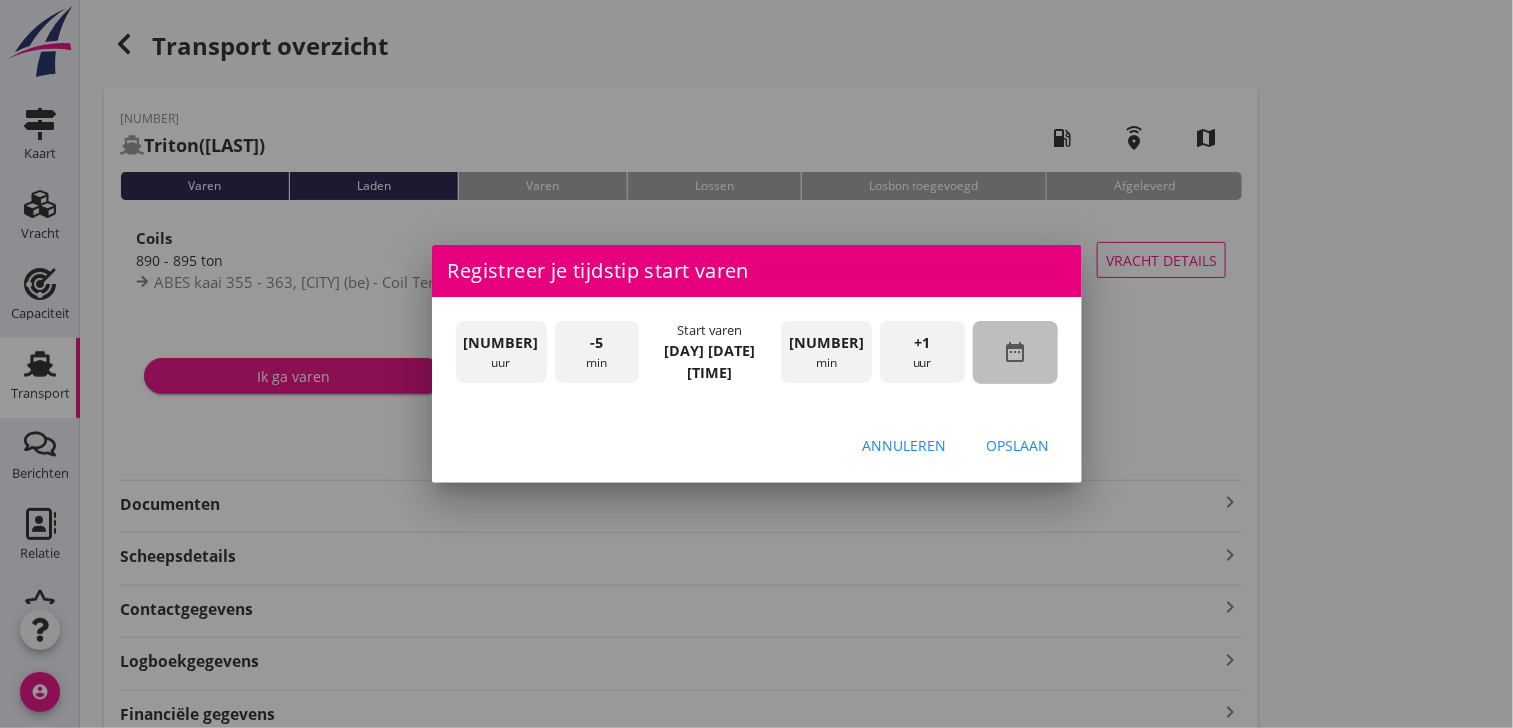 click on "date_range" at bounding box center [1015, 352] 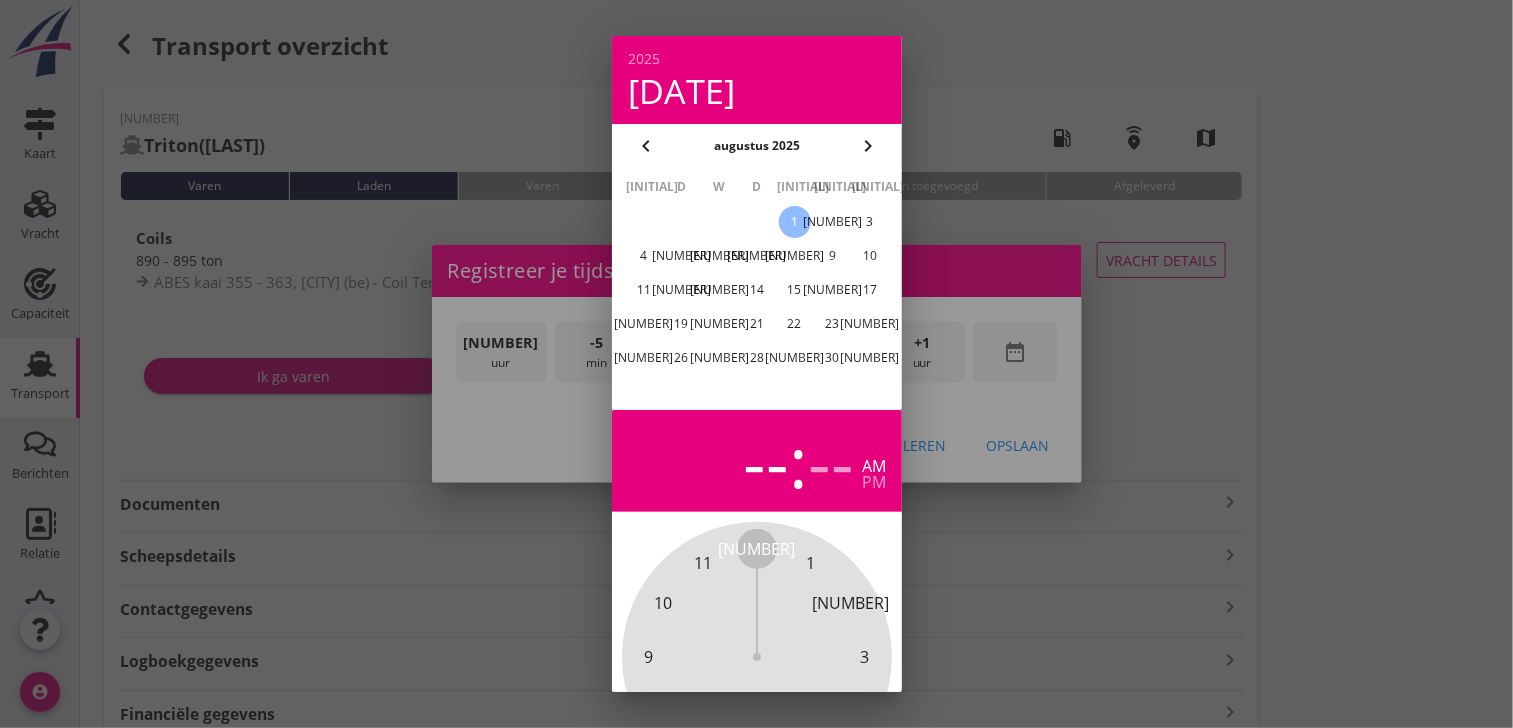 click on "chevron_left" at bounding box center (646, 146) 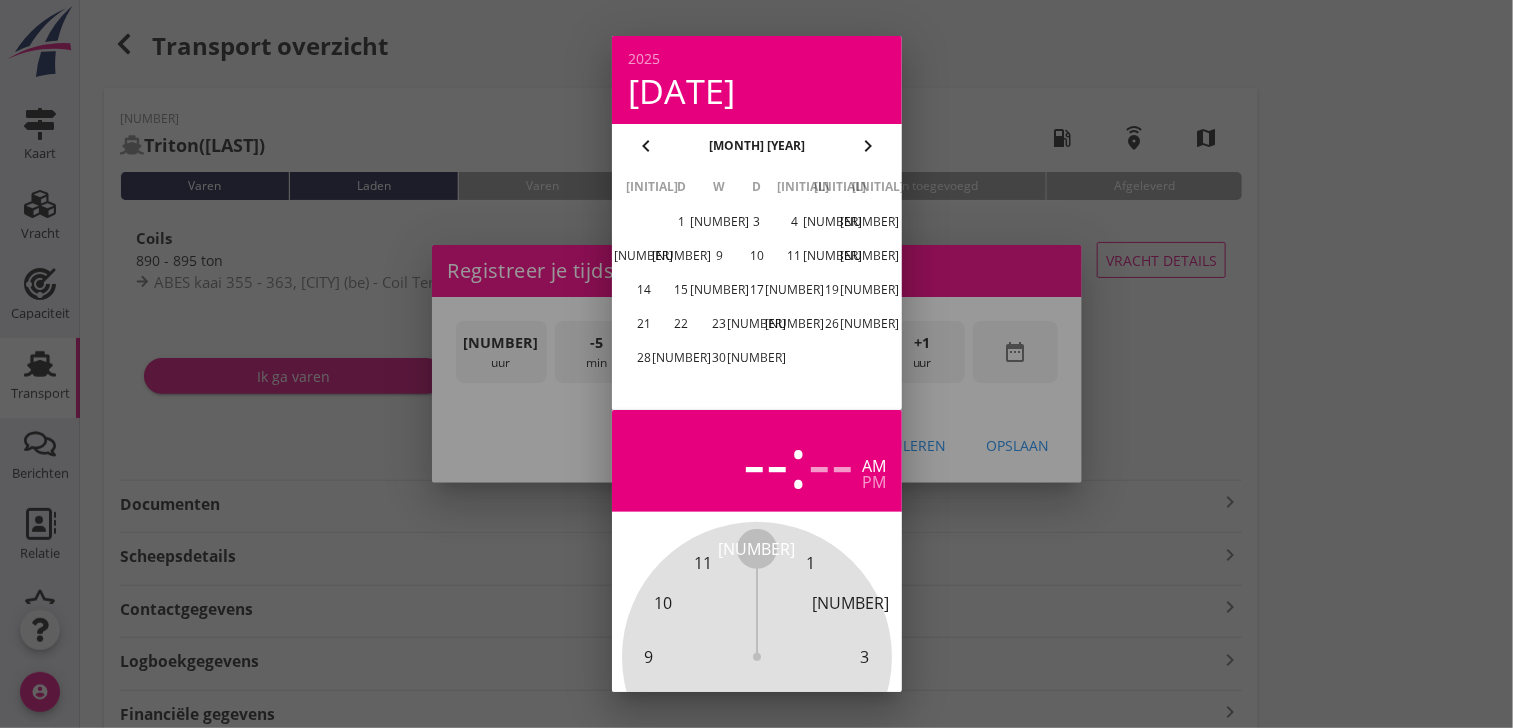 click on "[NUMBER]" at bounding box center (756, 358) 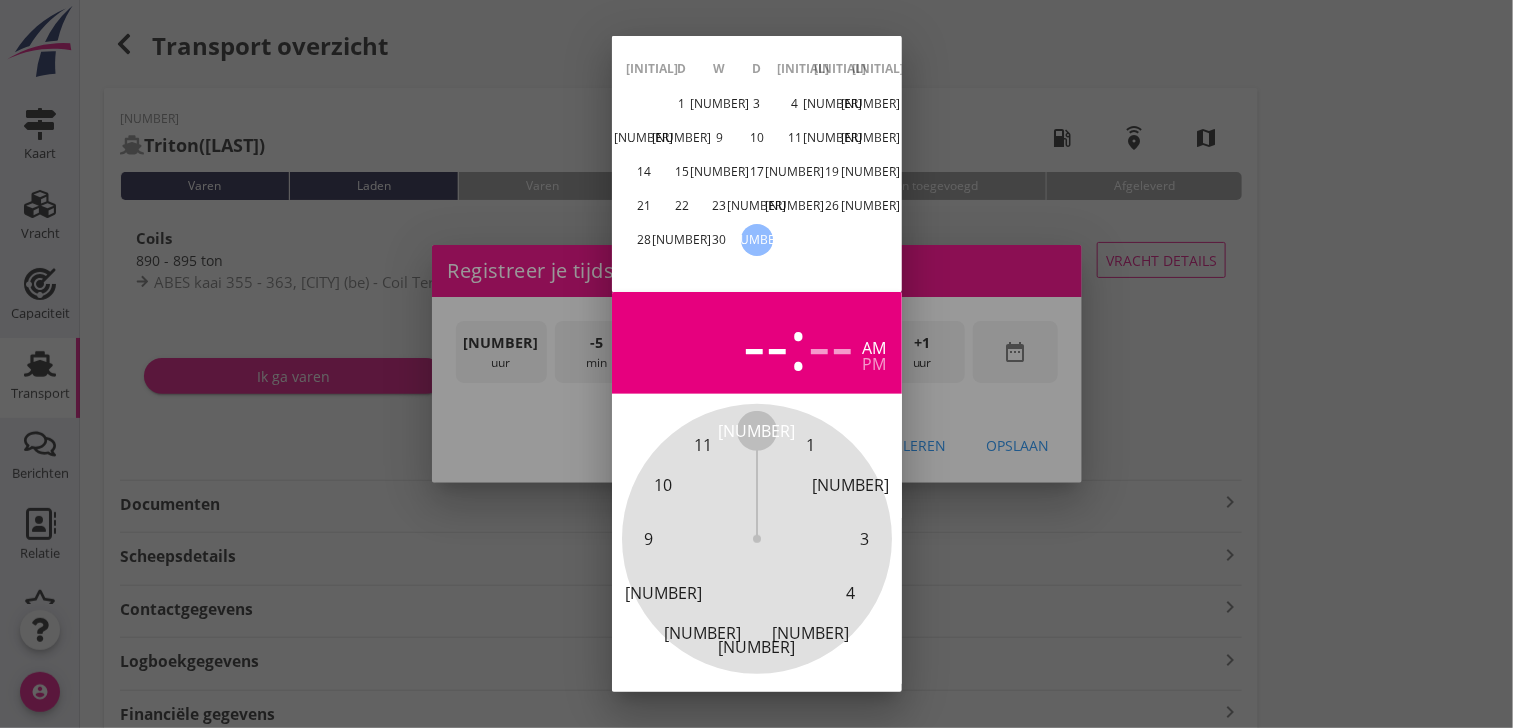 scroll, scrollTop: 196, scrollLeft: 0, axis: vertical 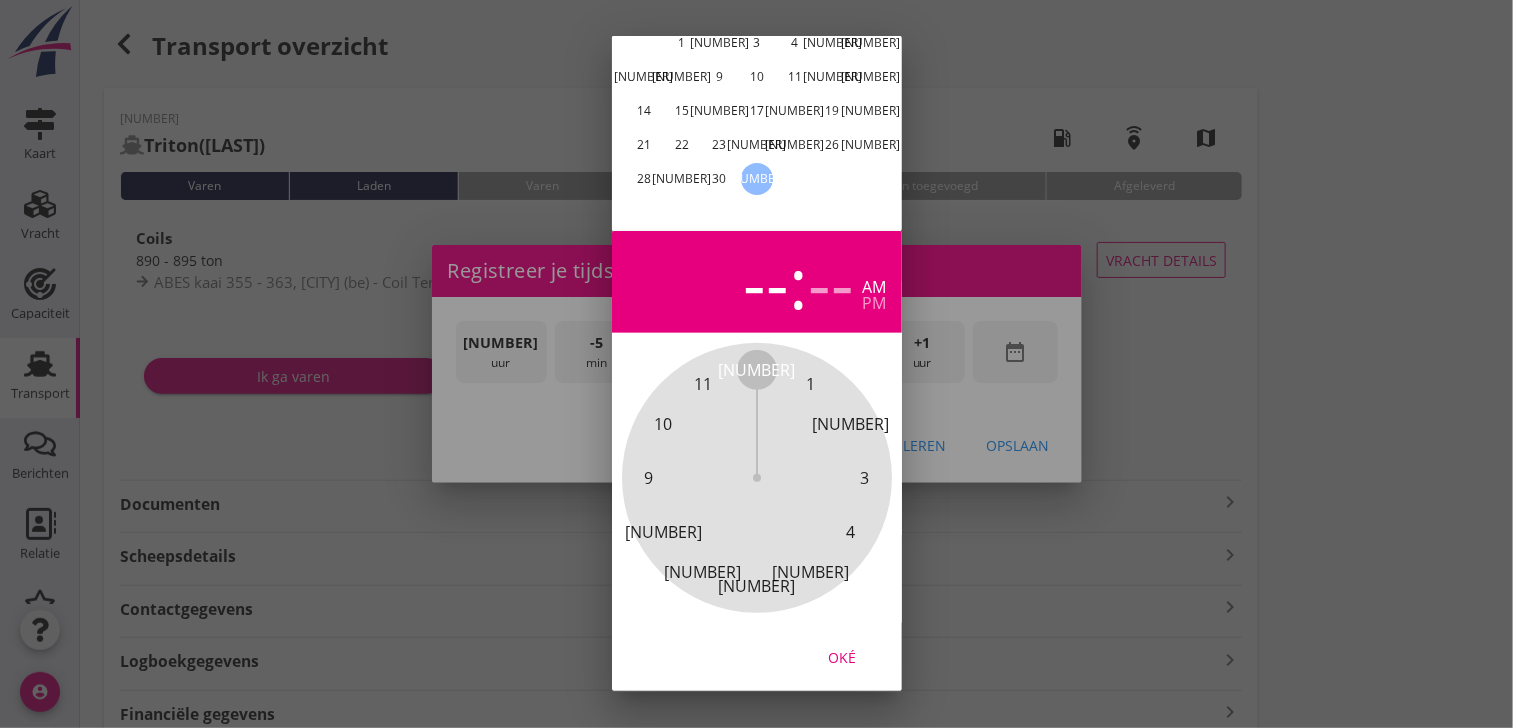 click on "Oké" at bounding box center [842, 657] 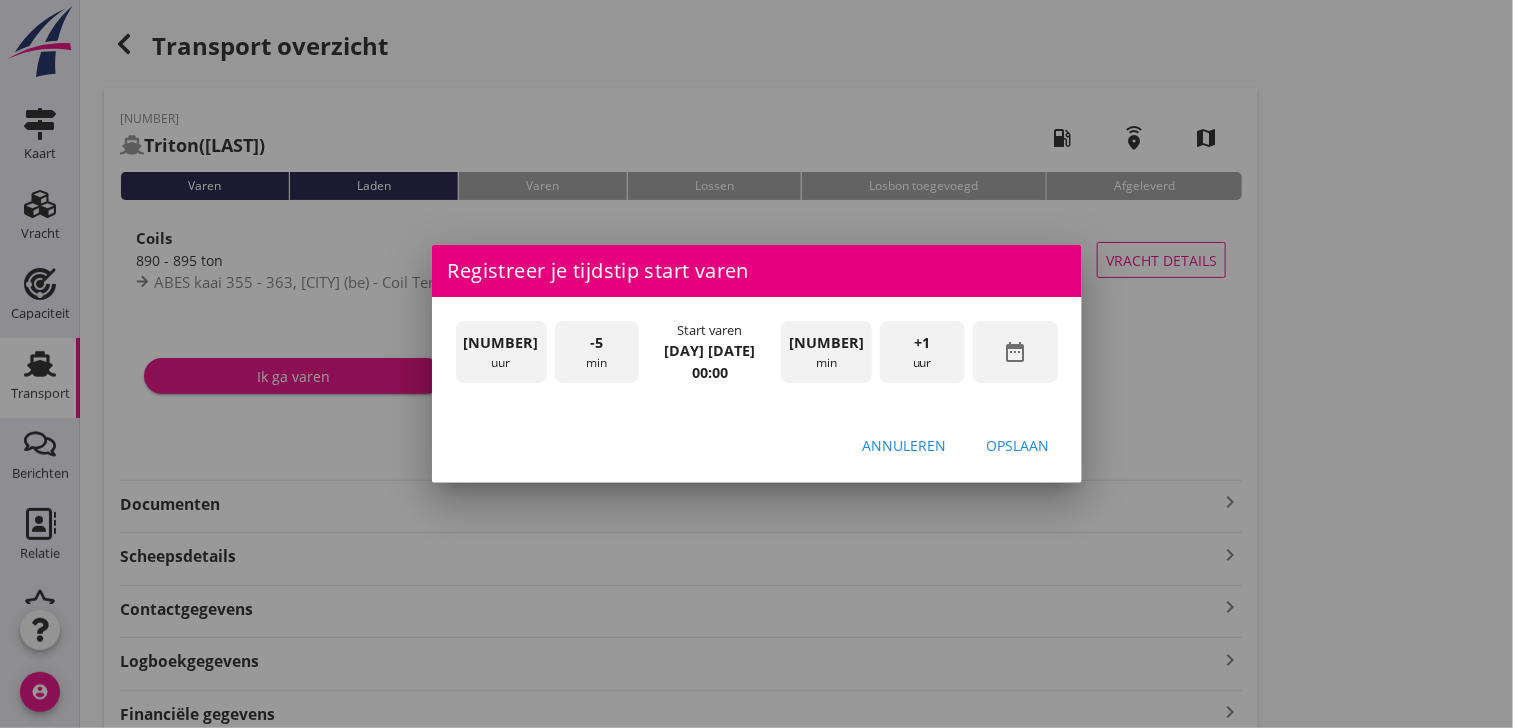 click on "+1  uur" at bounding box center (922, 352) 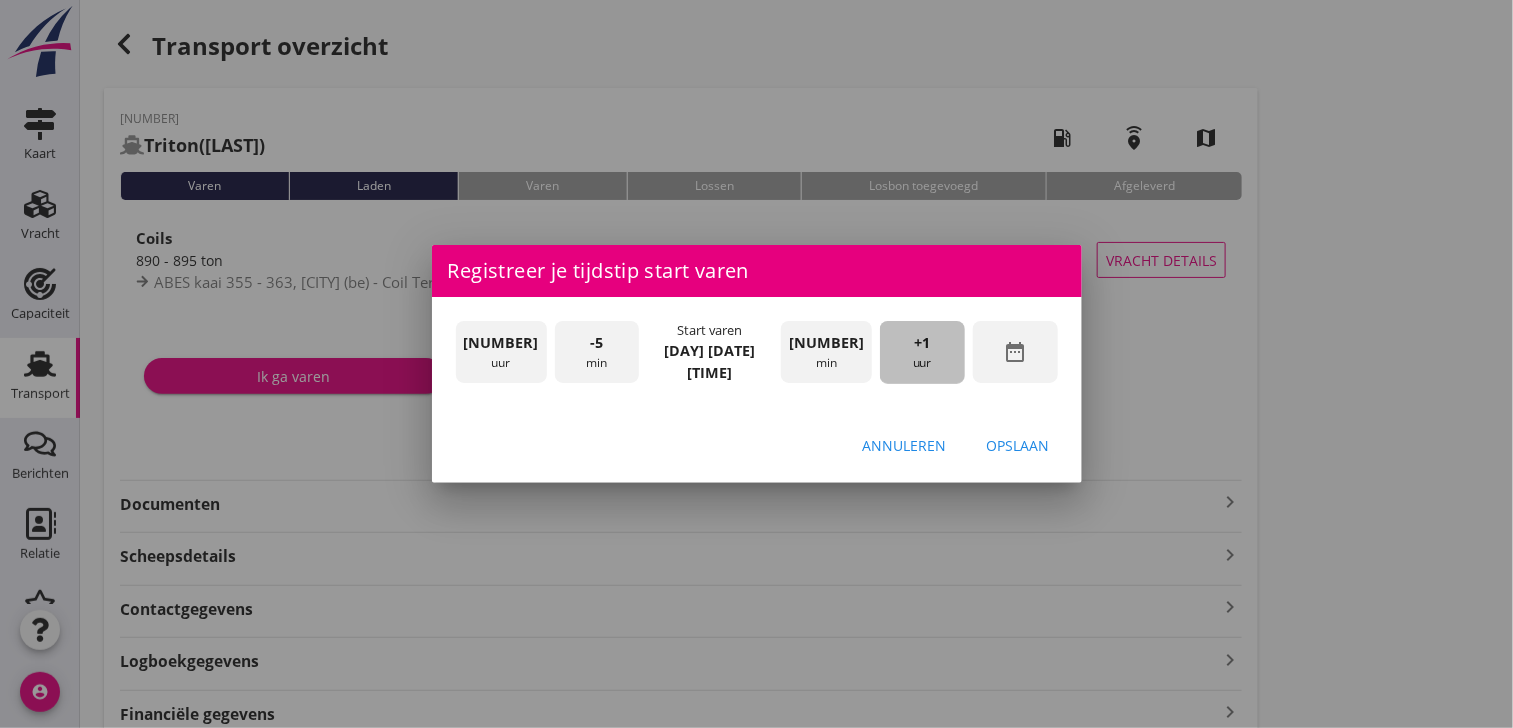 click on "+1  uur" at bounding box center (922, 352) 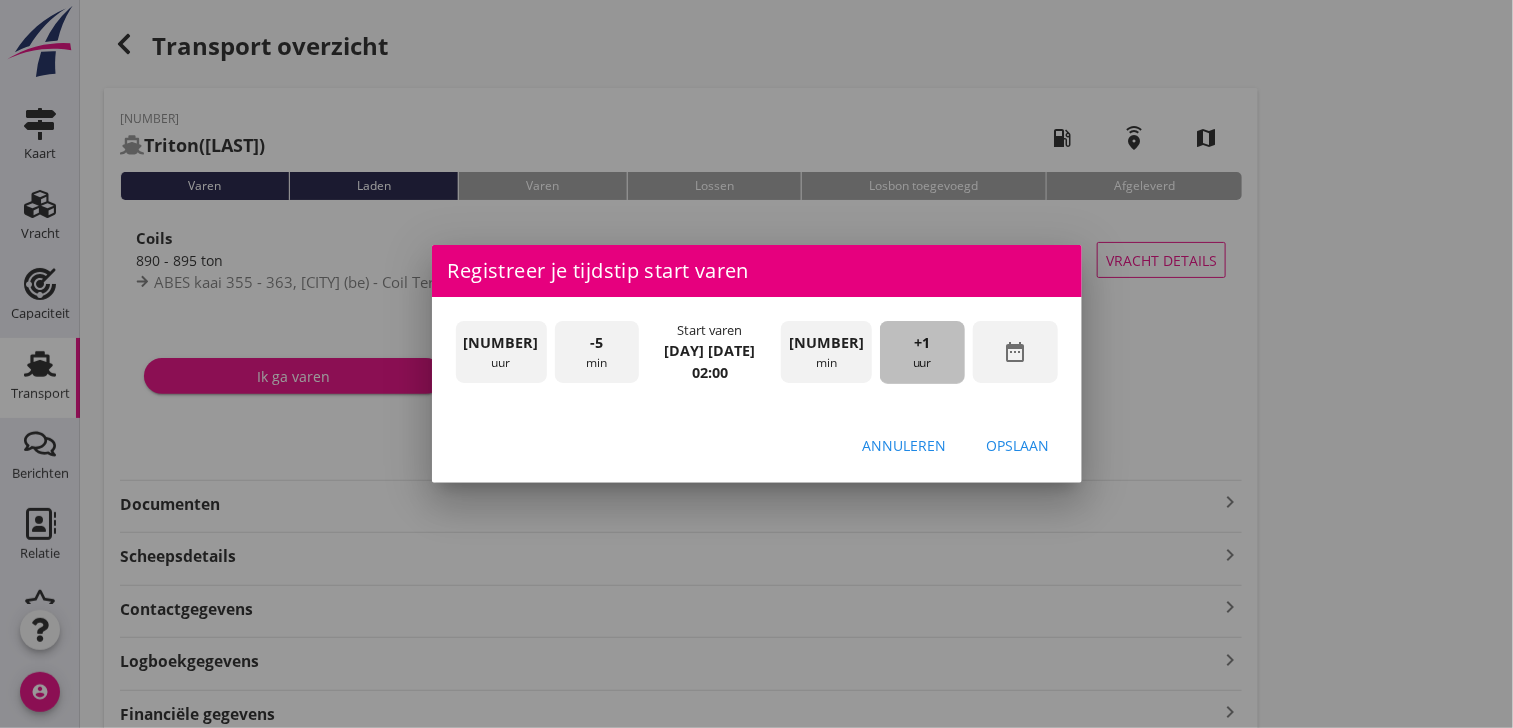 click on "+1  uur" at bounding box center [922, 352] 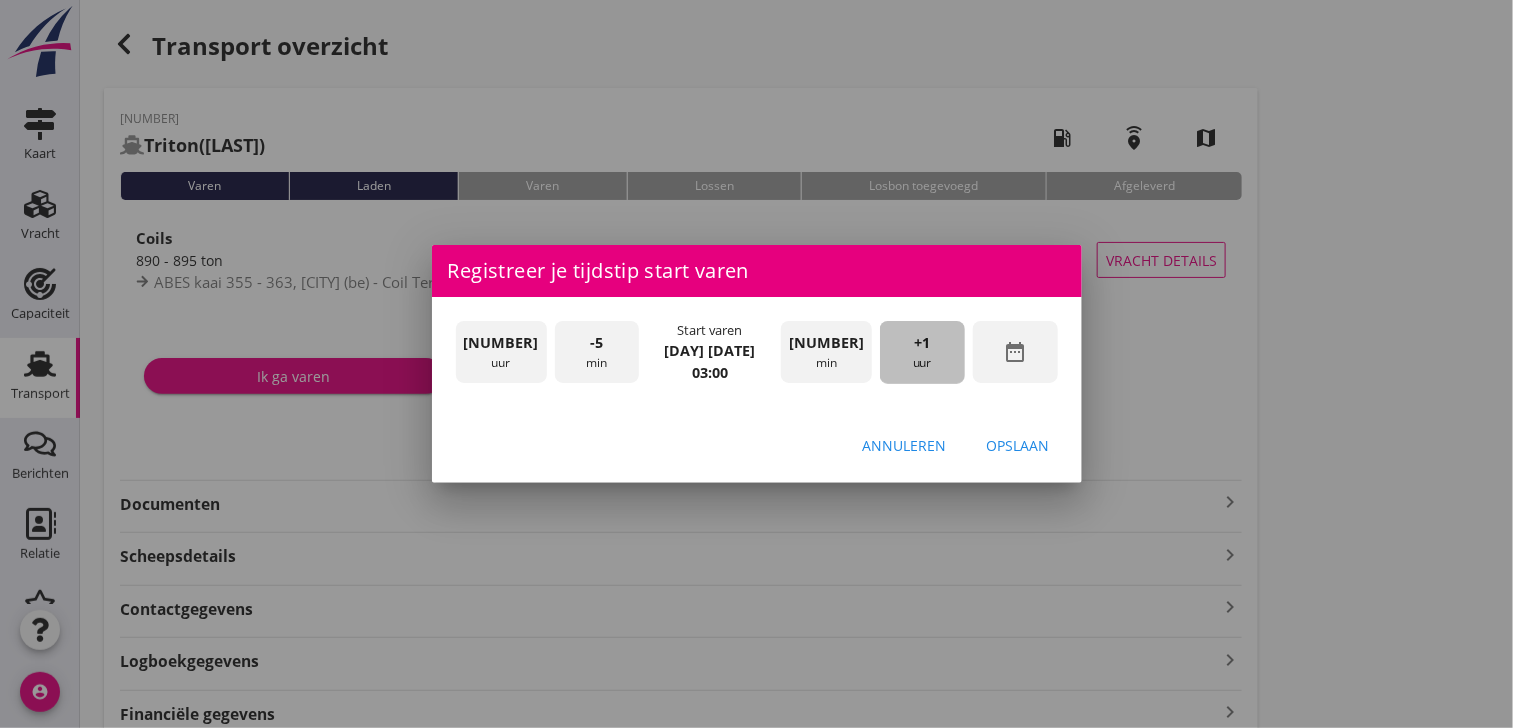 click on "+1  uur" at bounding box center [922, 352] 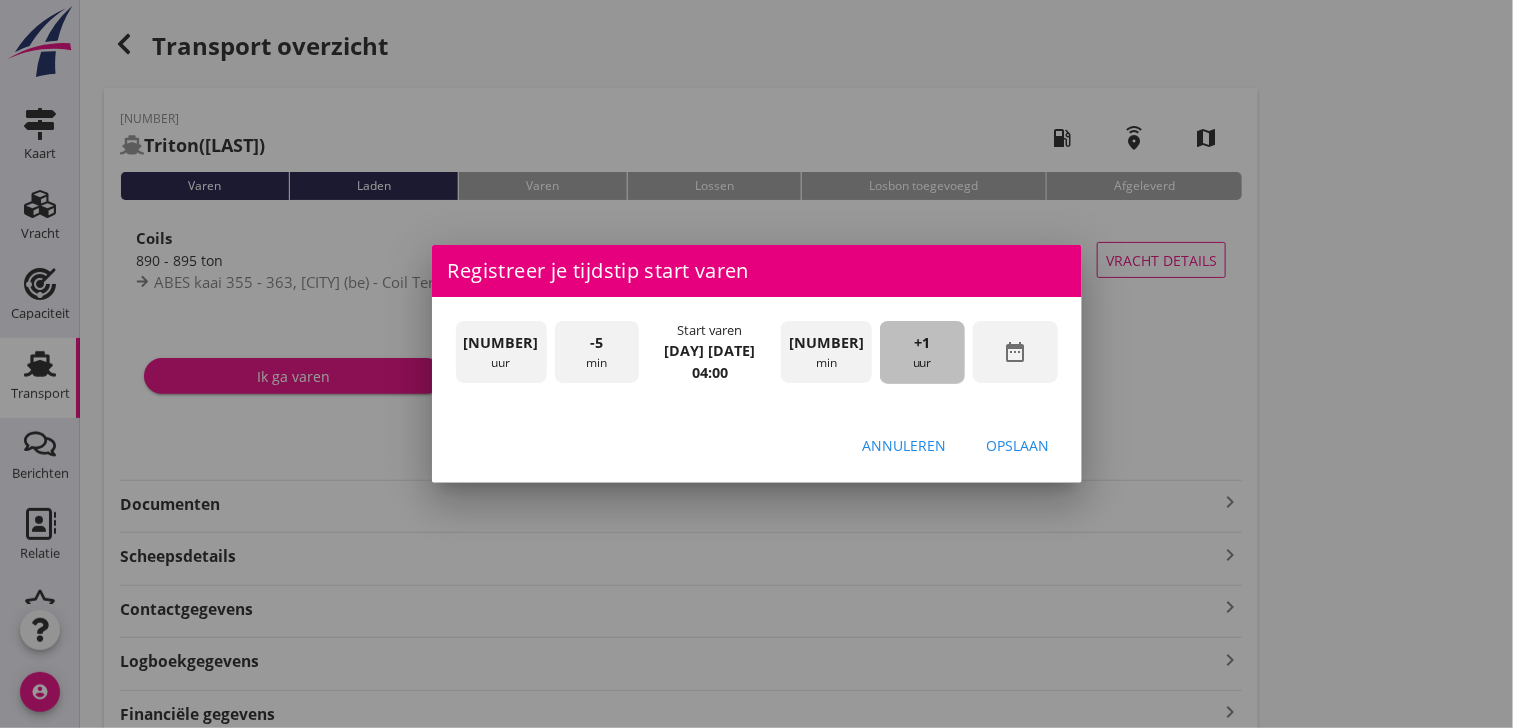 click on "+1  uur" at bounding box center [922, 352] 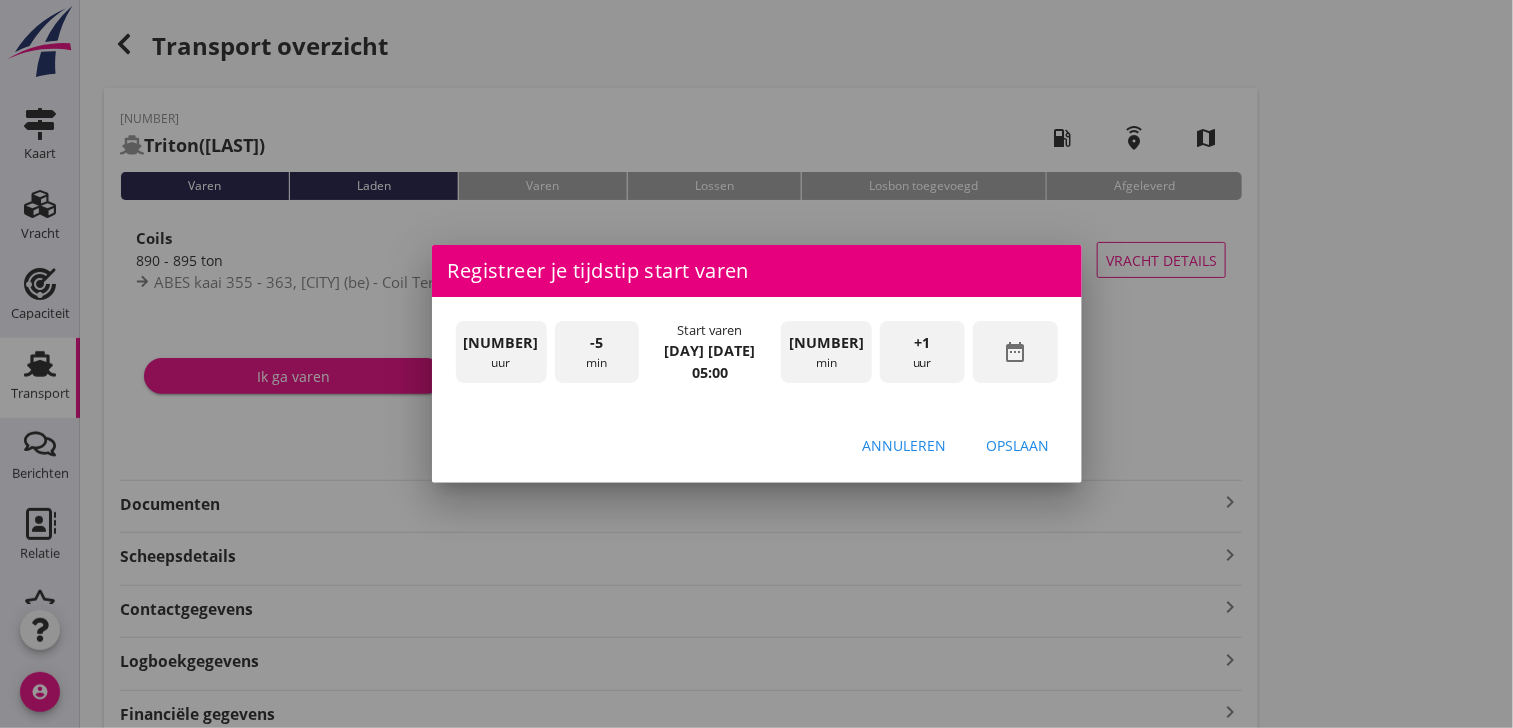 click on "+1  uur" at bounding box center [922, 352] 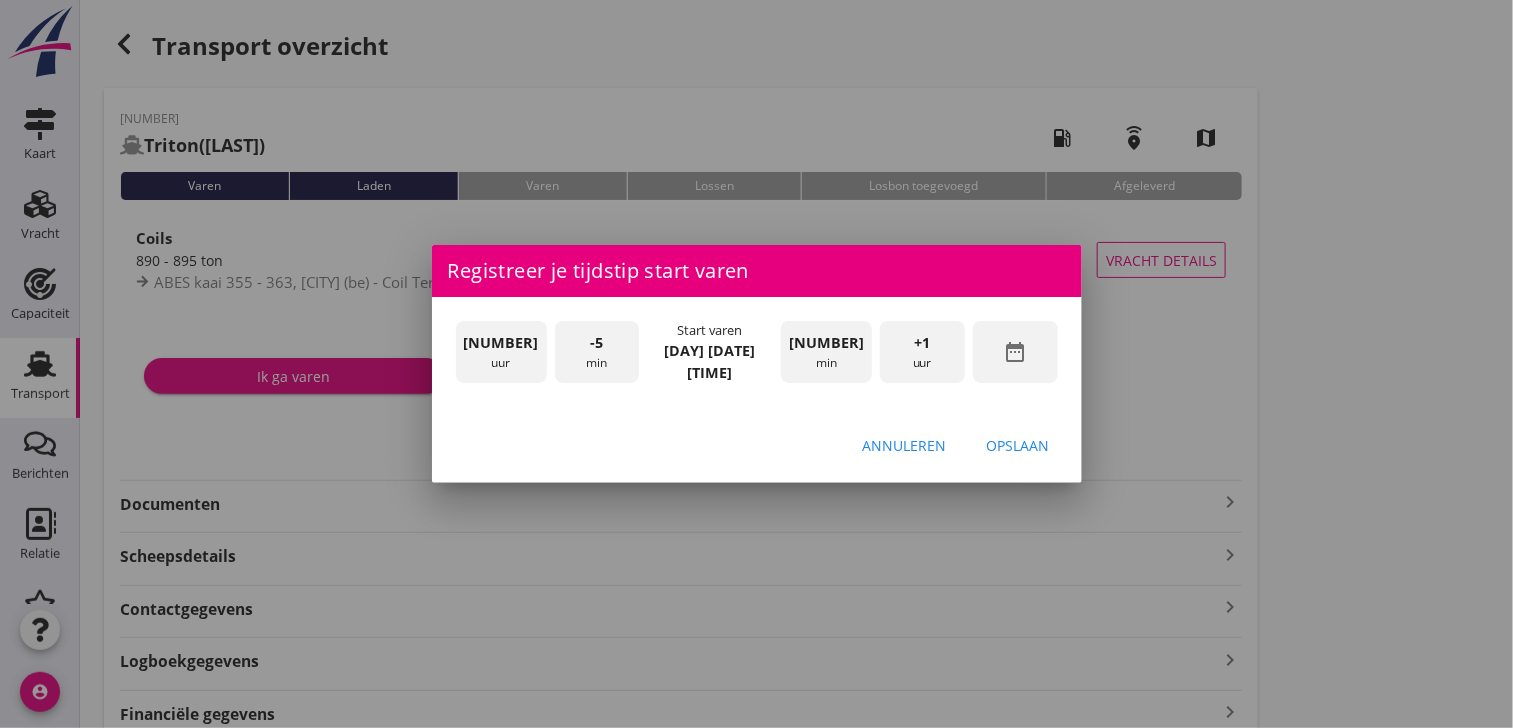 click on "Opslaan" at bounding box center (1018, 445) 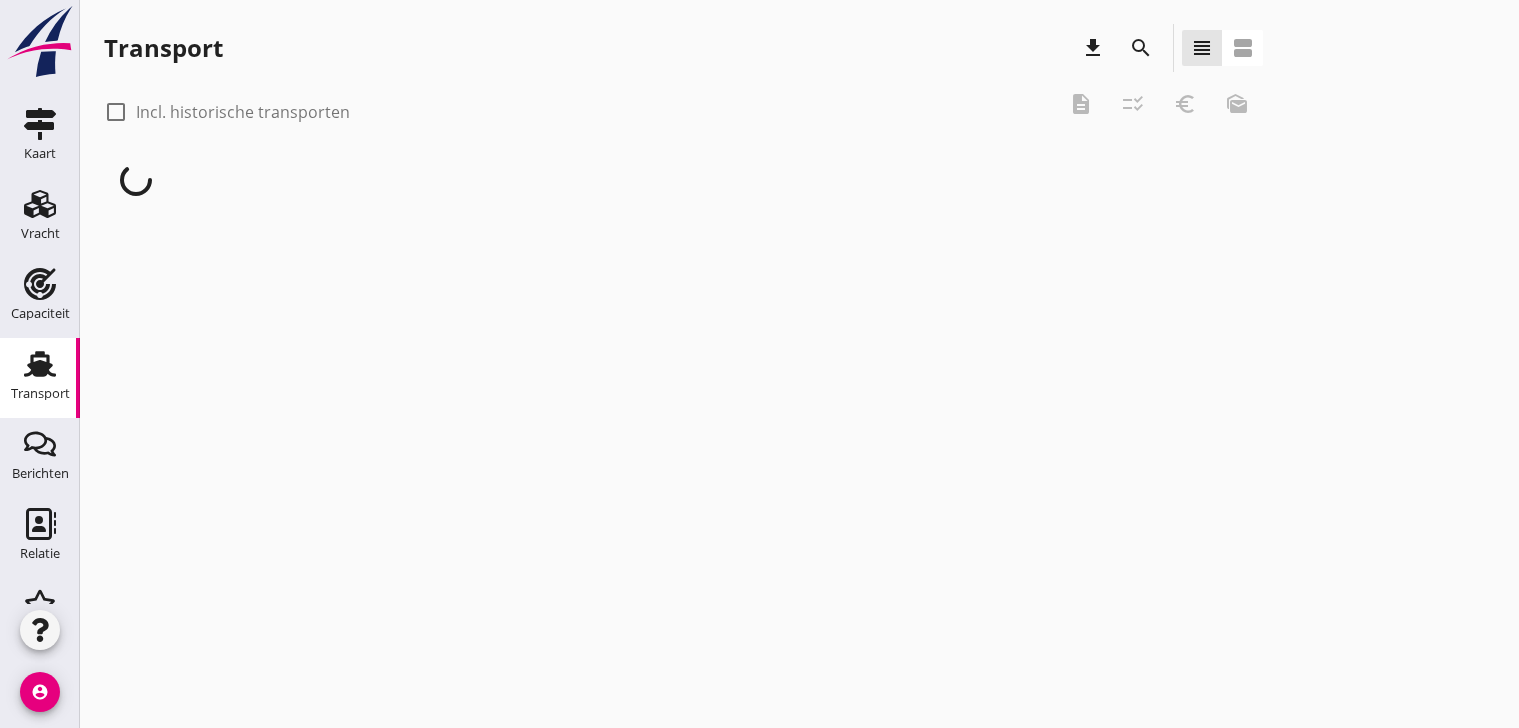 scroll, scrollTop: 0, scrollLeft: 0, axis: both 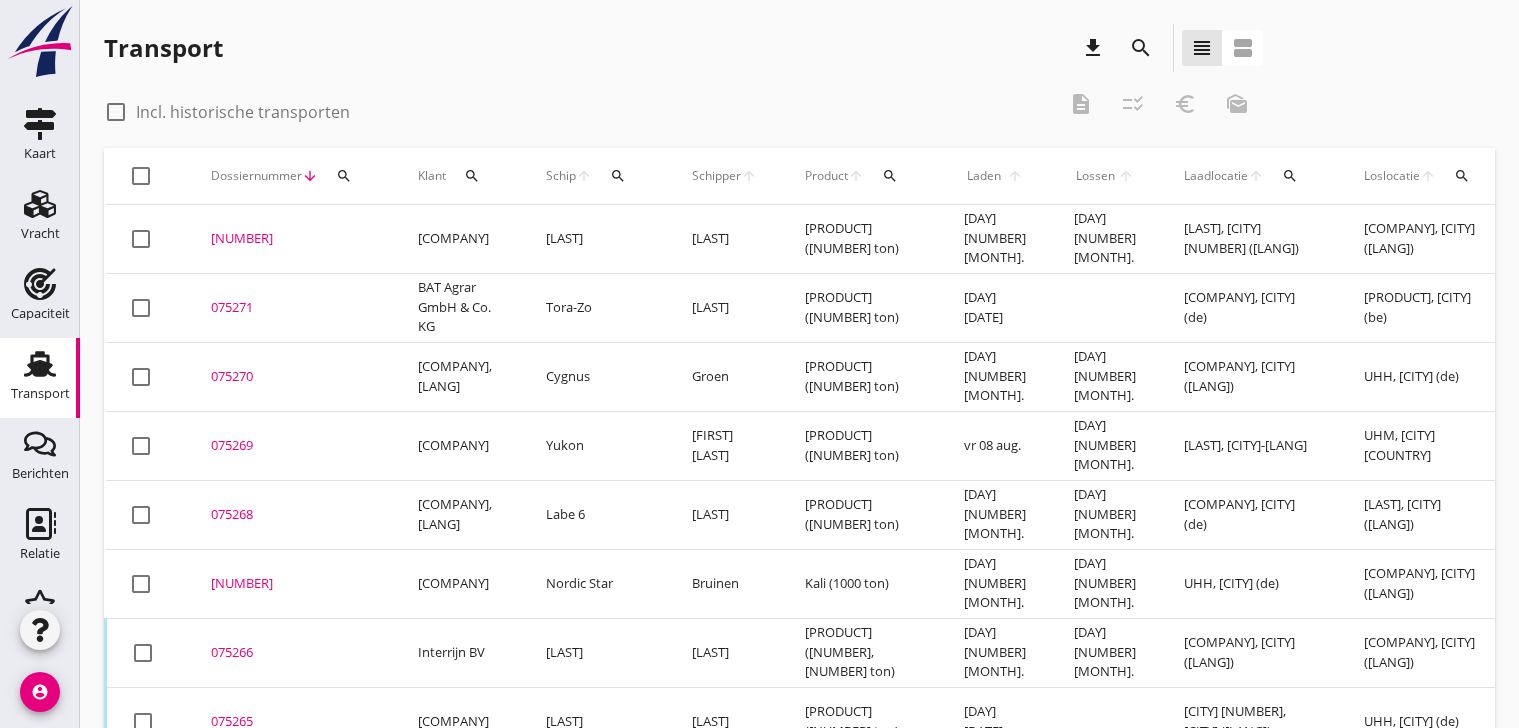 click on "search" at bounding box center [618, 176] 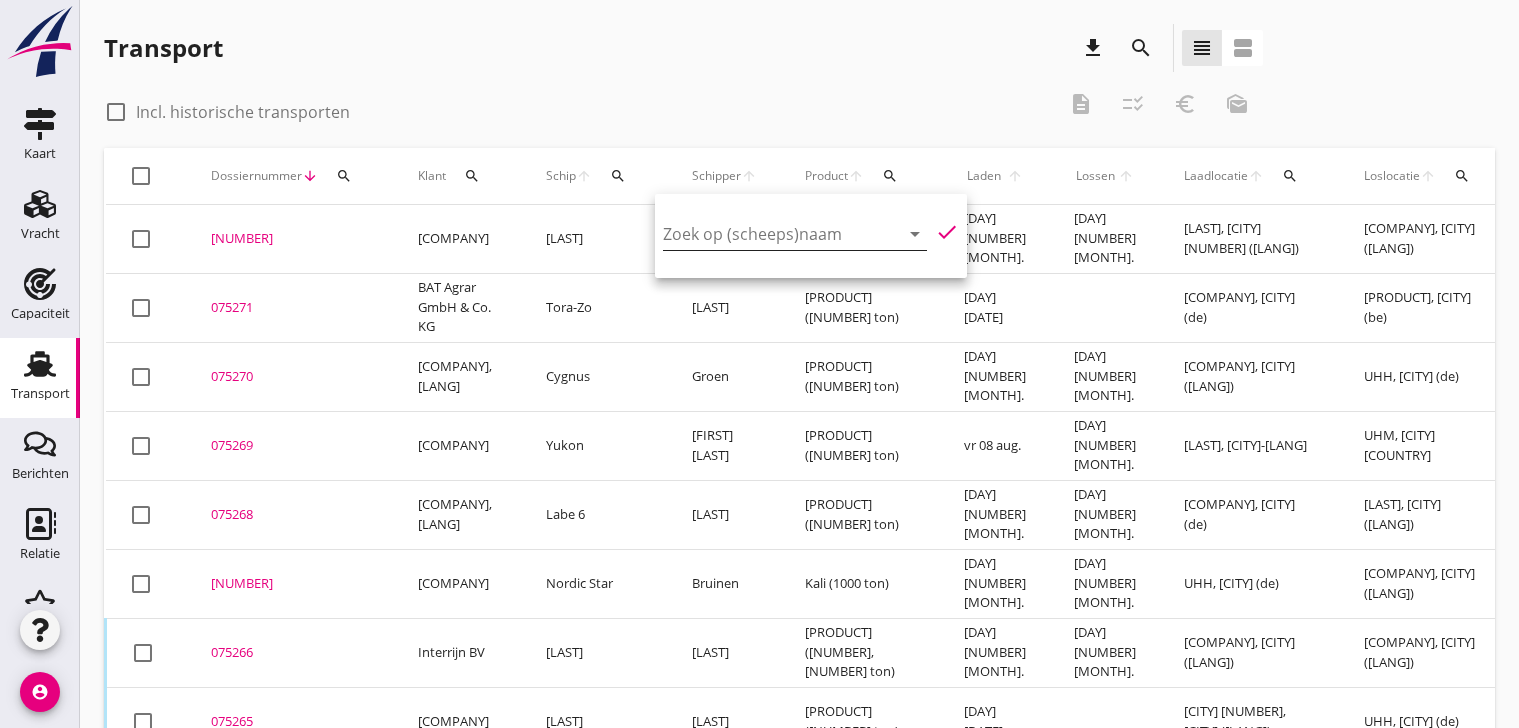 click at bounding box center [767, 234] 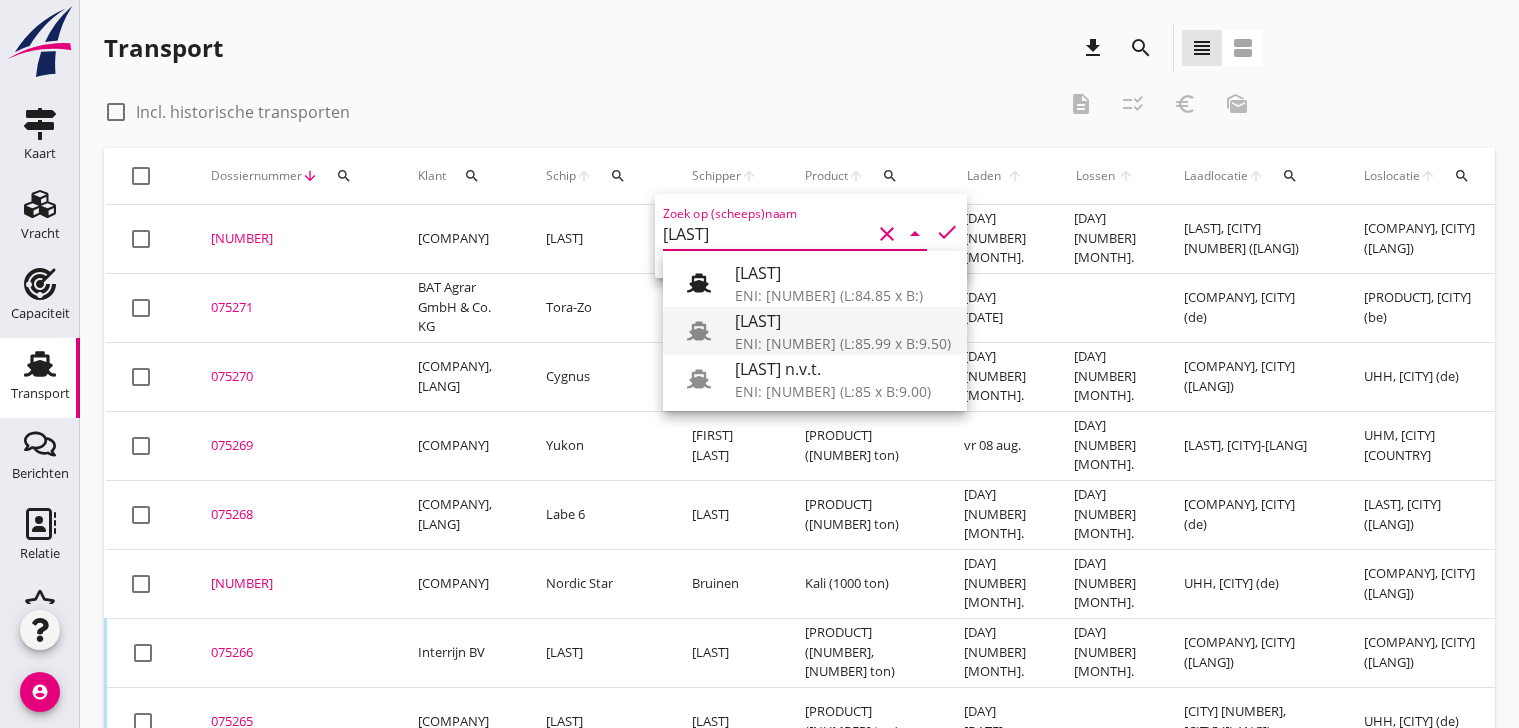 click on "[LAST]" at bounding box center [843, 321] 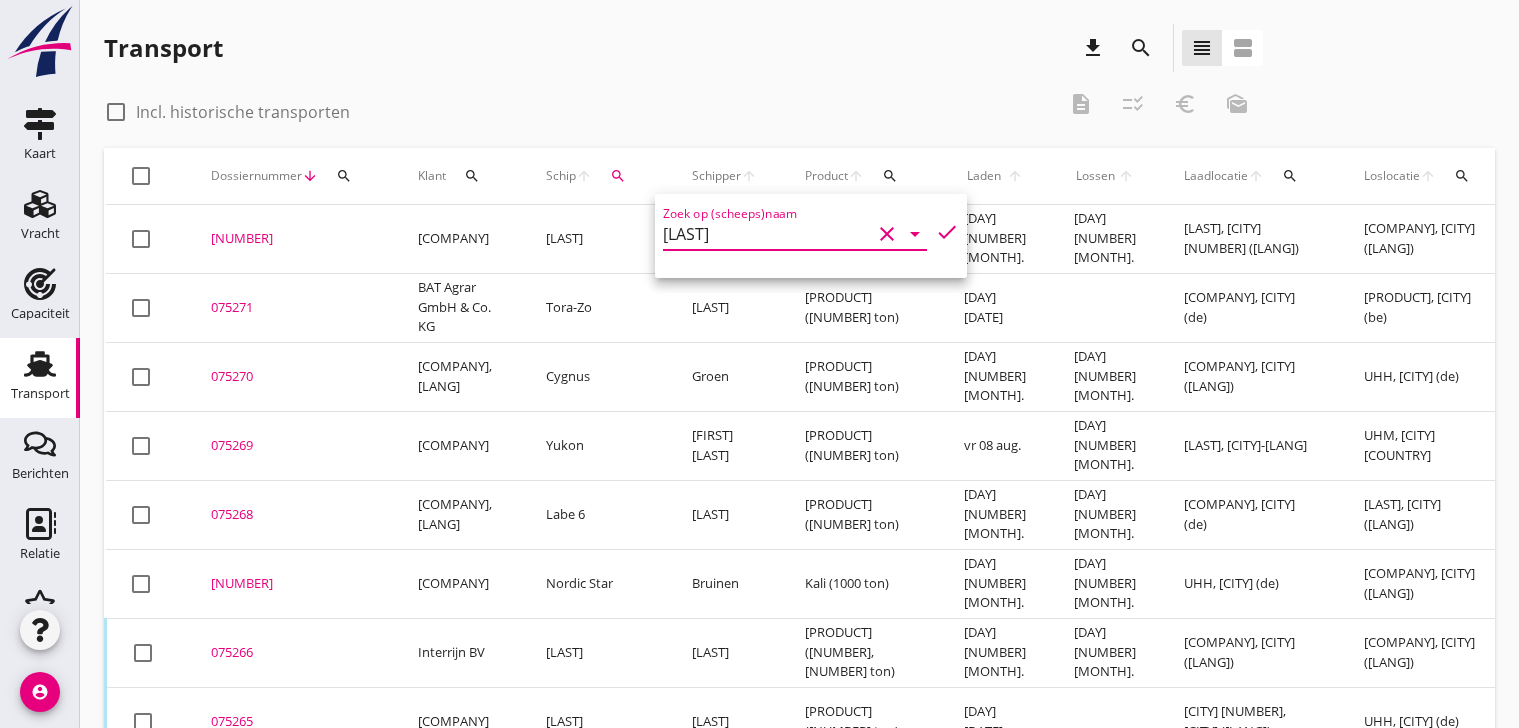 click on "check" at bounding box center (947, 232) 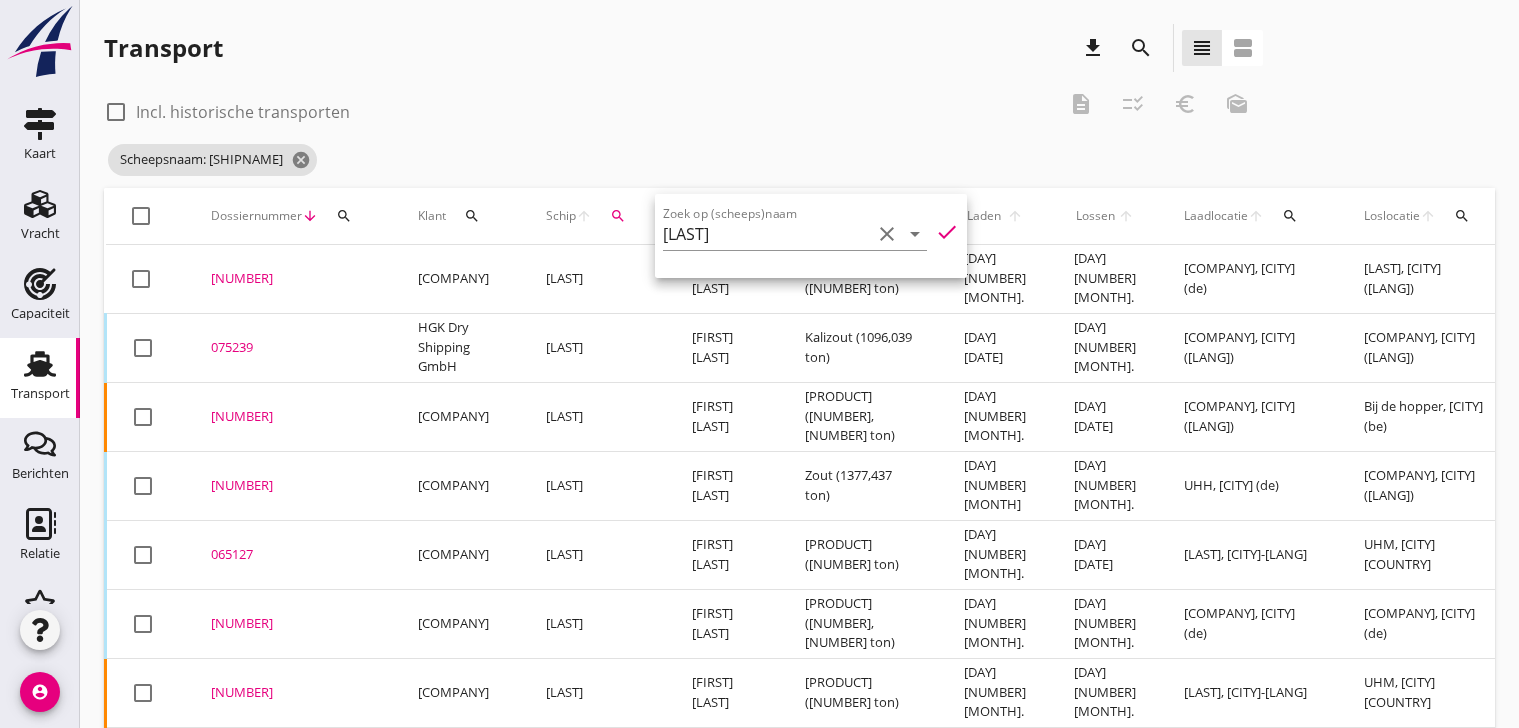 click on "[NUMBER]" at bounding box center [290, 486] 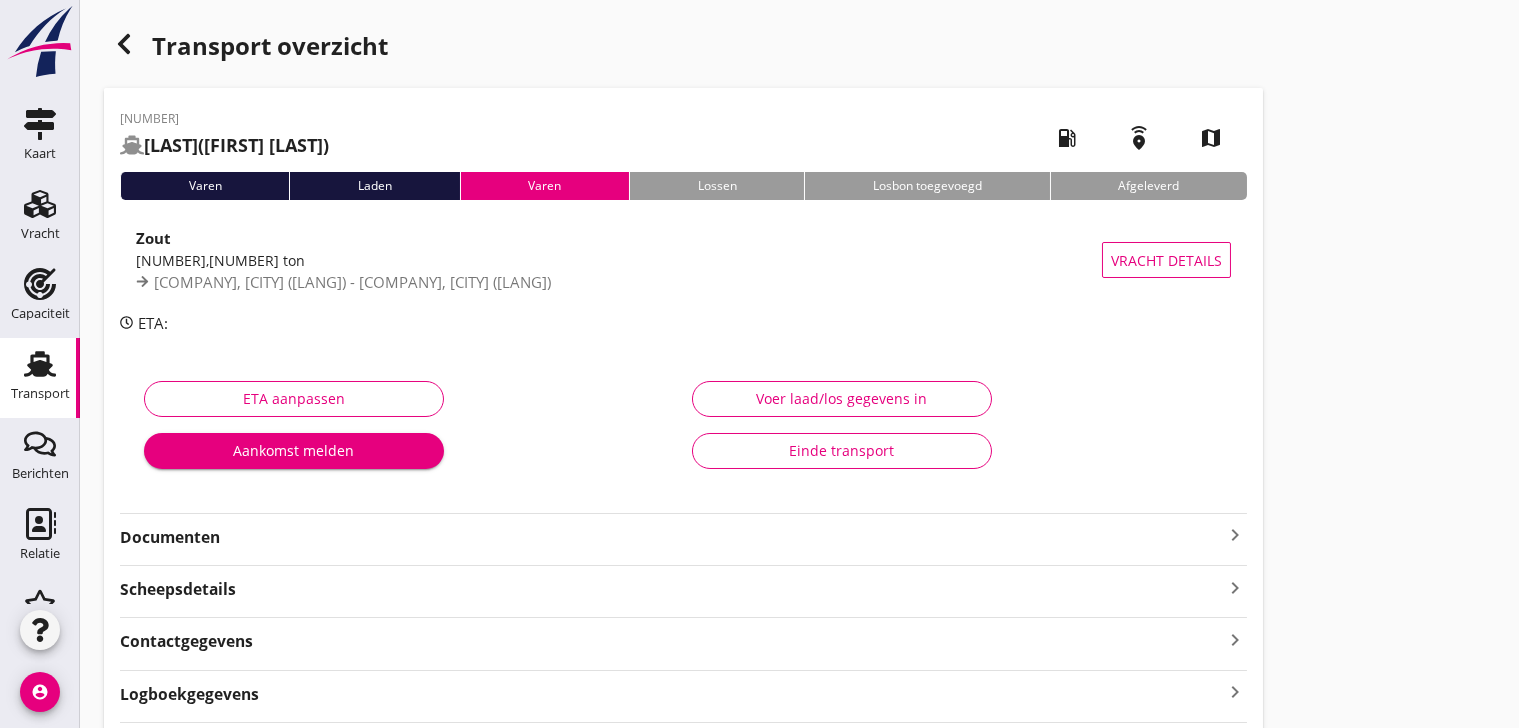 click on "Documenten" at bounding box center (671, 537) 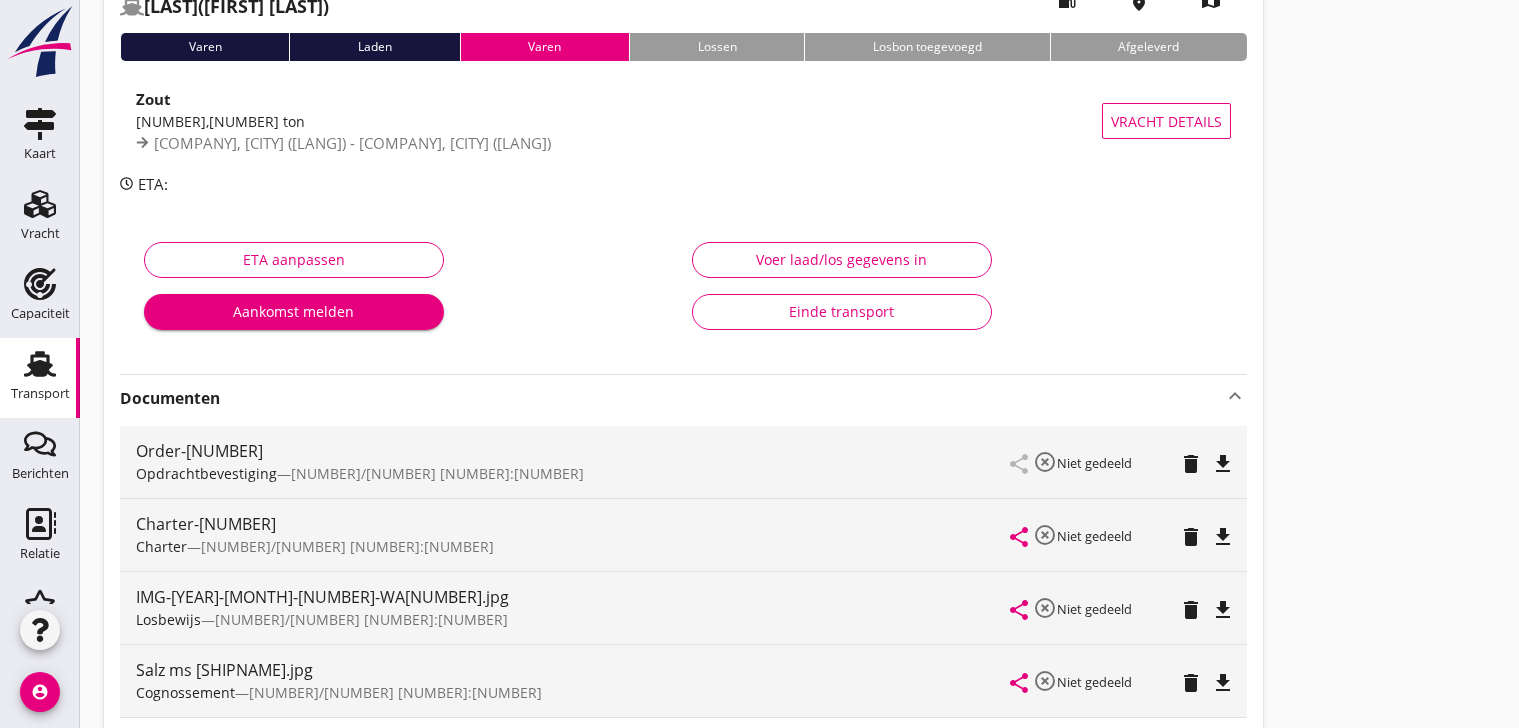 scroll, scrollTop: 444, scrollLeft: 0, axis: vertical 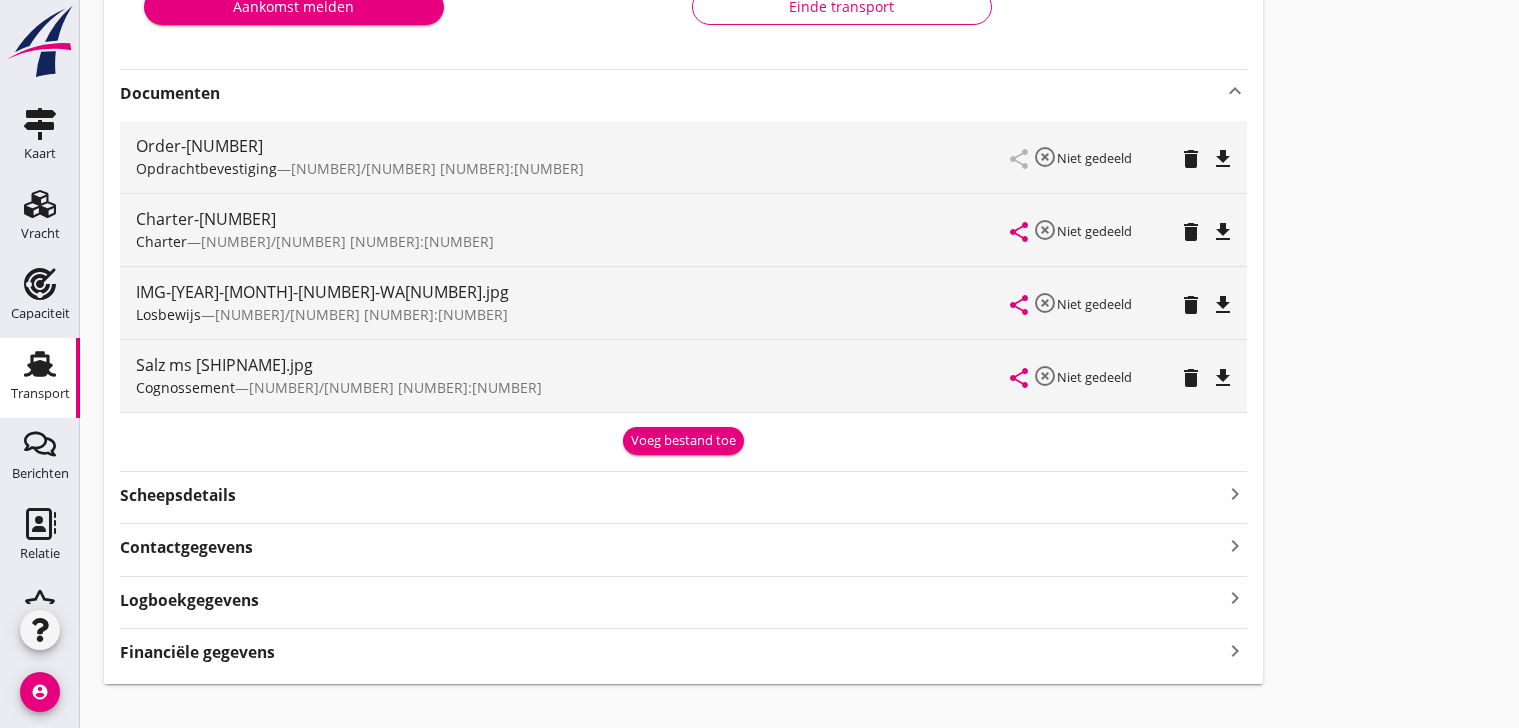click on "file_download" at bounding box center (1223, 232) 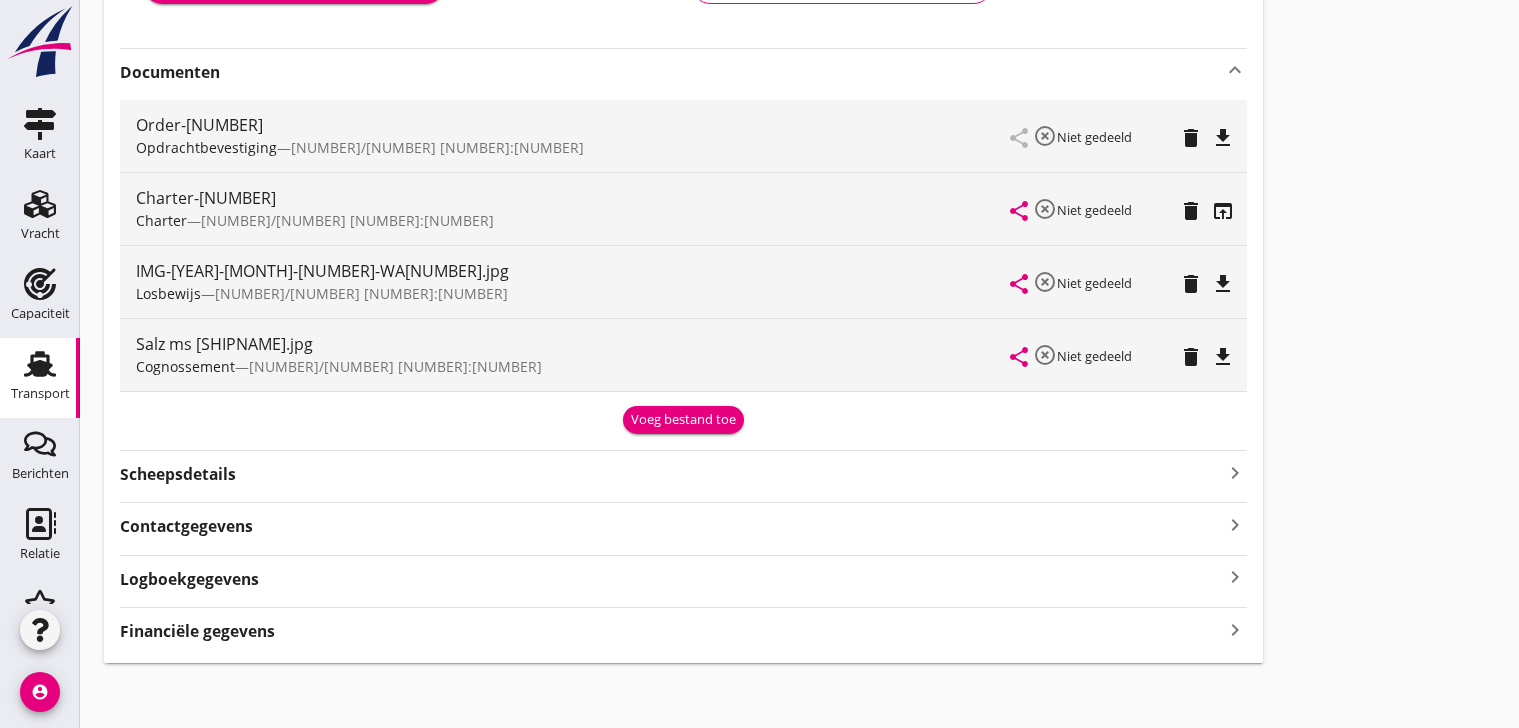 scroll, scrollTop: 470, scrollLeft: 0, axis: vertical 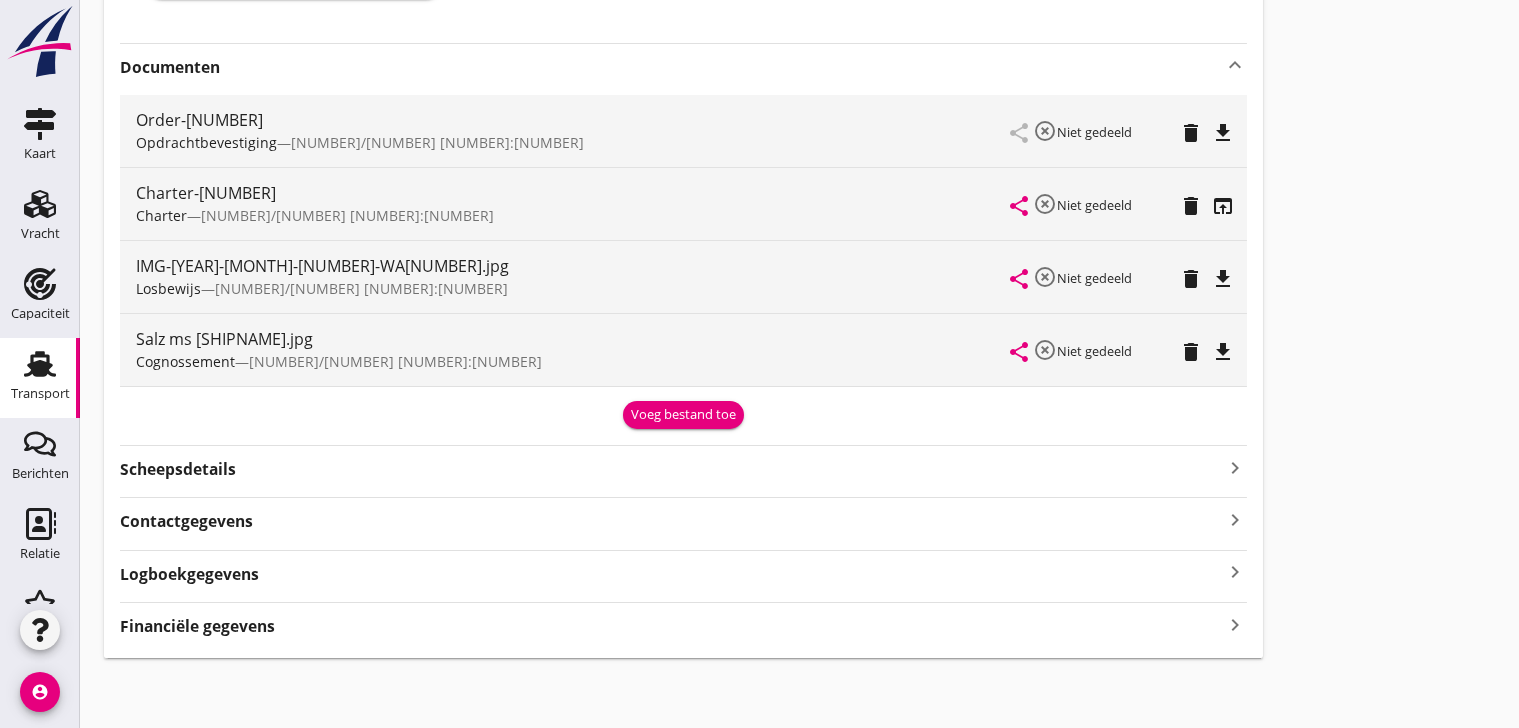 click on "Logboekgegevens" at bounding box center (189, 574) 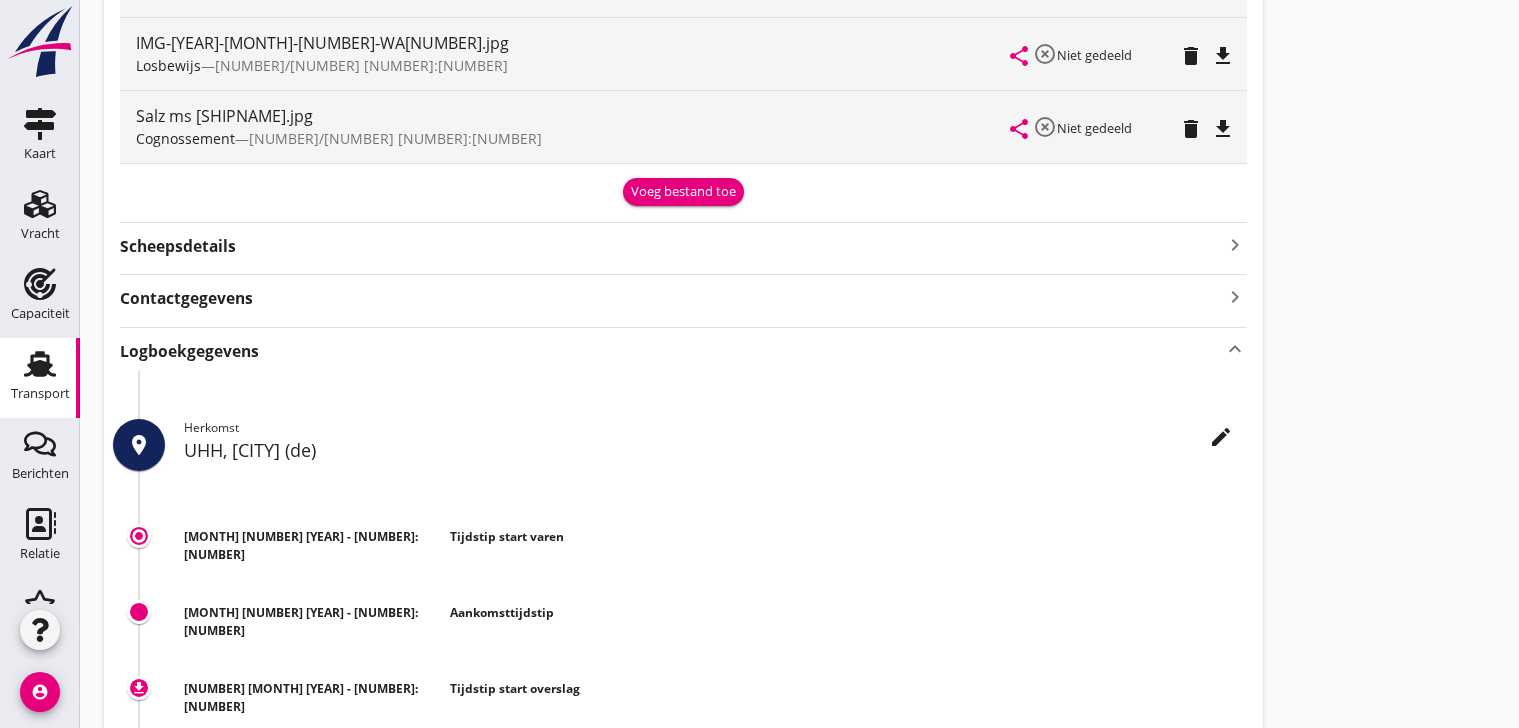 scroll, scrollTop: 915, scrollLeft: 0, axis: vertical 